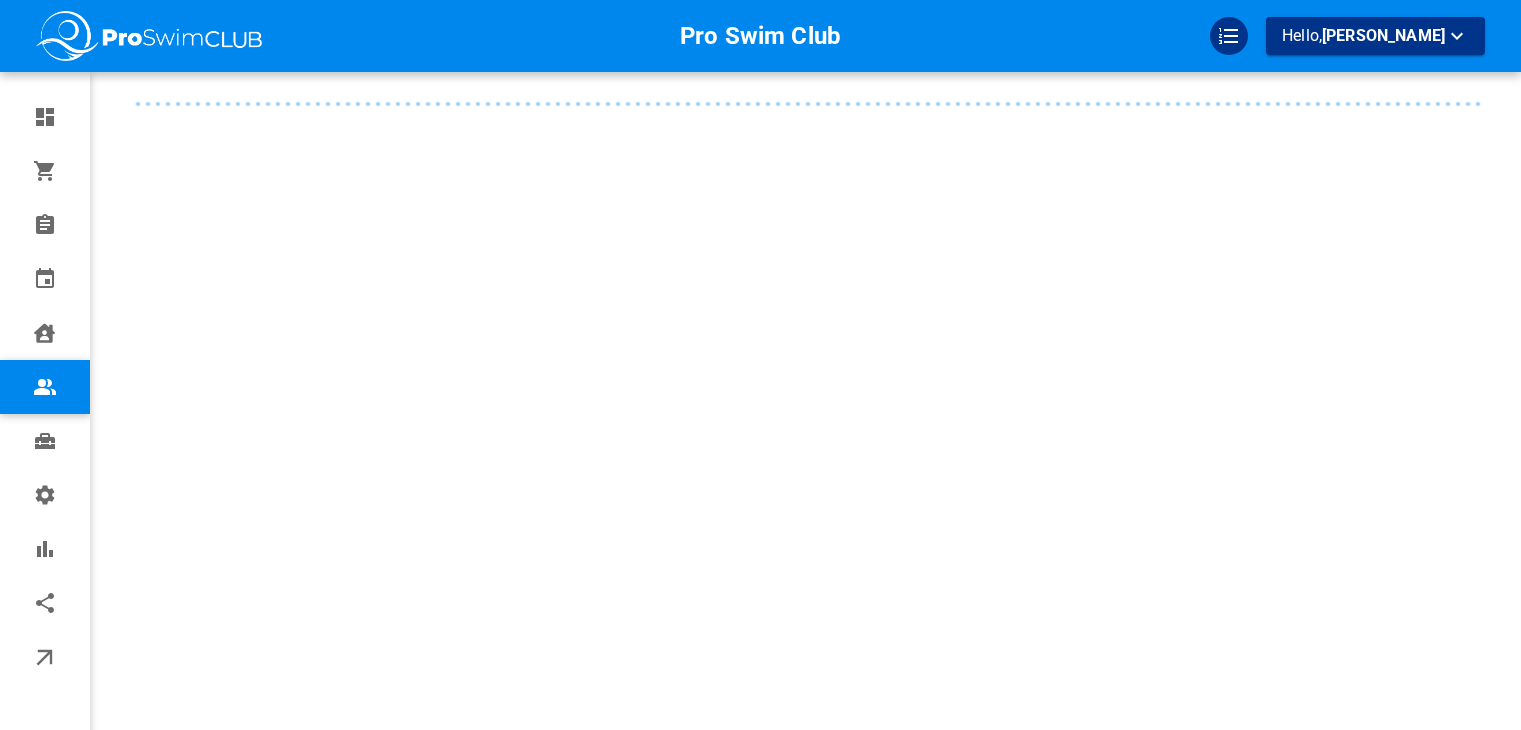 scroll, scrollTop: 0, scrollLeft: 0, axis: both 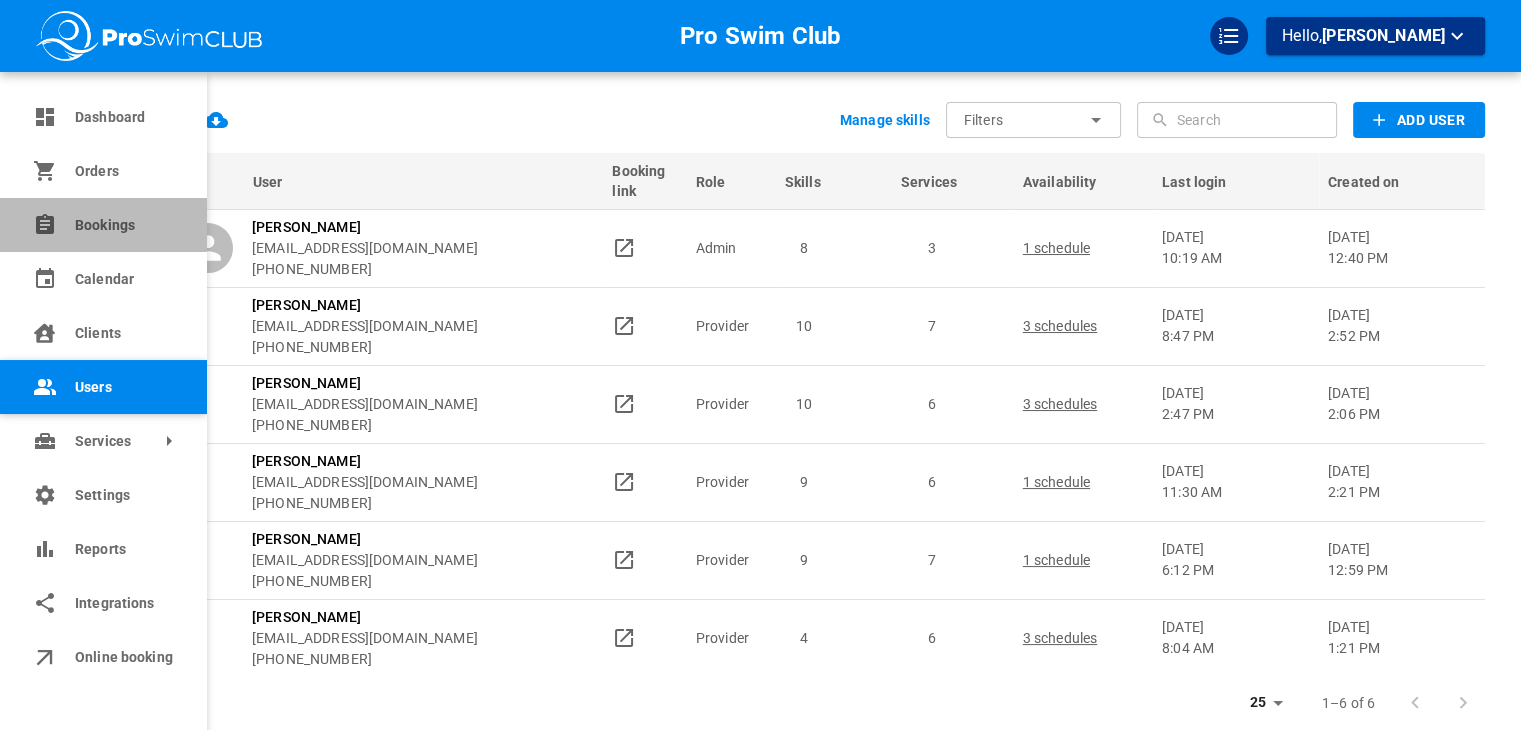 click on "Bookings" at bounding box center [103, 225] 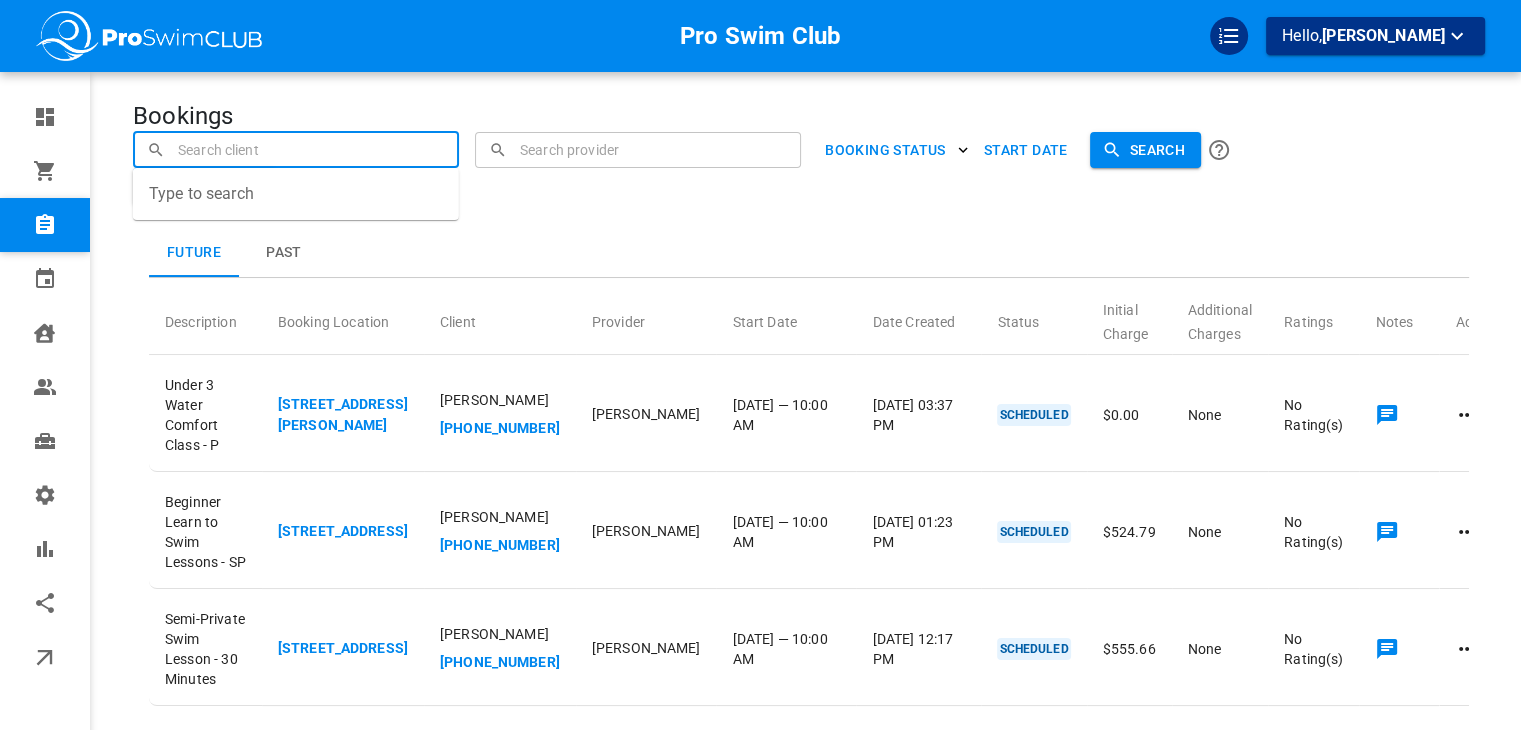 click at bounding box center (296, 149) 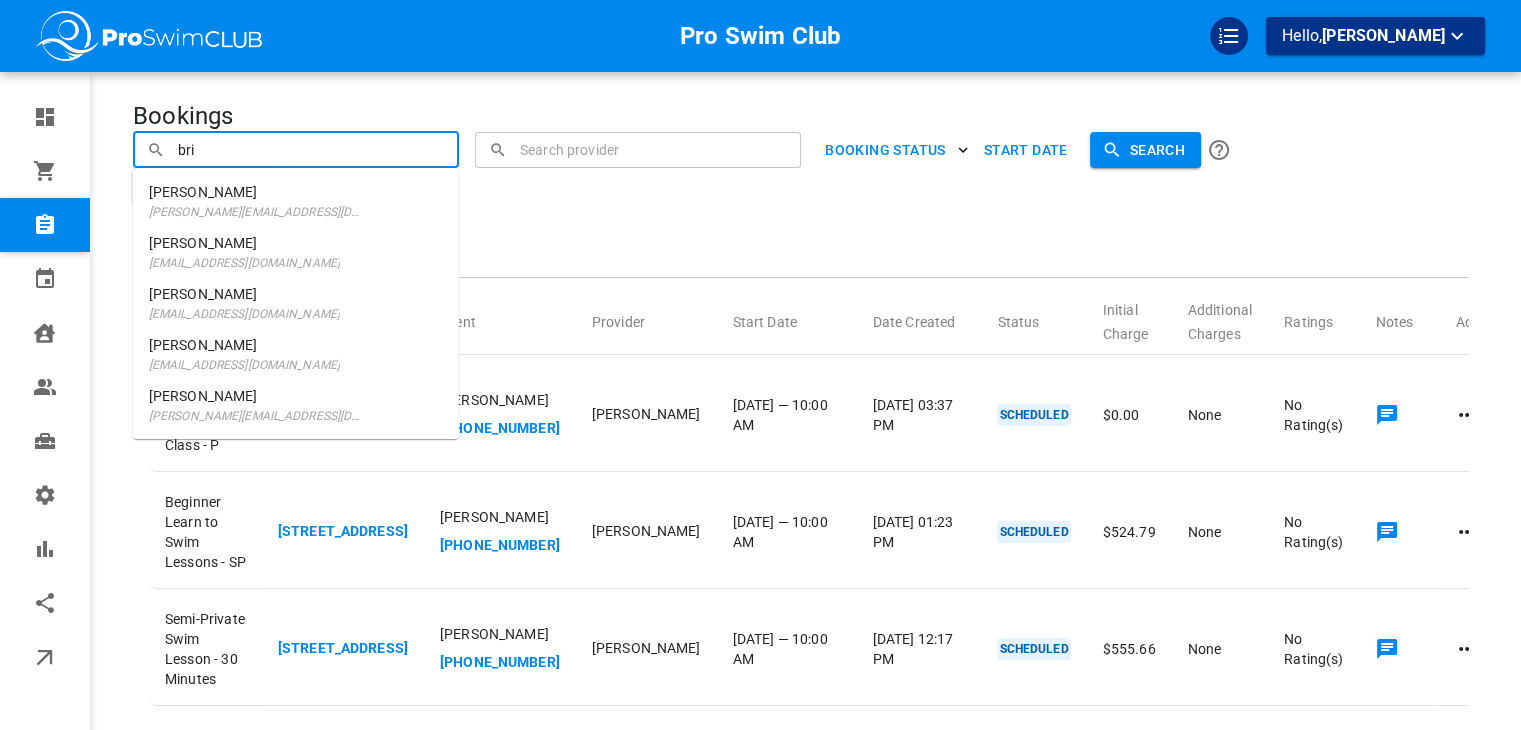 click on "britb319@aol.com" at bounding box center [244, 314] 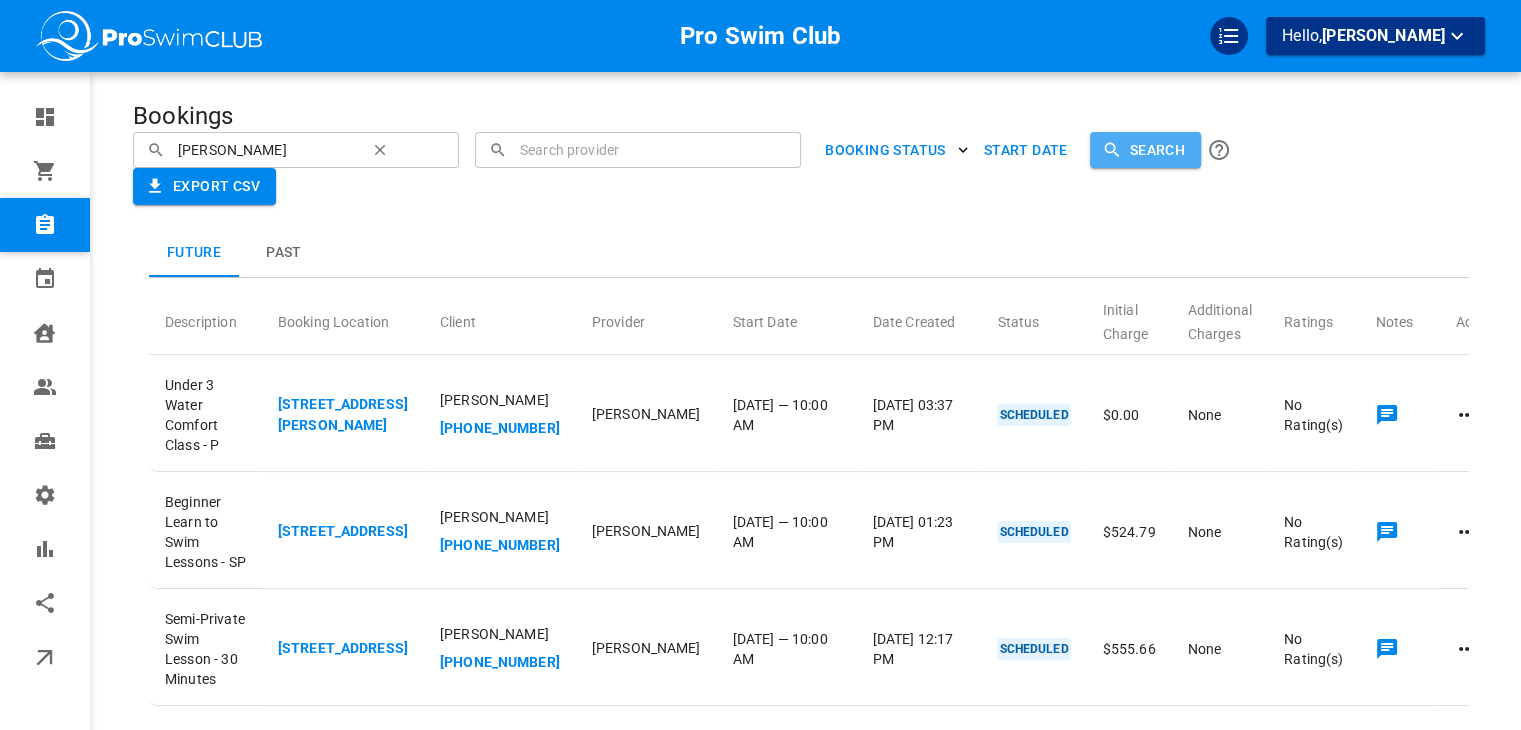 click on "Search" at bounding box center [1145, 150] 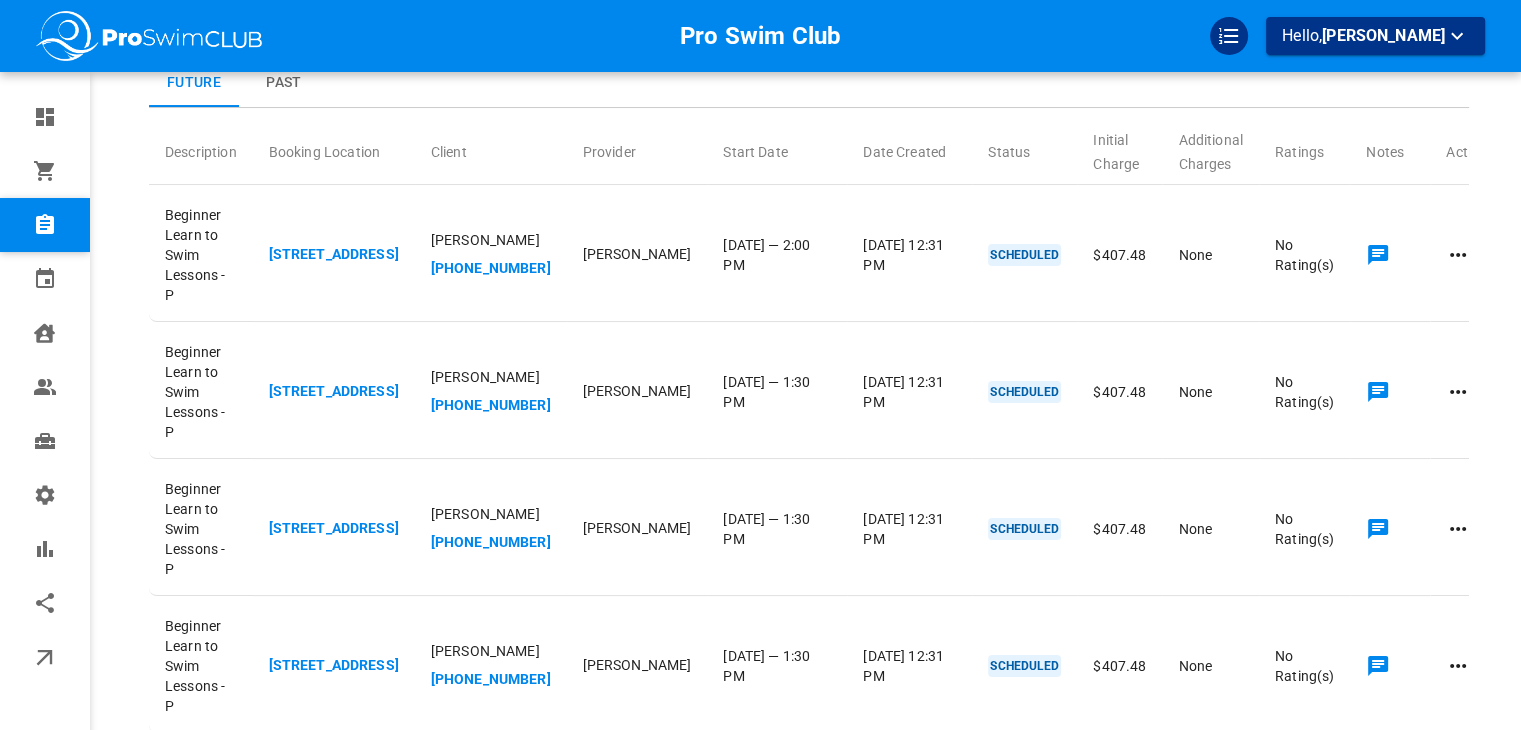 scroll, scrollTop: 0, scrollLeft: 0, axis: both 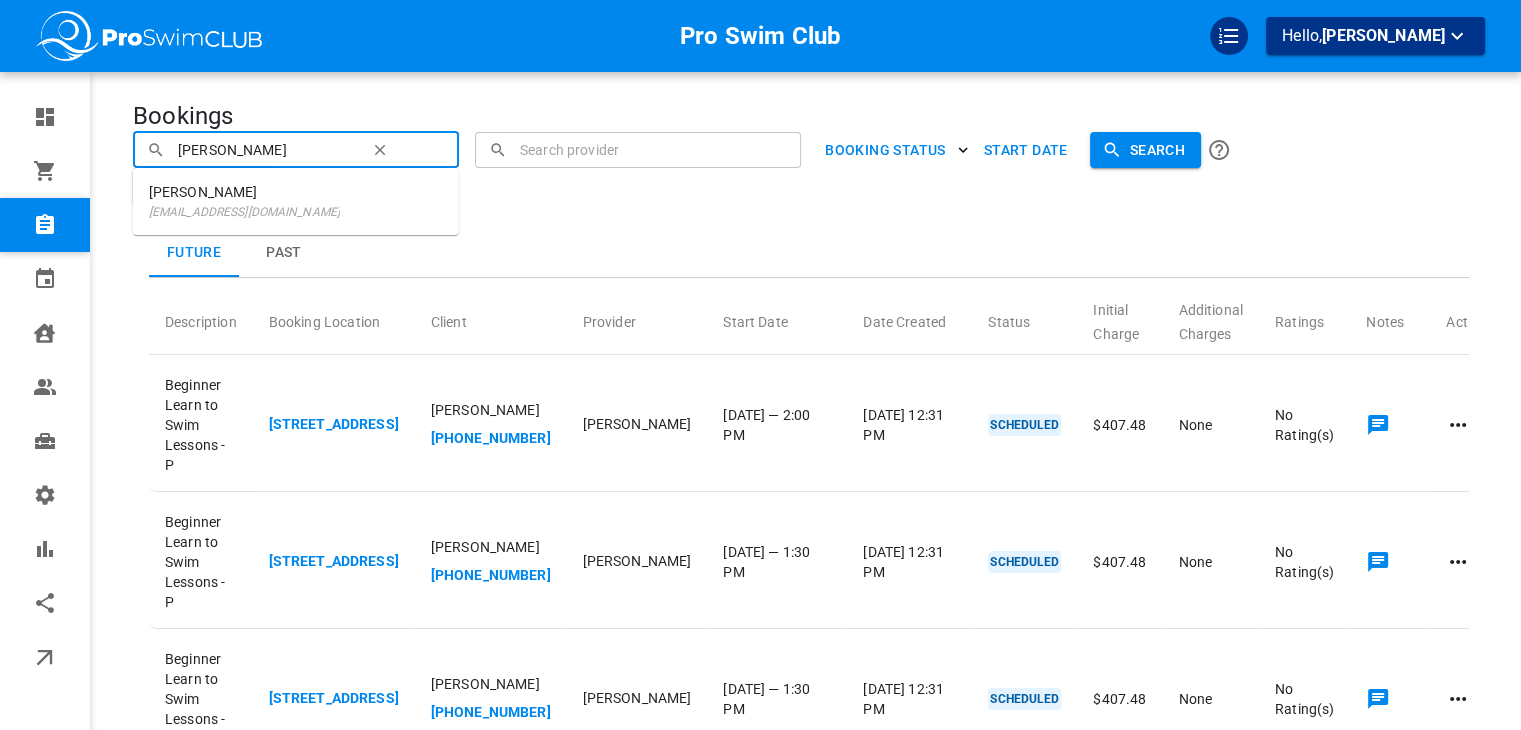 click on "[PERSON_NAME]" at bounding box center [265, 149] 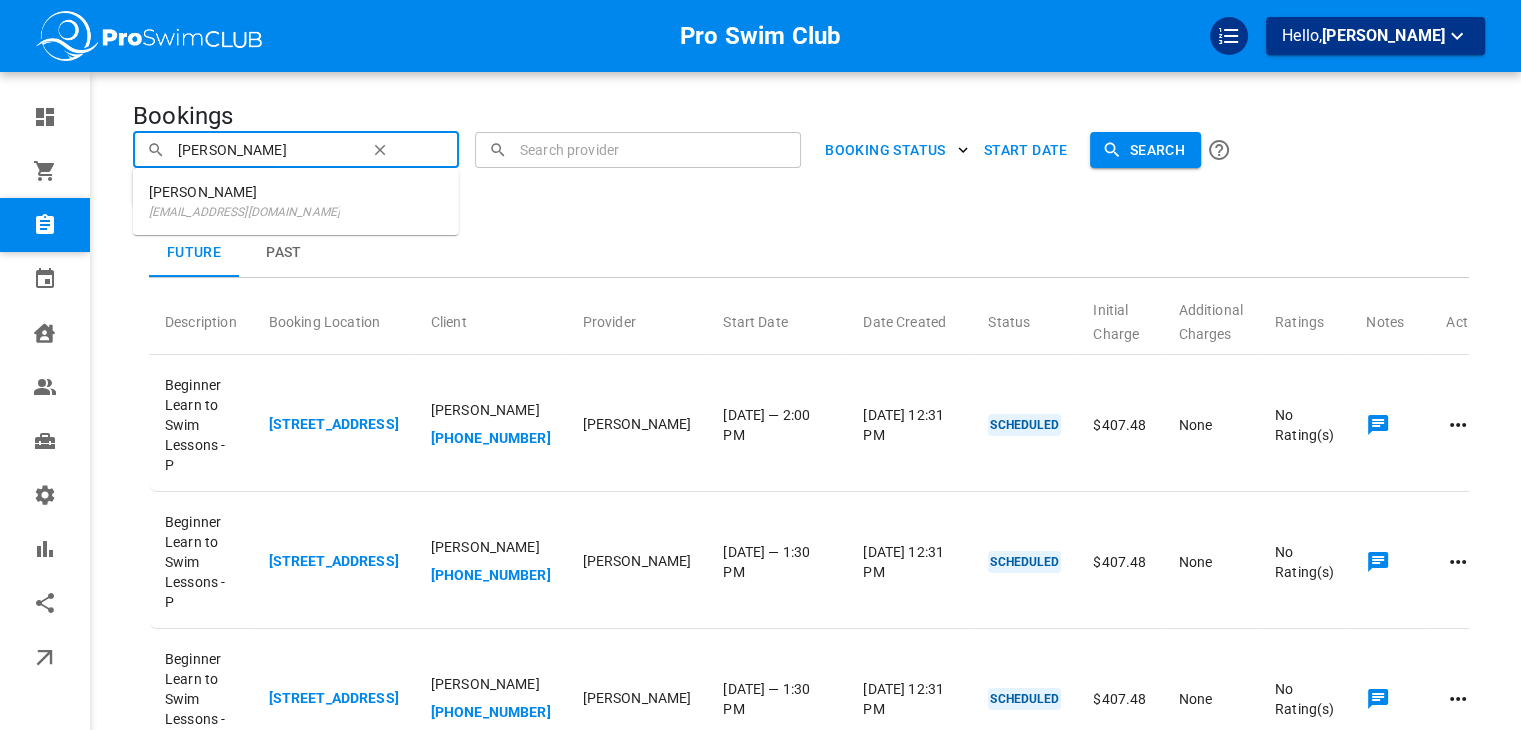click on "[PERSON_NAME]" at bounding box center (244, 192) 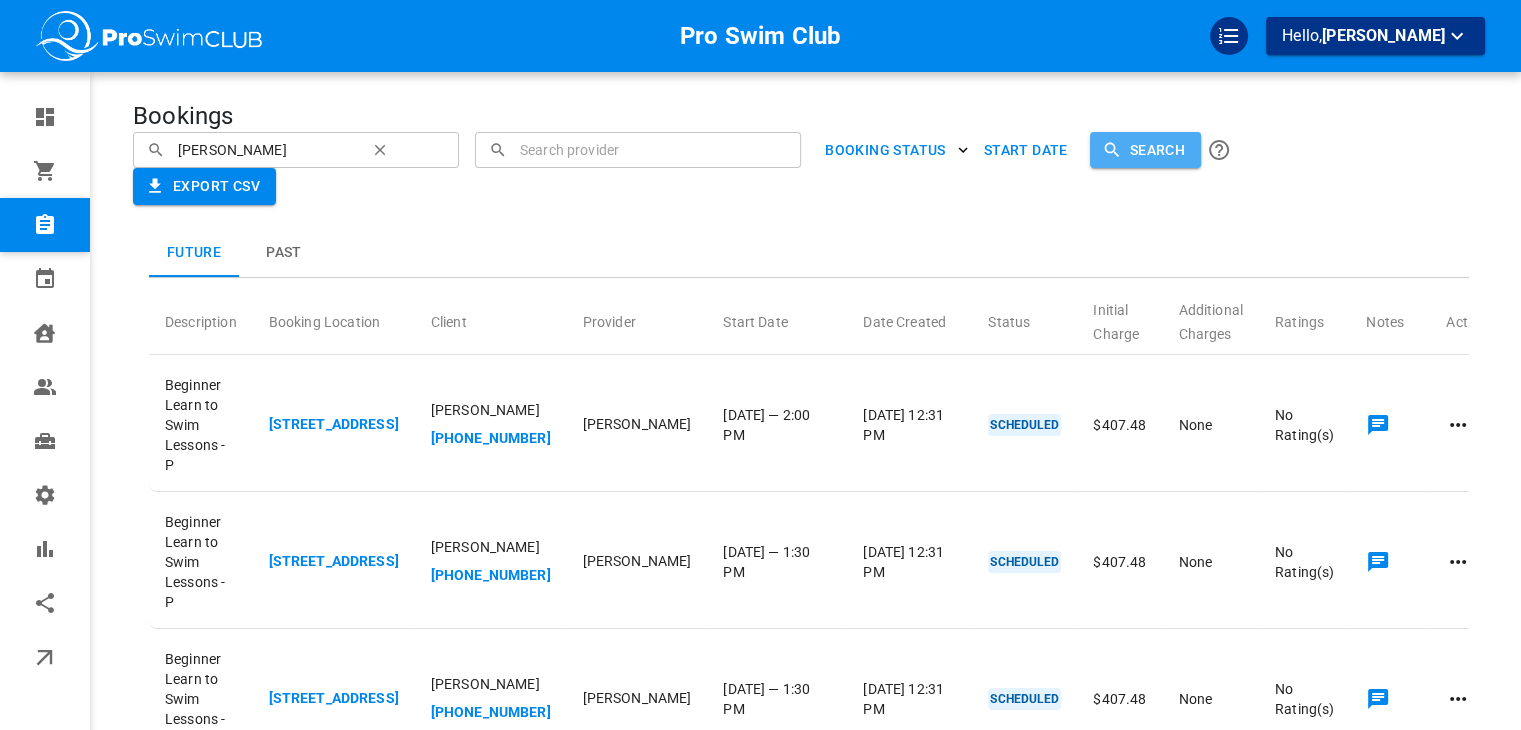 click on "Search" at bounding box center [1145, 150] 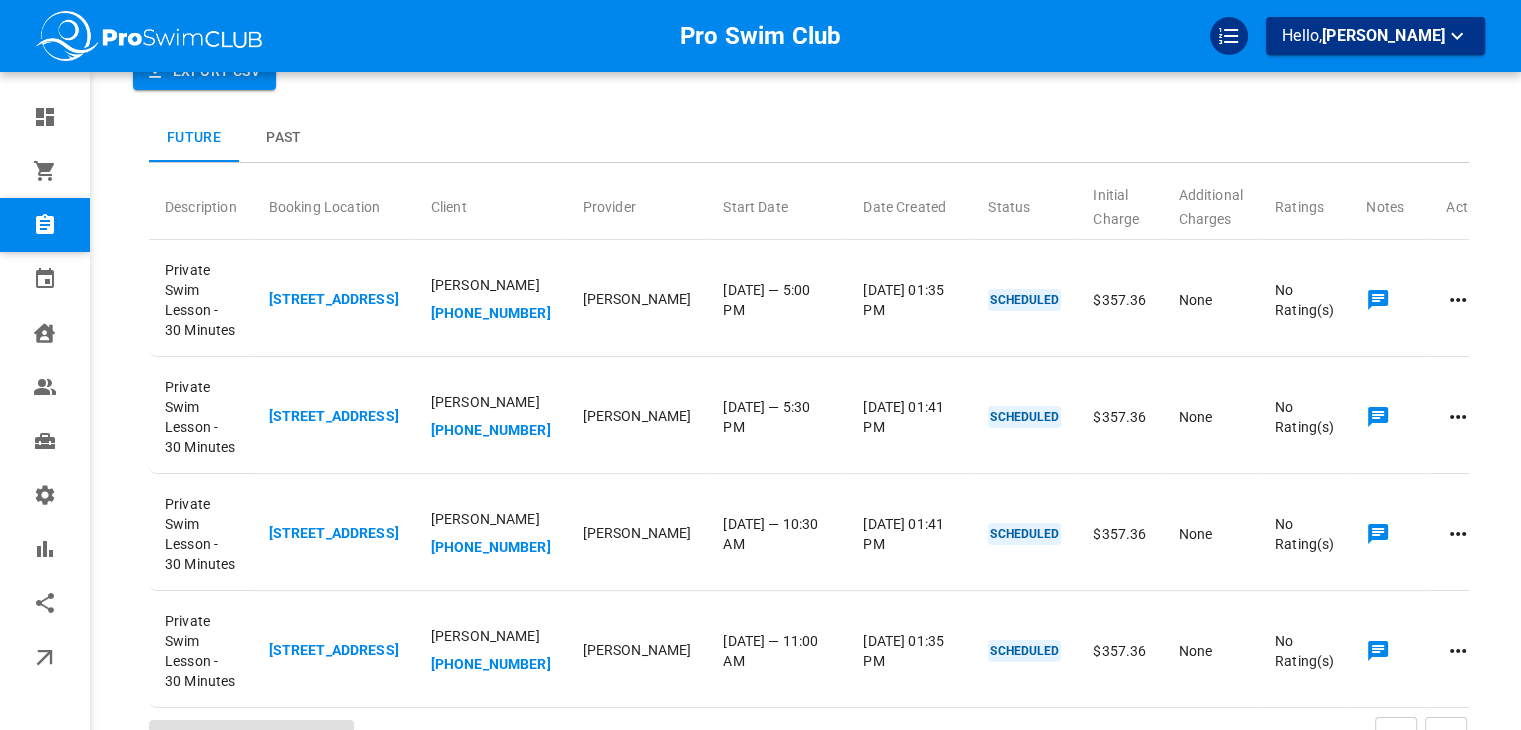 scroll, scrollTop: 113, scrollLeft: 0, axis: vertical 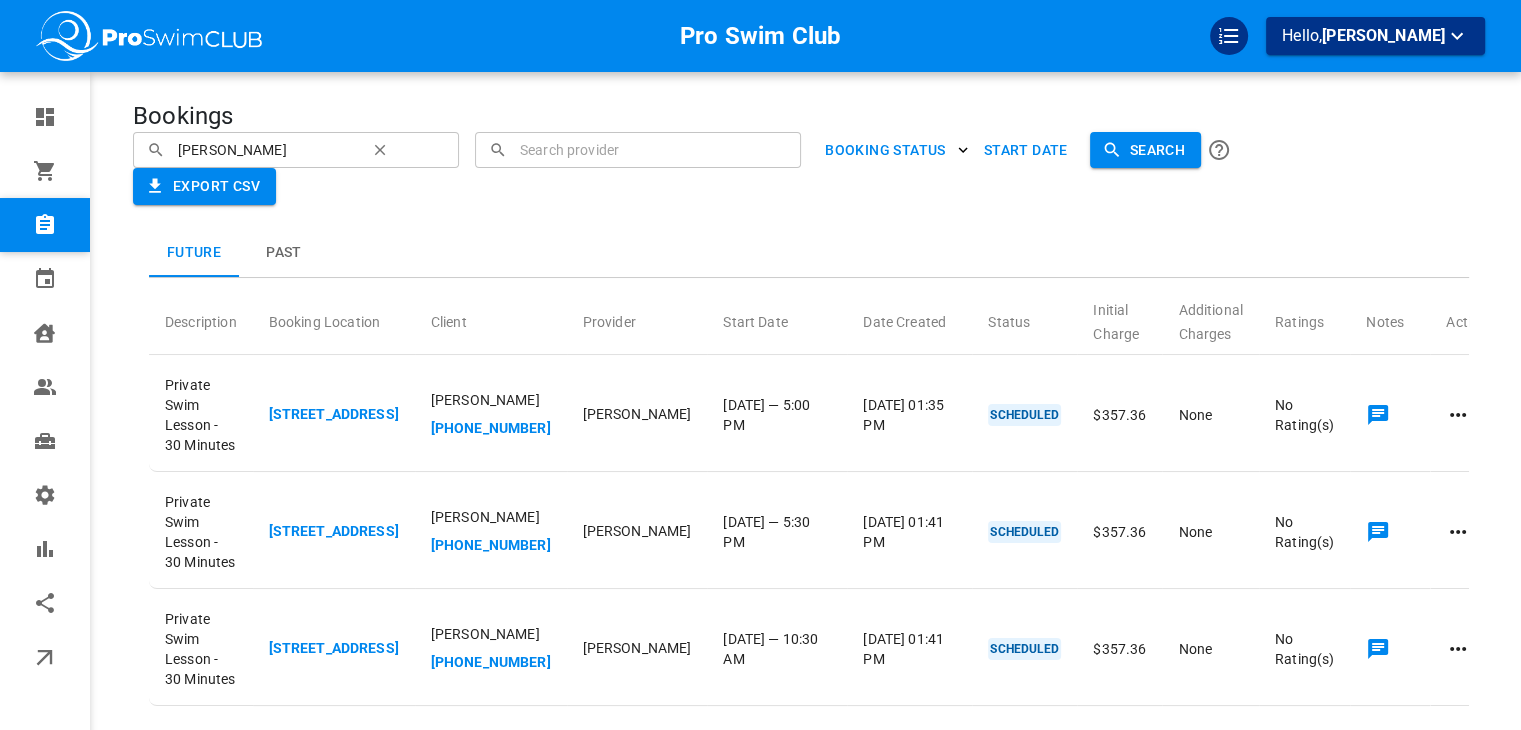 click on "[PERSON_NAME]" at bounding box center [265, 149] 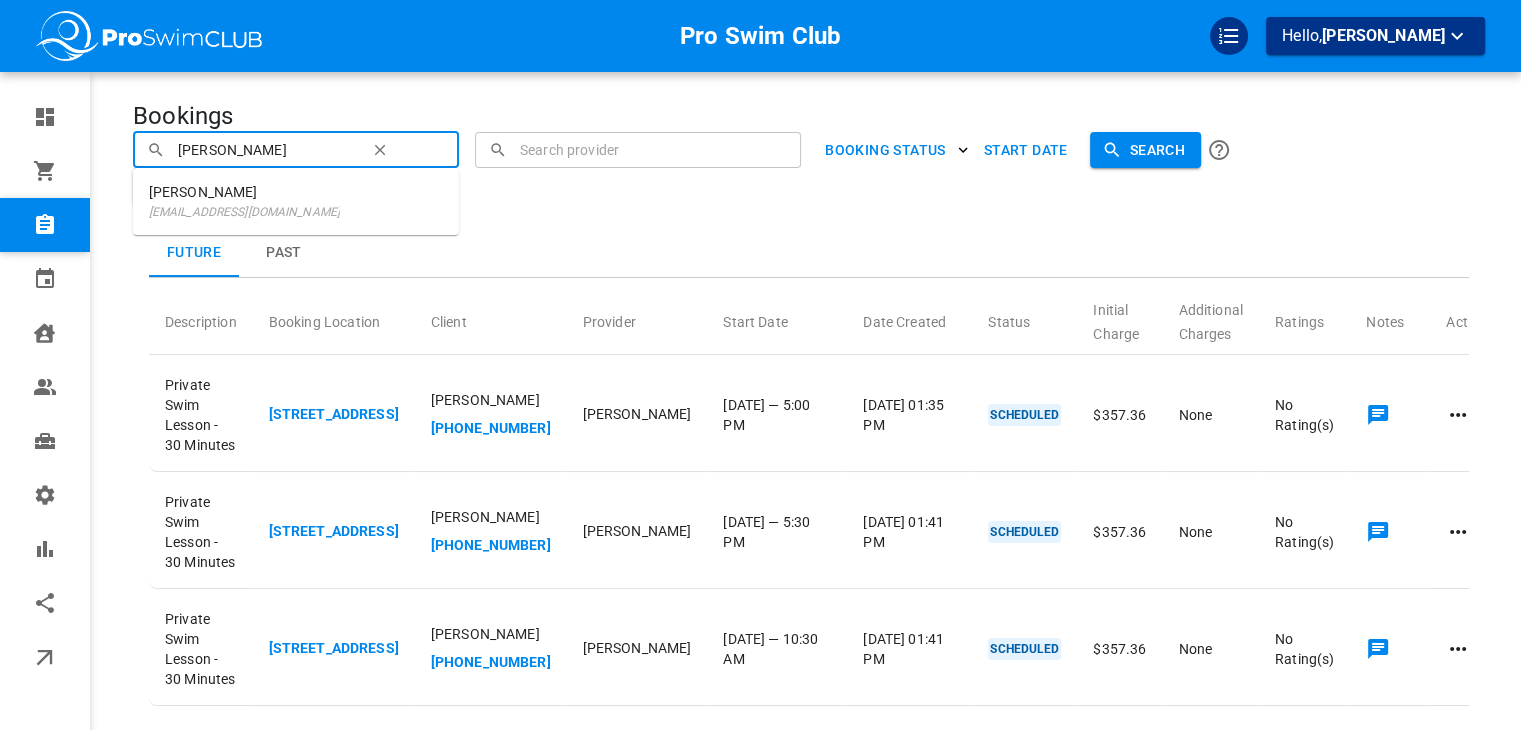 type on "j" 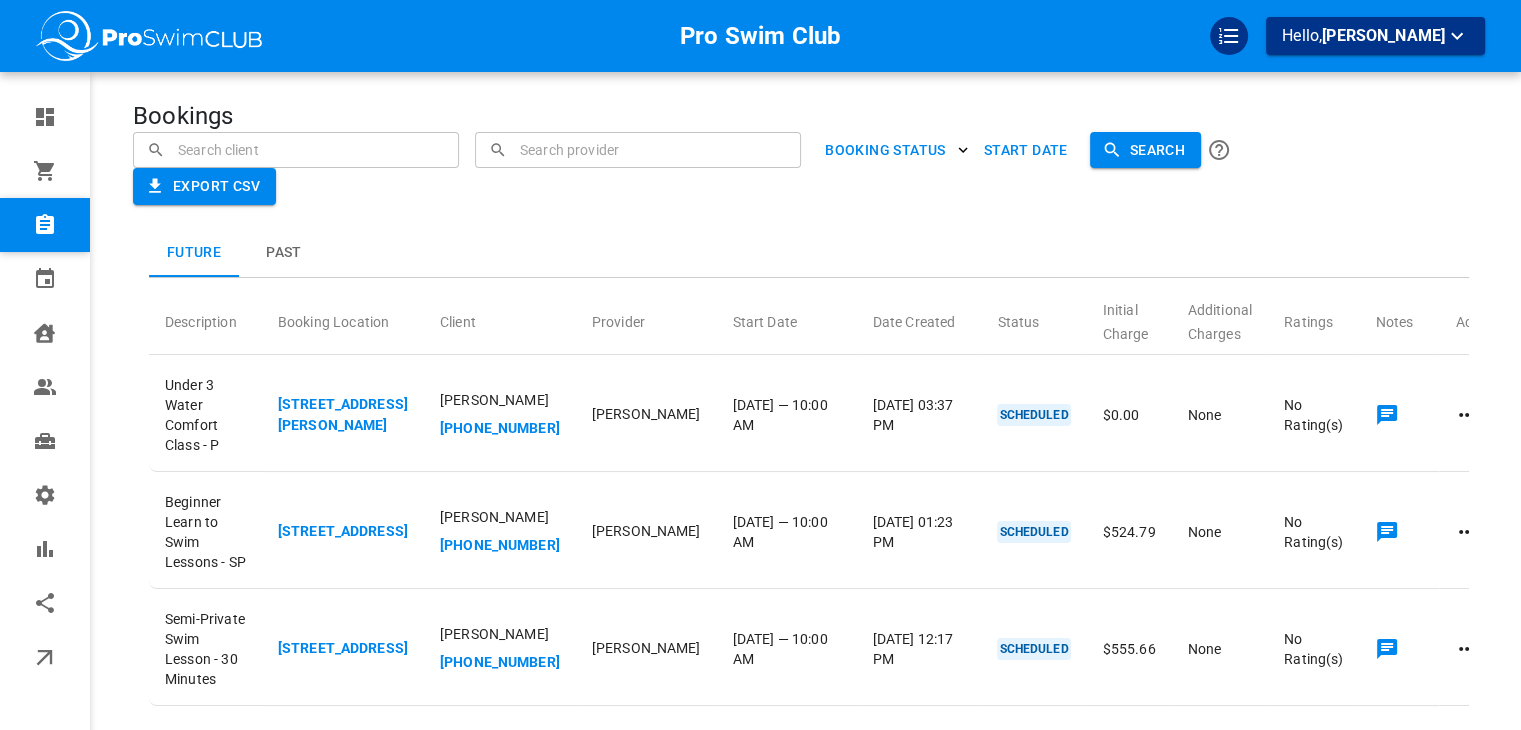 click at bounding box center [296, 149] 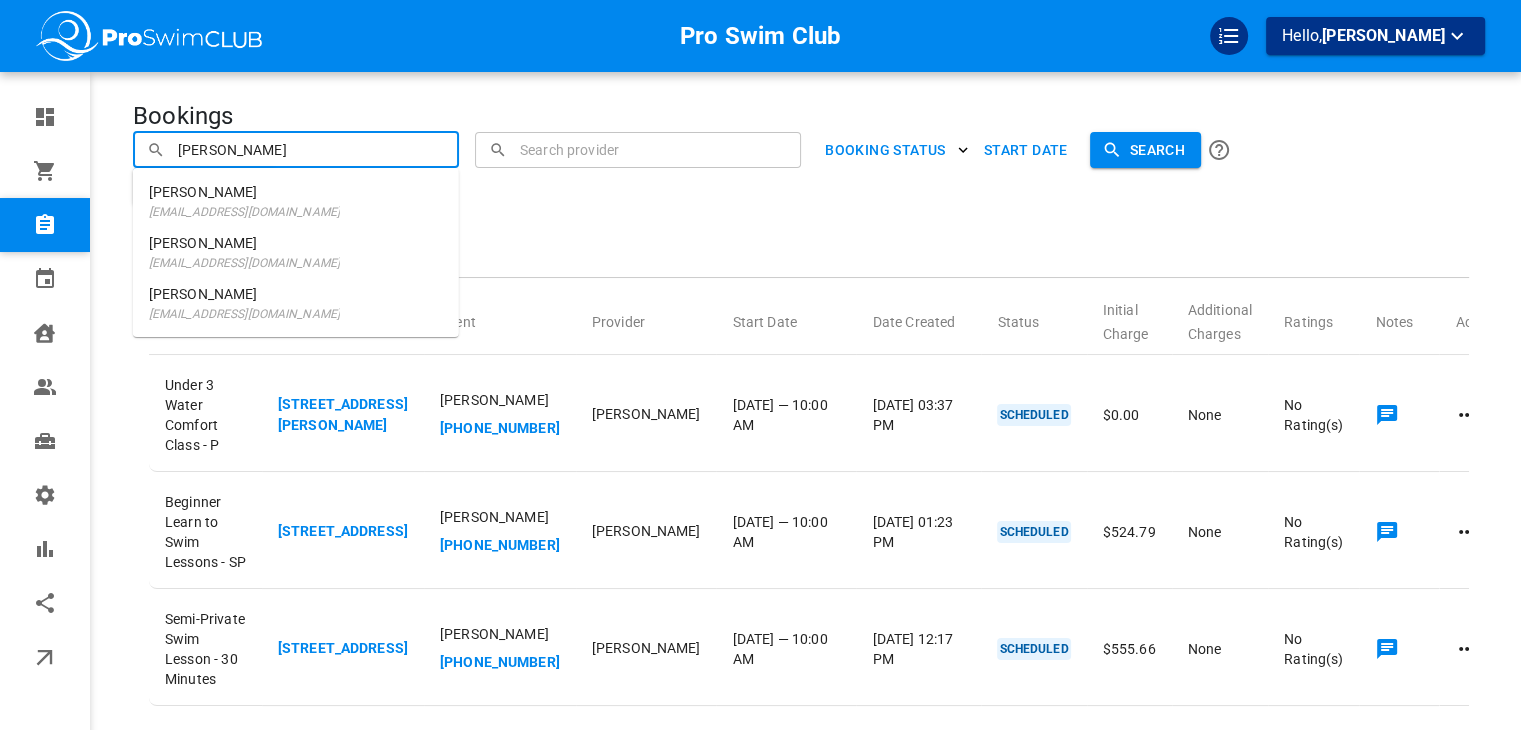 click on "[PERSON_NAME]" at bounding box center (244, 294) 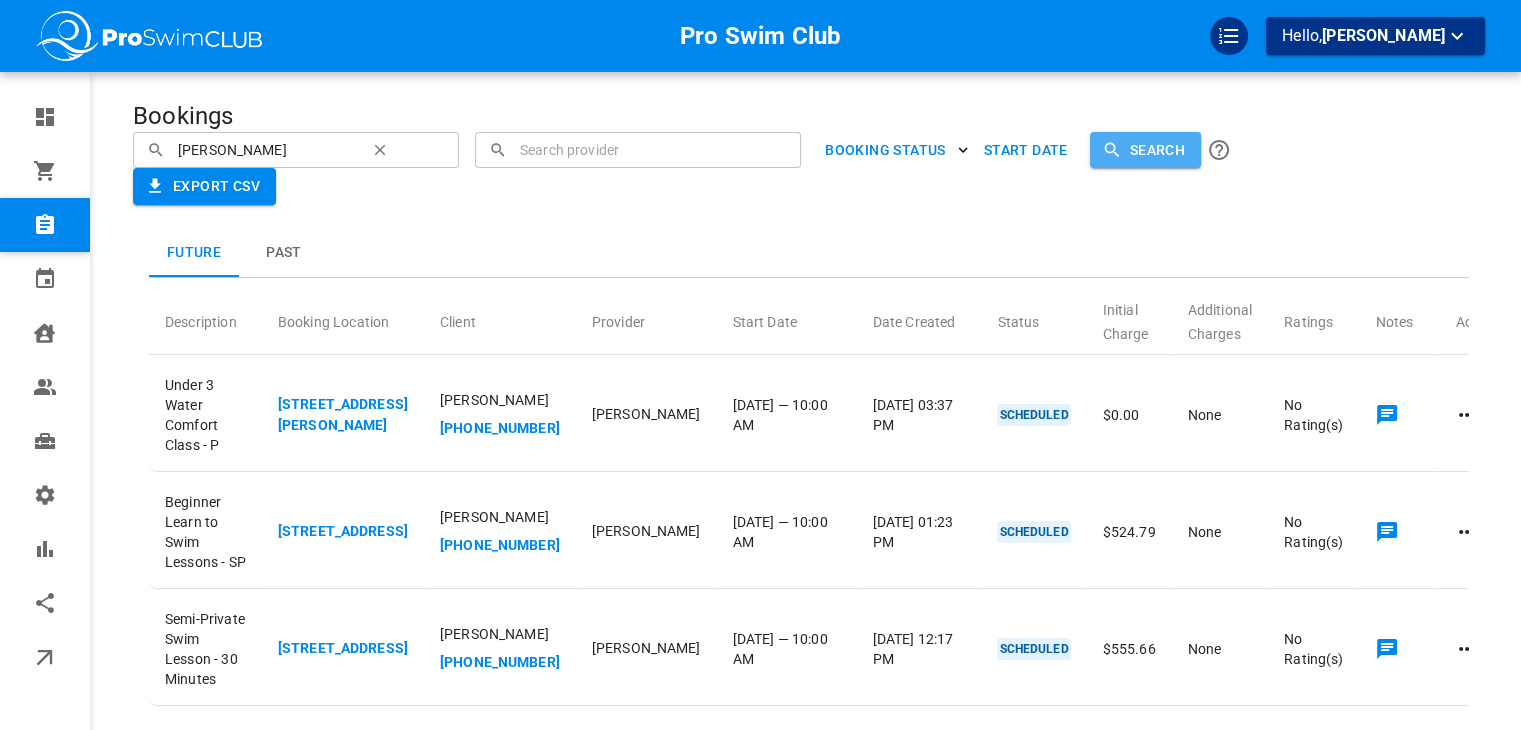 click on "Search" at bounding box center [1145, 150] 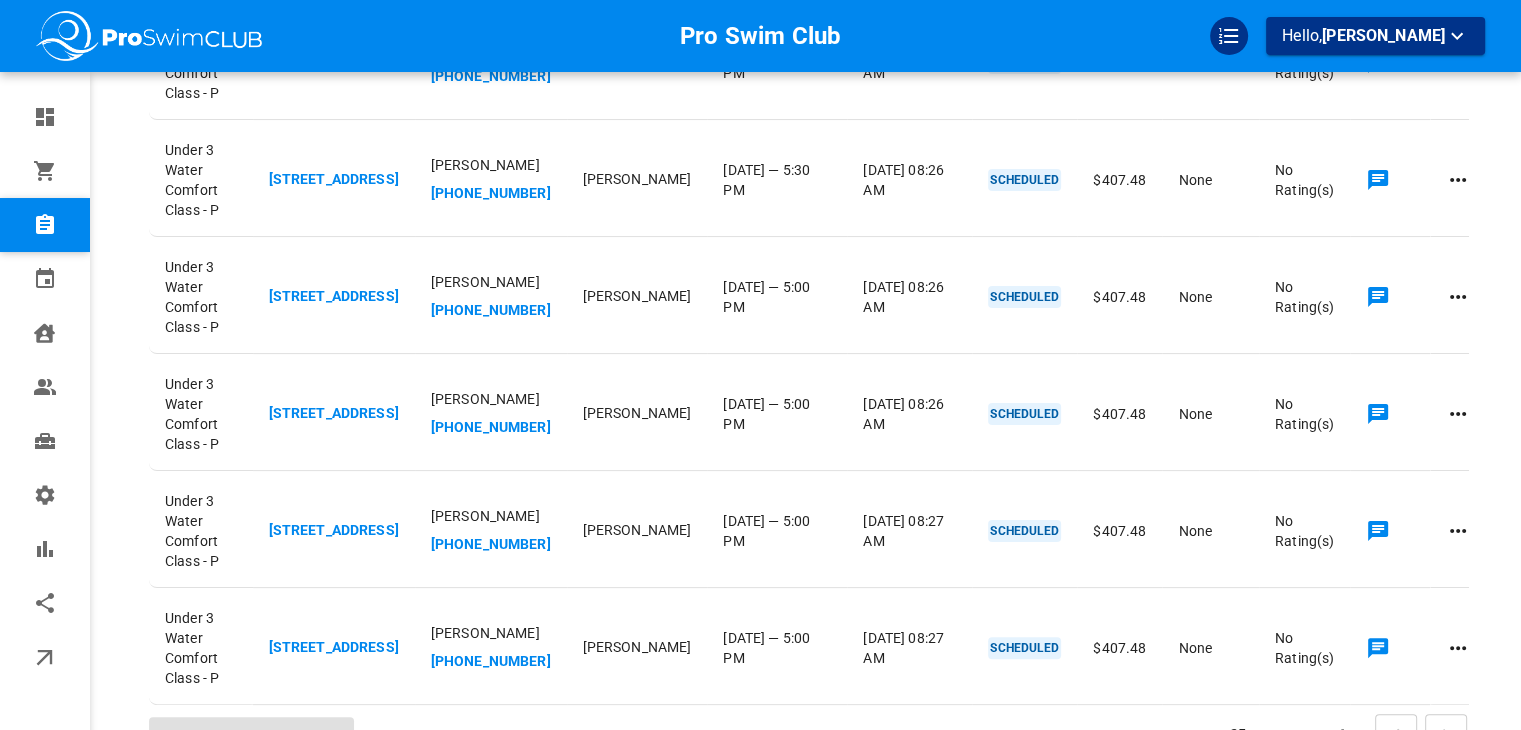 scroll, scrollTop: 298, scrollLeft: 0, axis: vertical 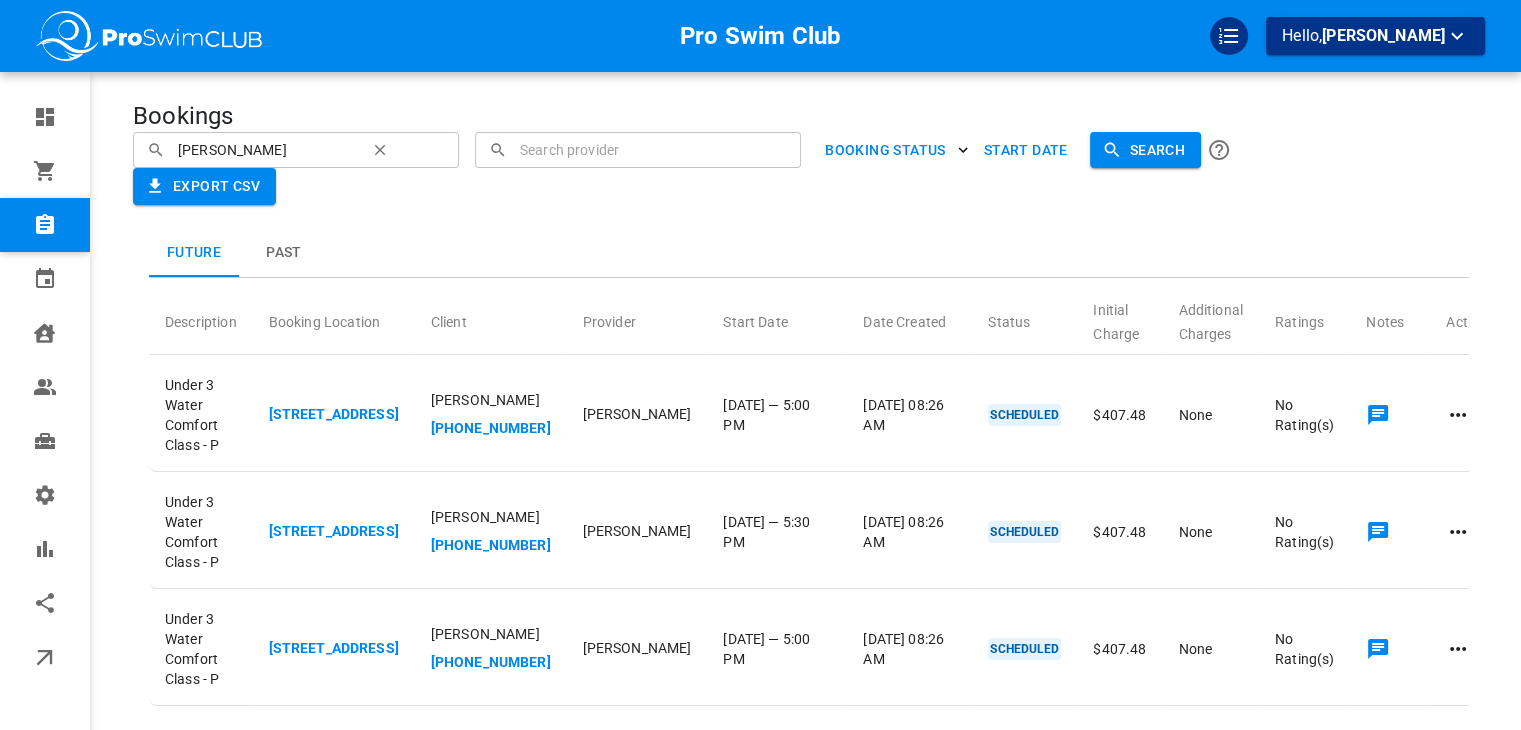 click on "[PERSON_NAME]" at bounding box center [265, 149] 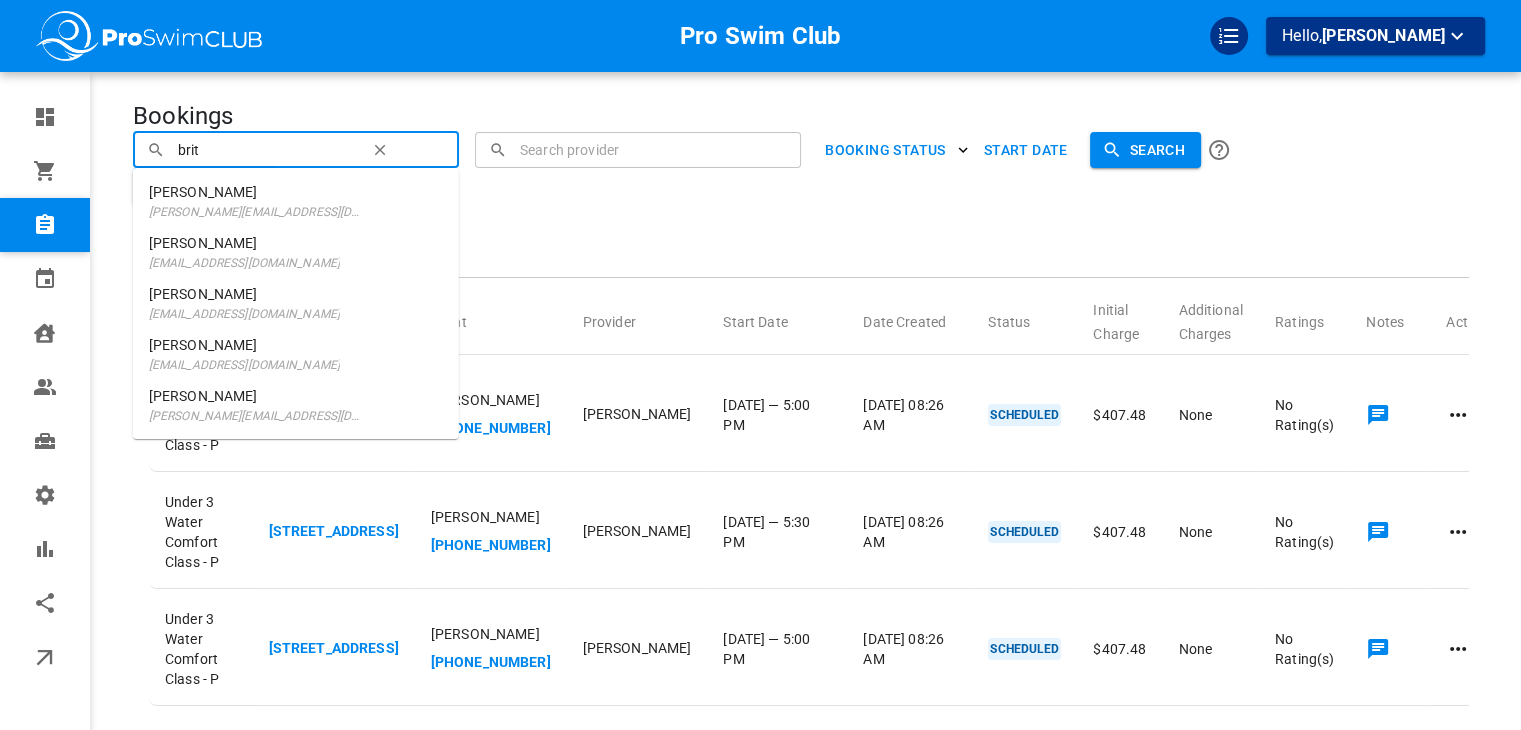 click on "[PERSON_NAME]" at bounding box center [244, 294] 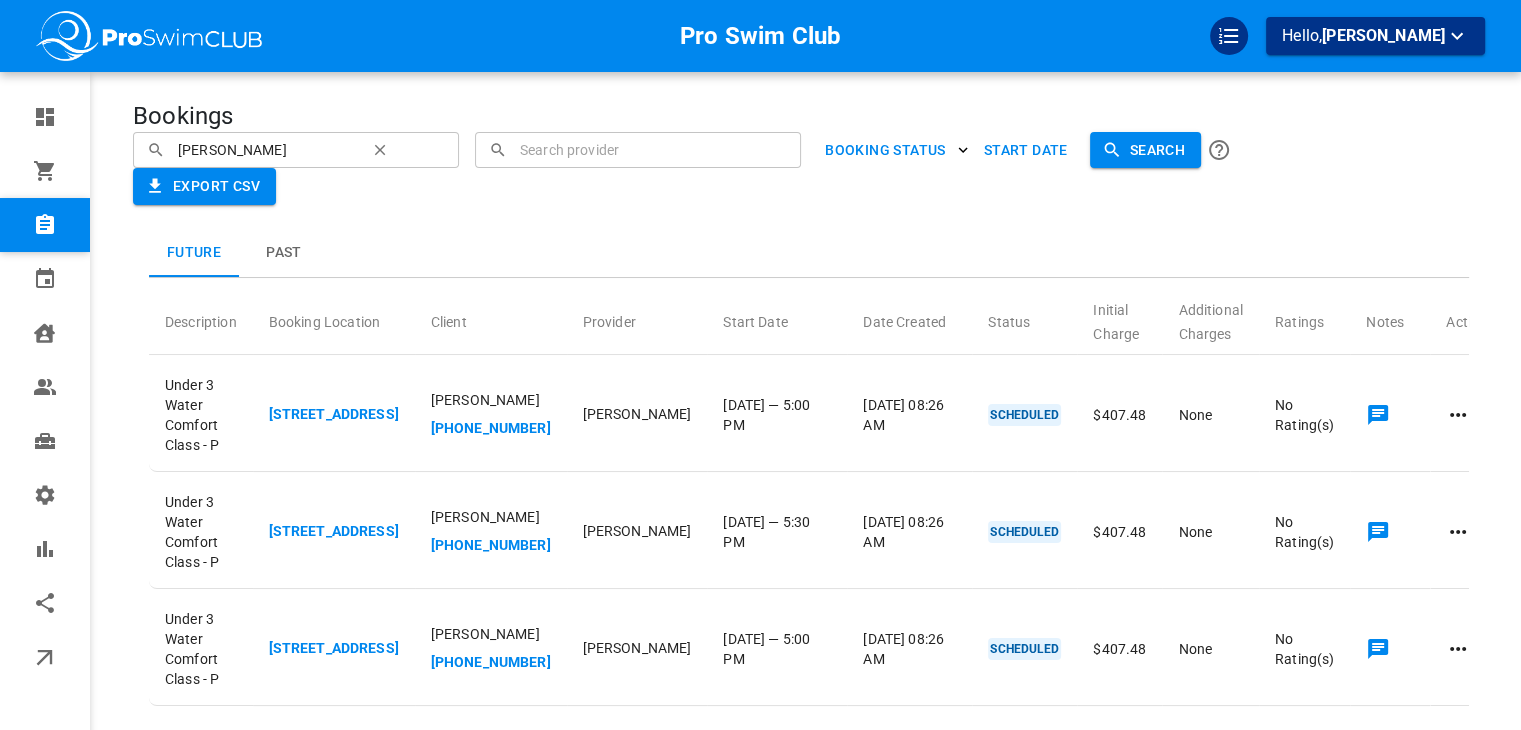 click 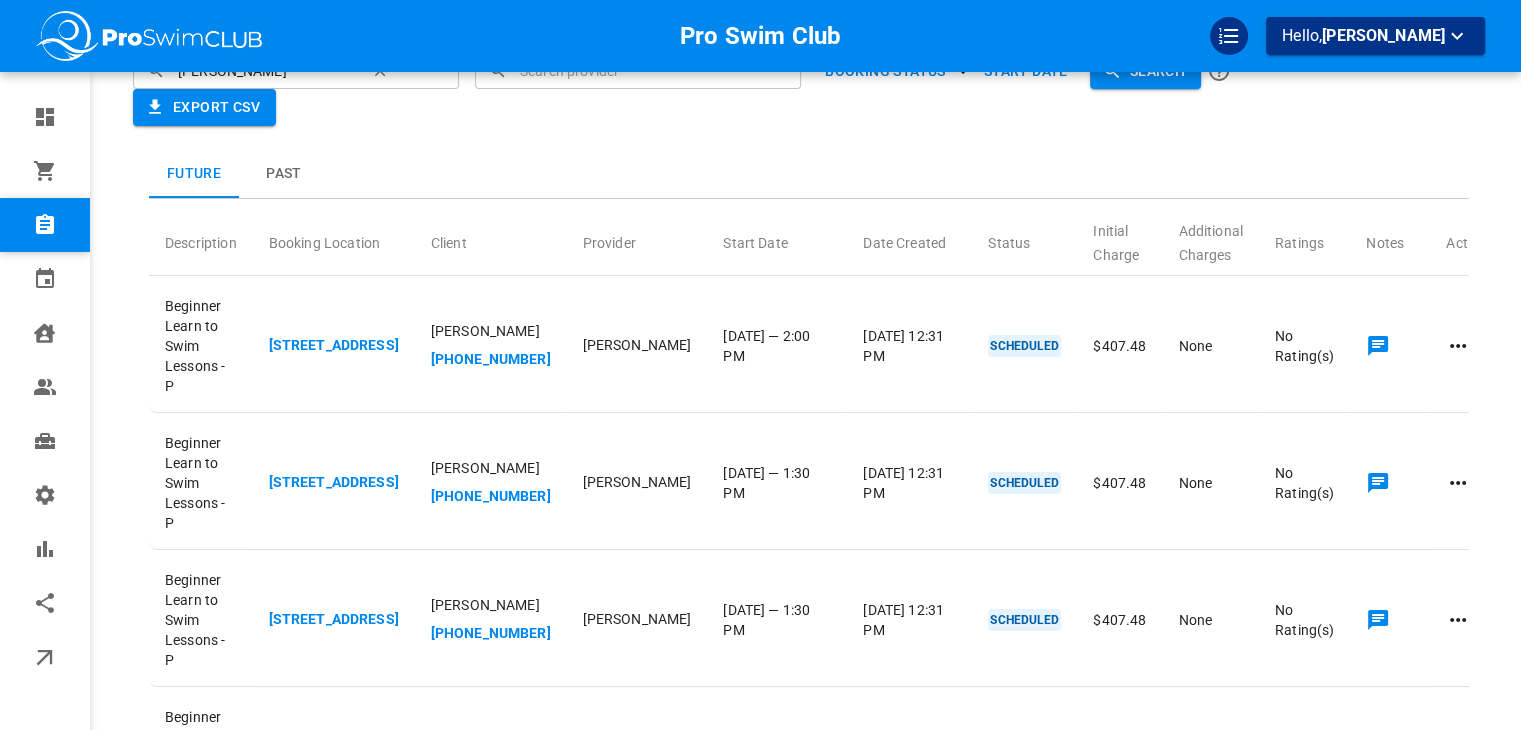 scroll, scrollTop: 80, scrollLeft: 0, axis: vertical 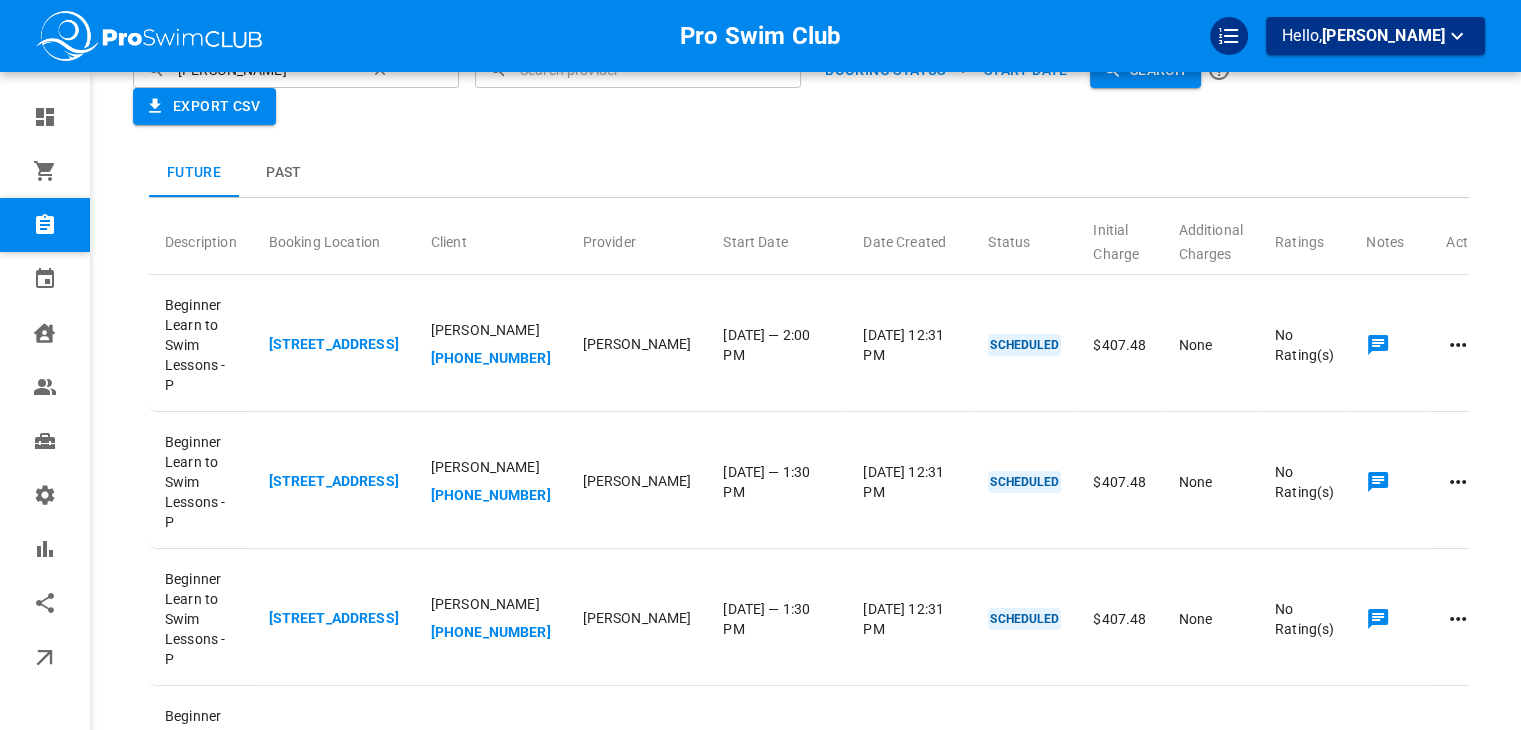 click 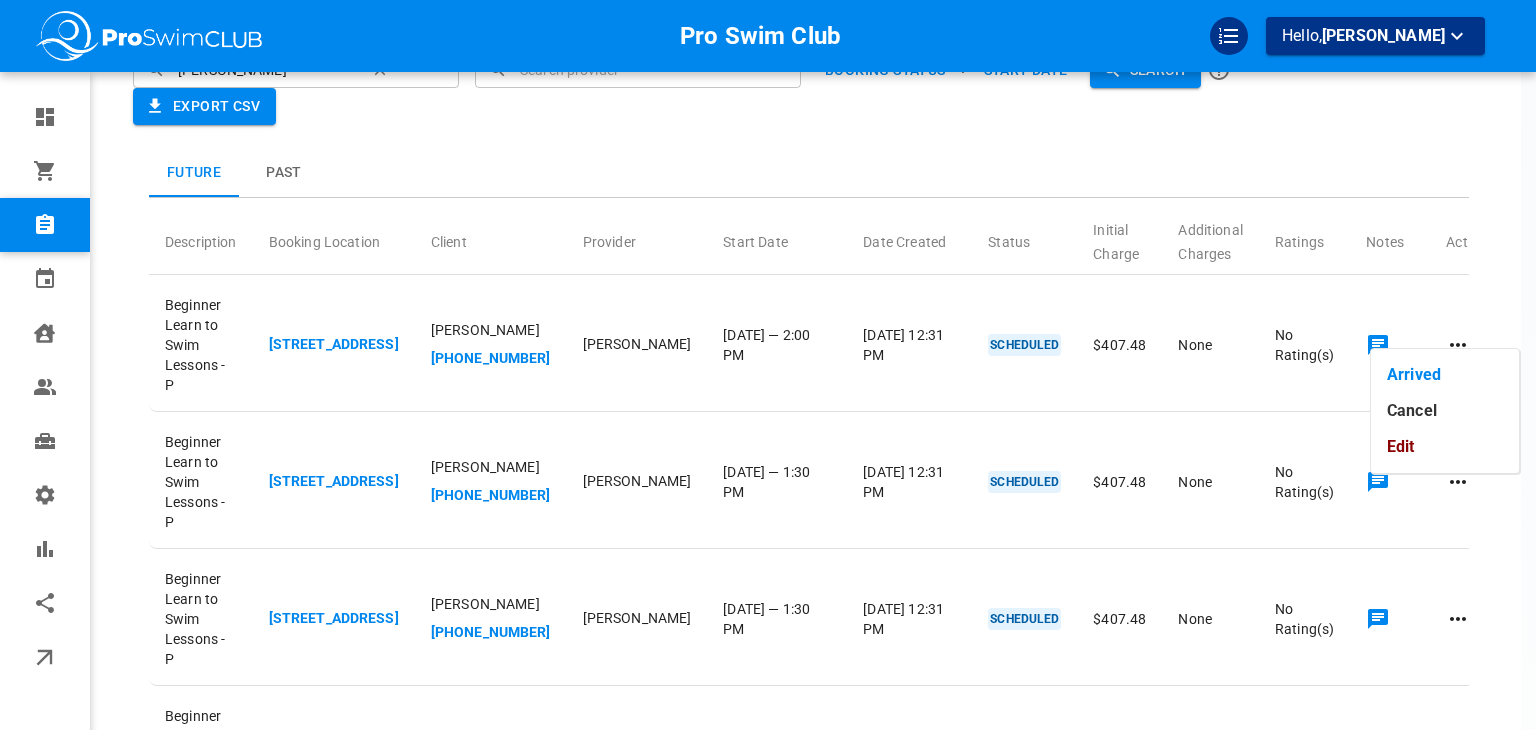 click on "Edit" at bounding box center (1445, 447) 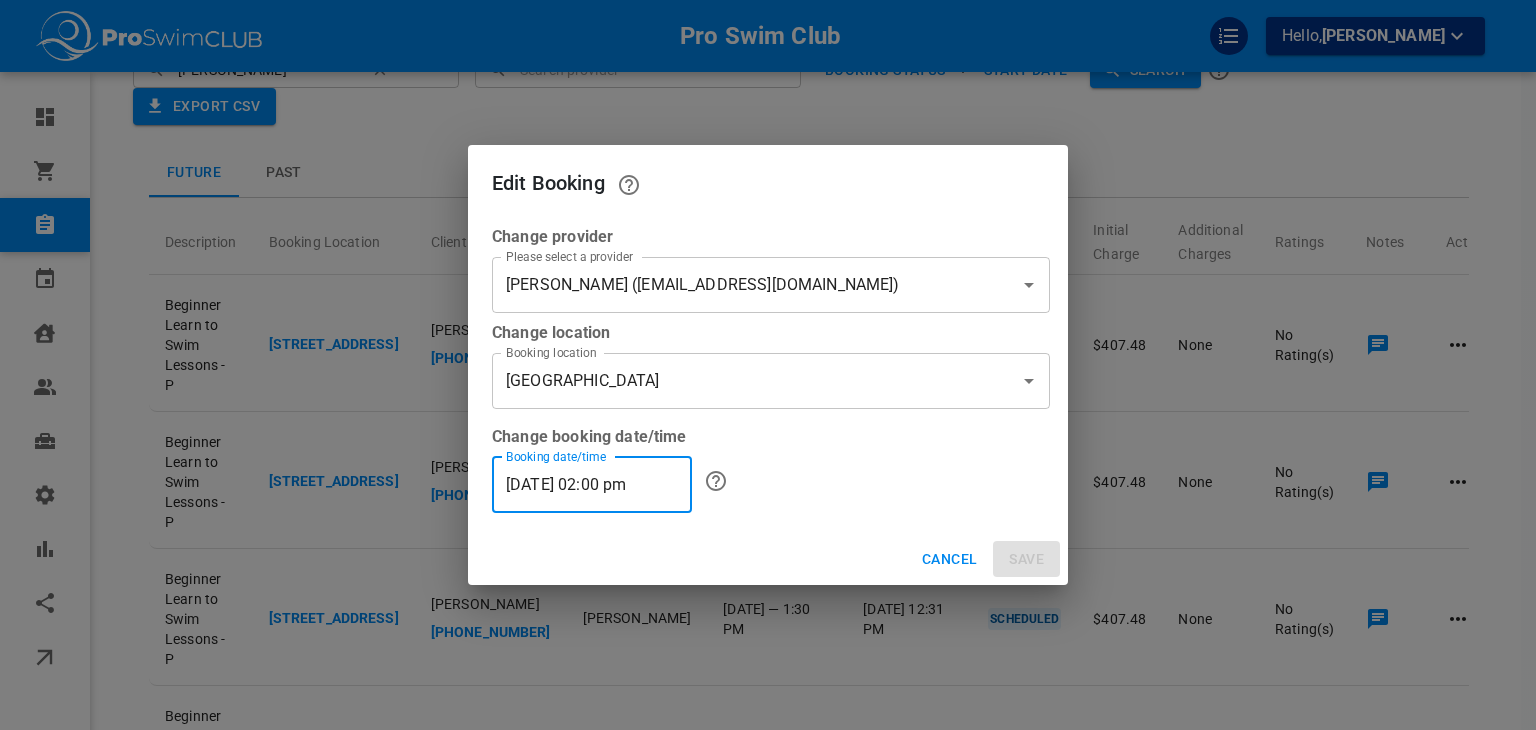 click on "07/11/2025 02:00 pm" at bounding box center [592, 485] 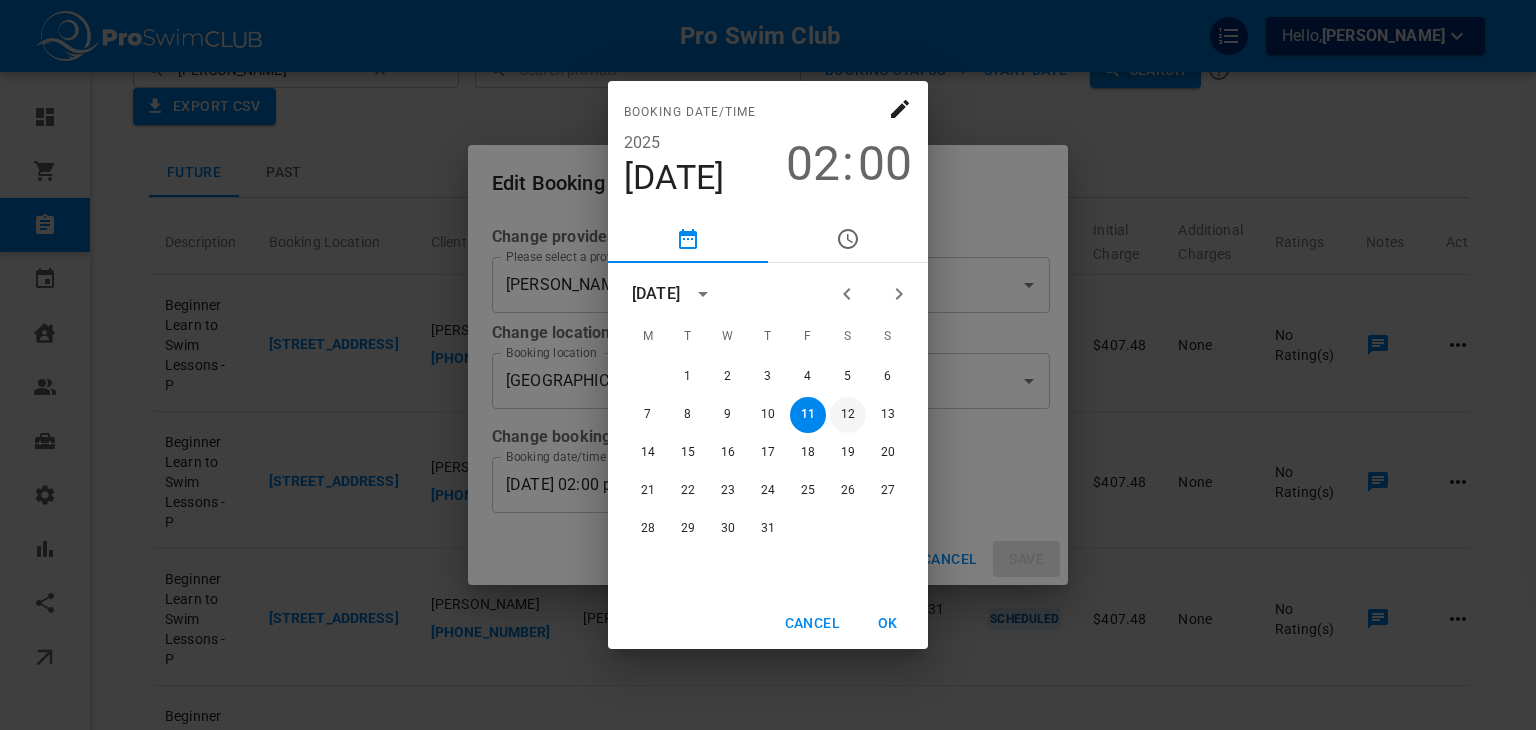 click on "12" at bounding box center [848, 415] 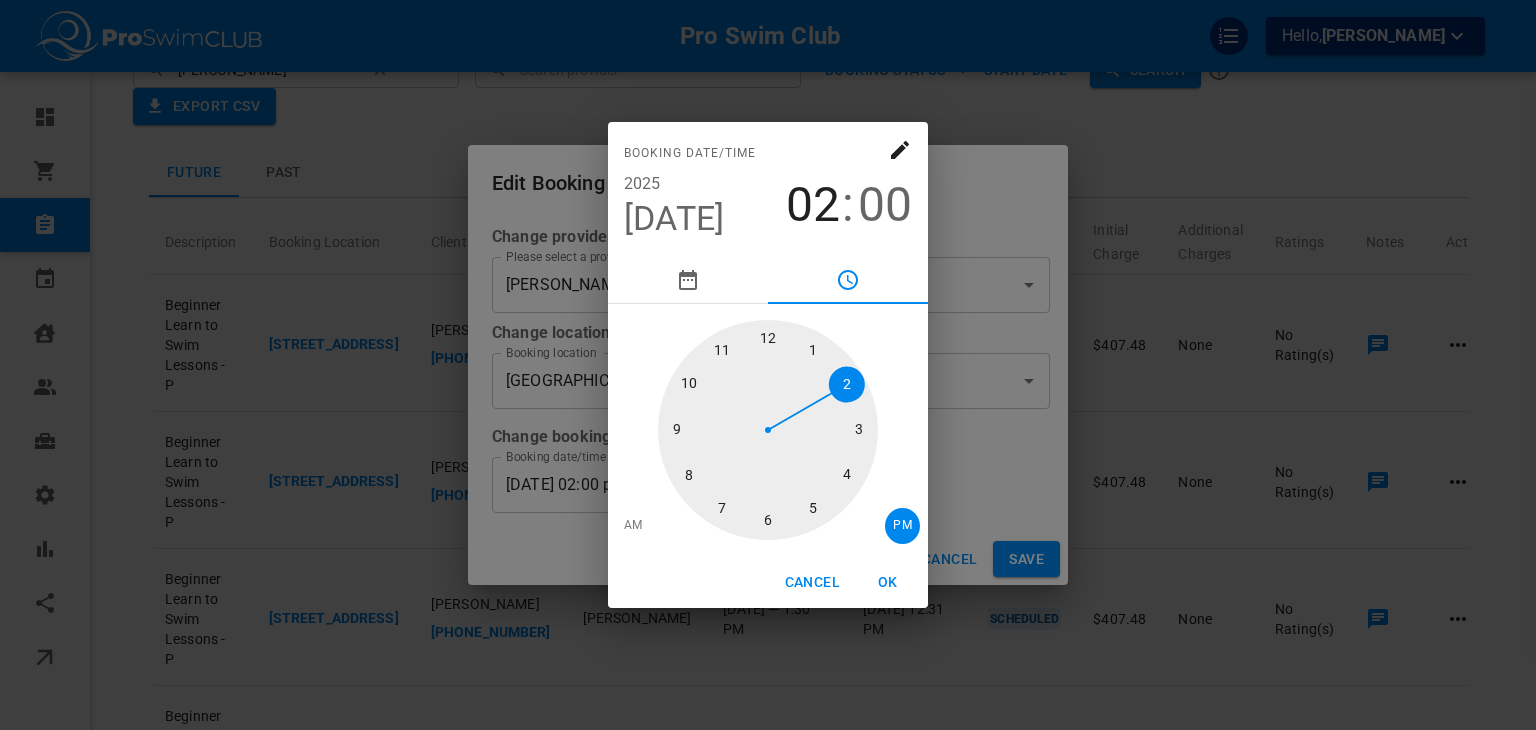 click at bounding box center [768, 430] 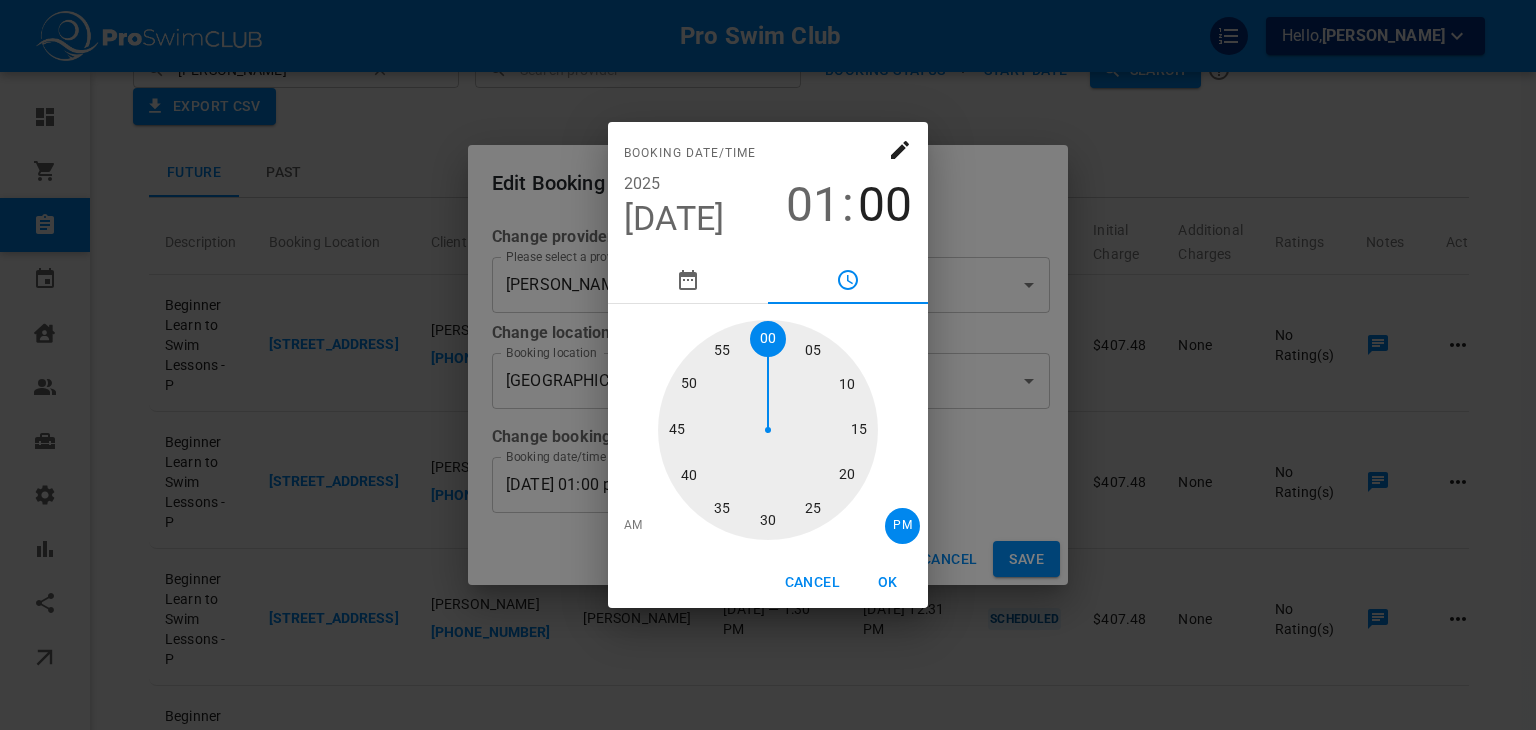click at bounding box center (768, 430) 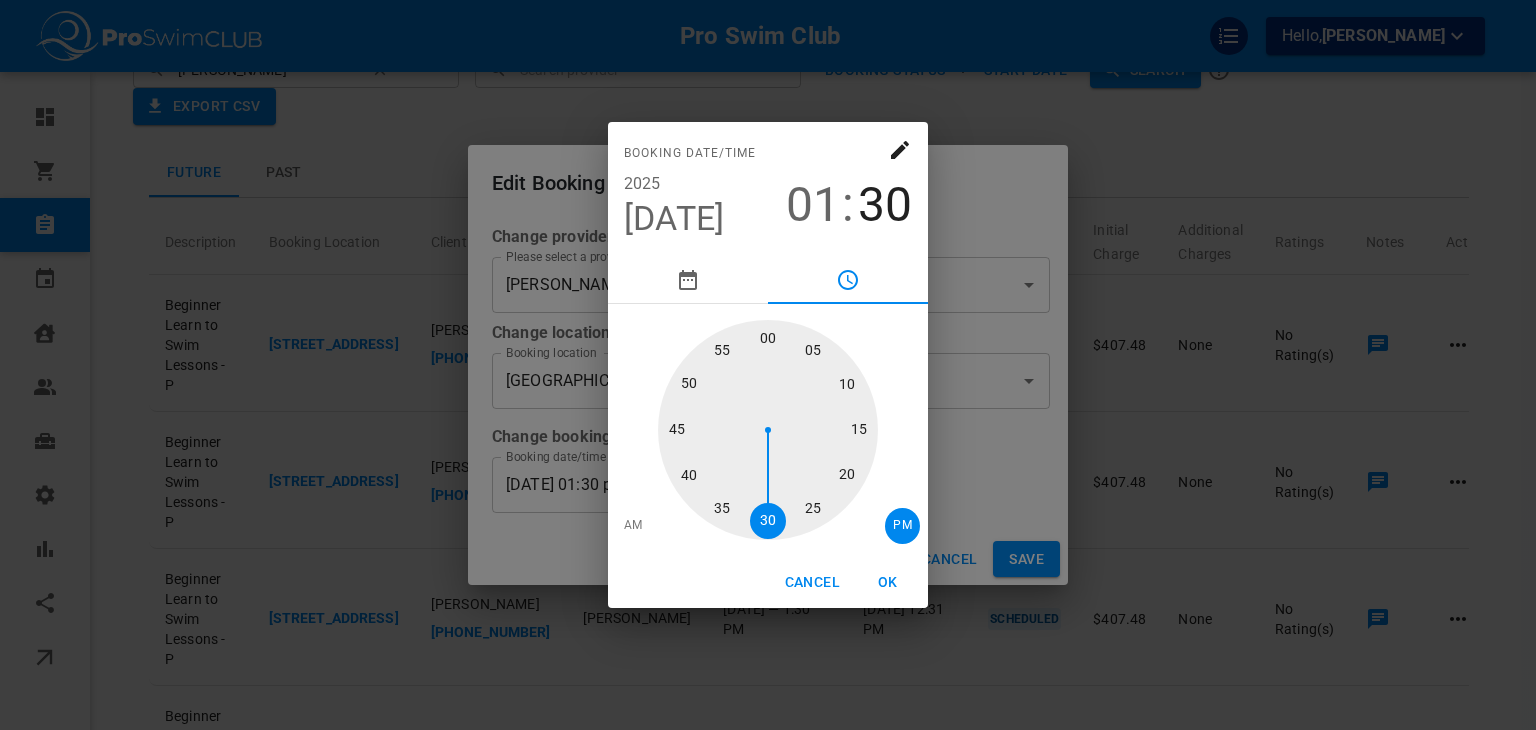 click on "Jul 12" at bounding box center (674, 219) 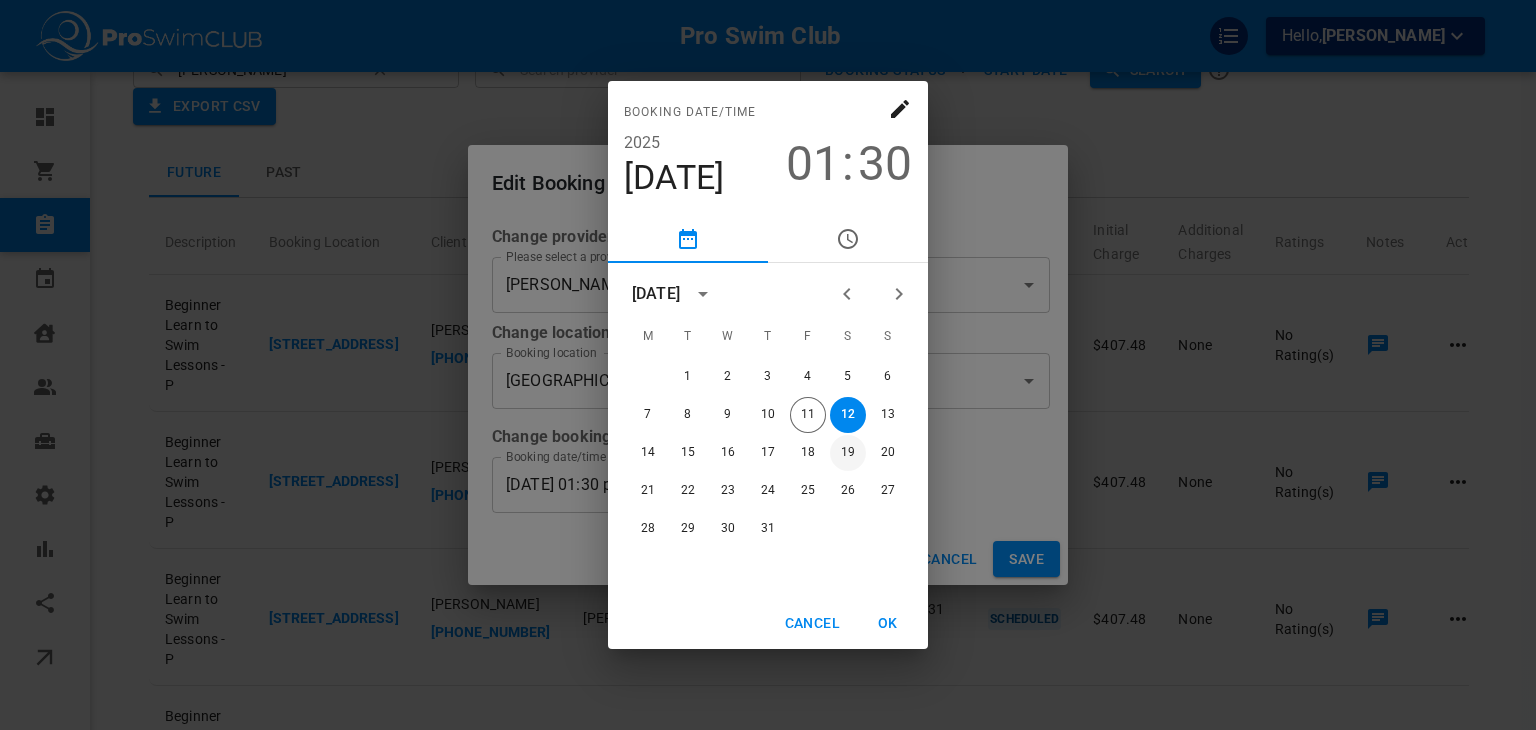 click on "19" at bounding box center (848, 453) 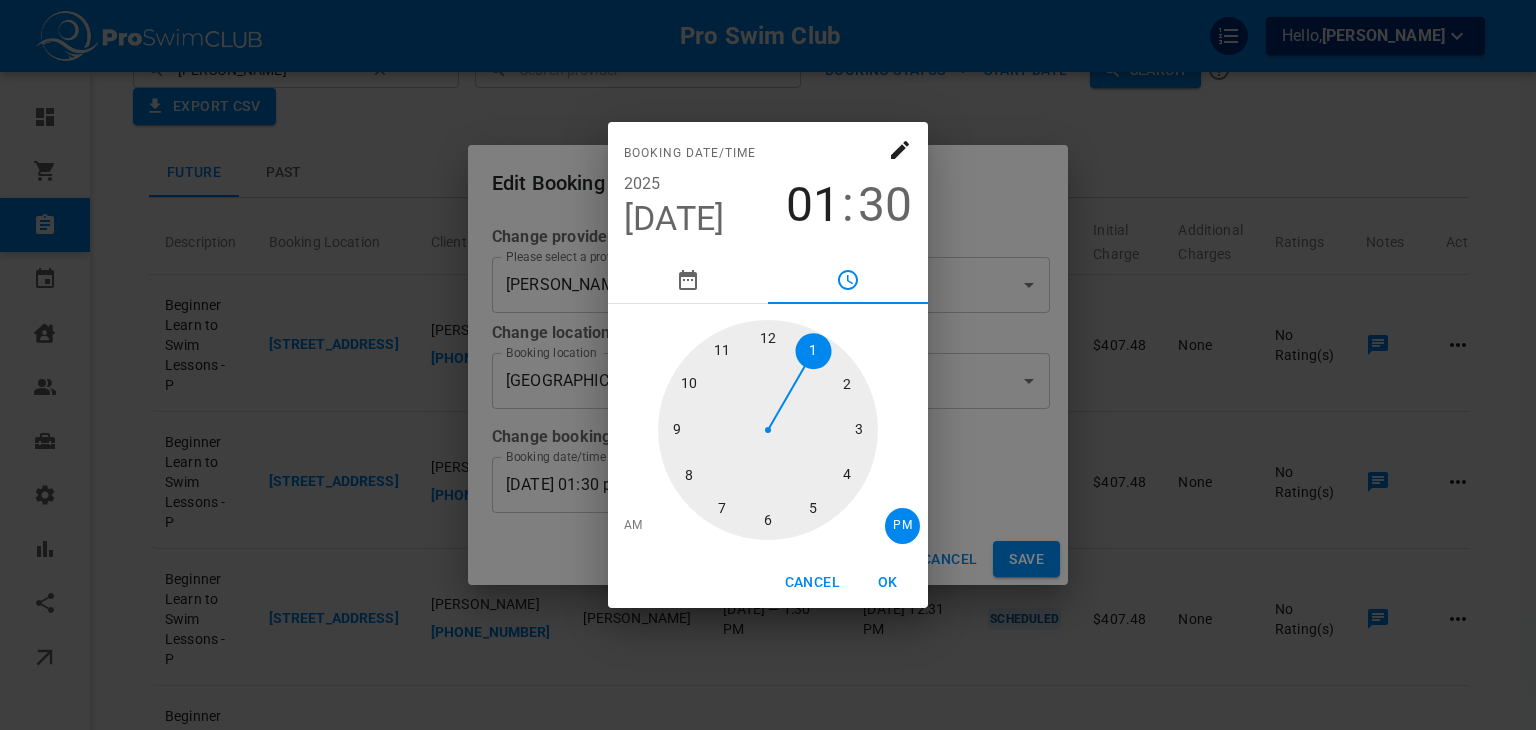 click on "Jul 19" at bounding box center [674, 219] 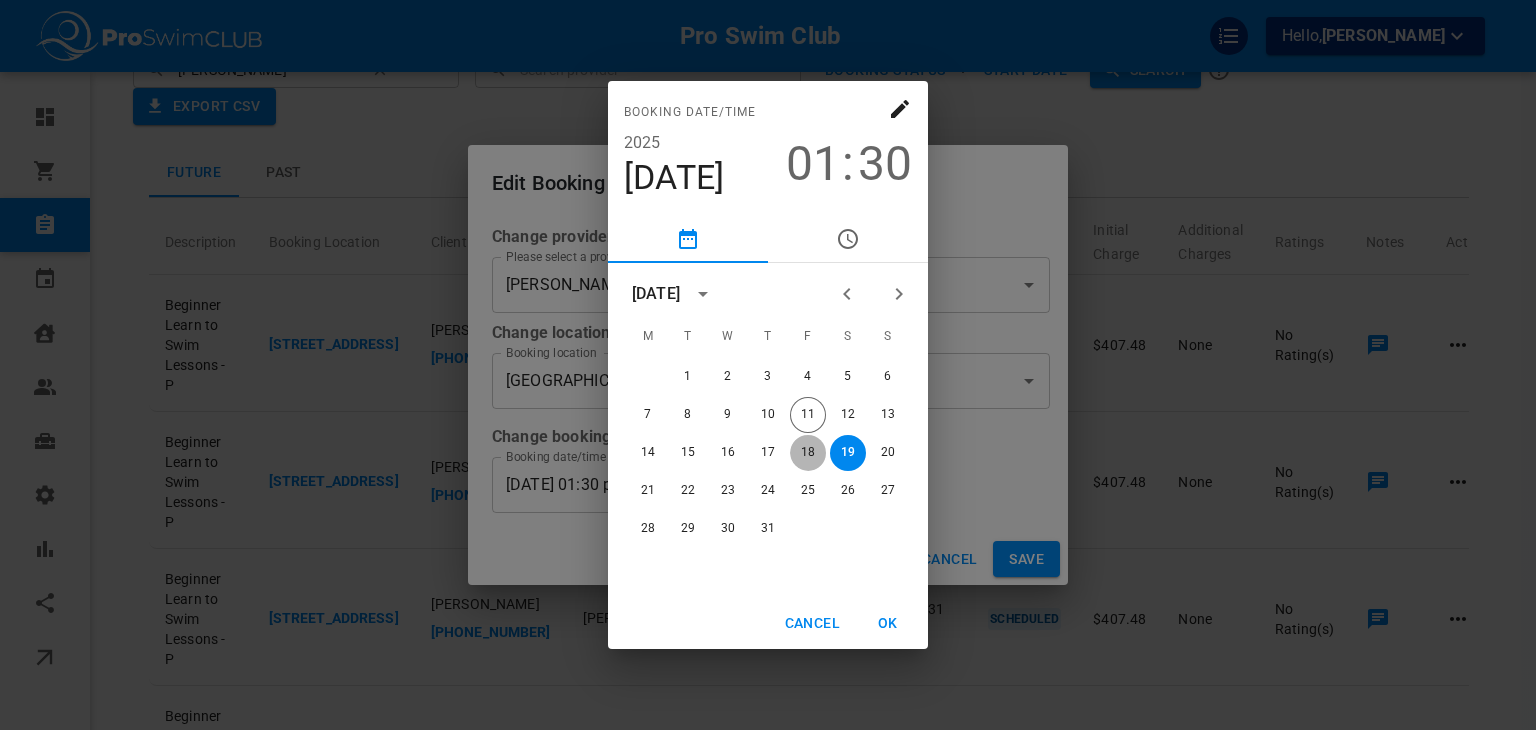 click on "18" at bounding box center [808, 453] 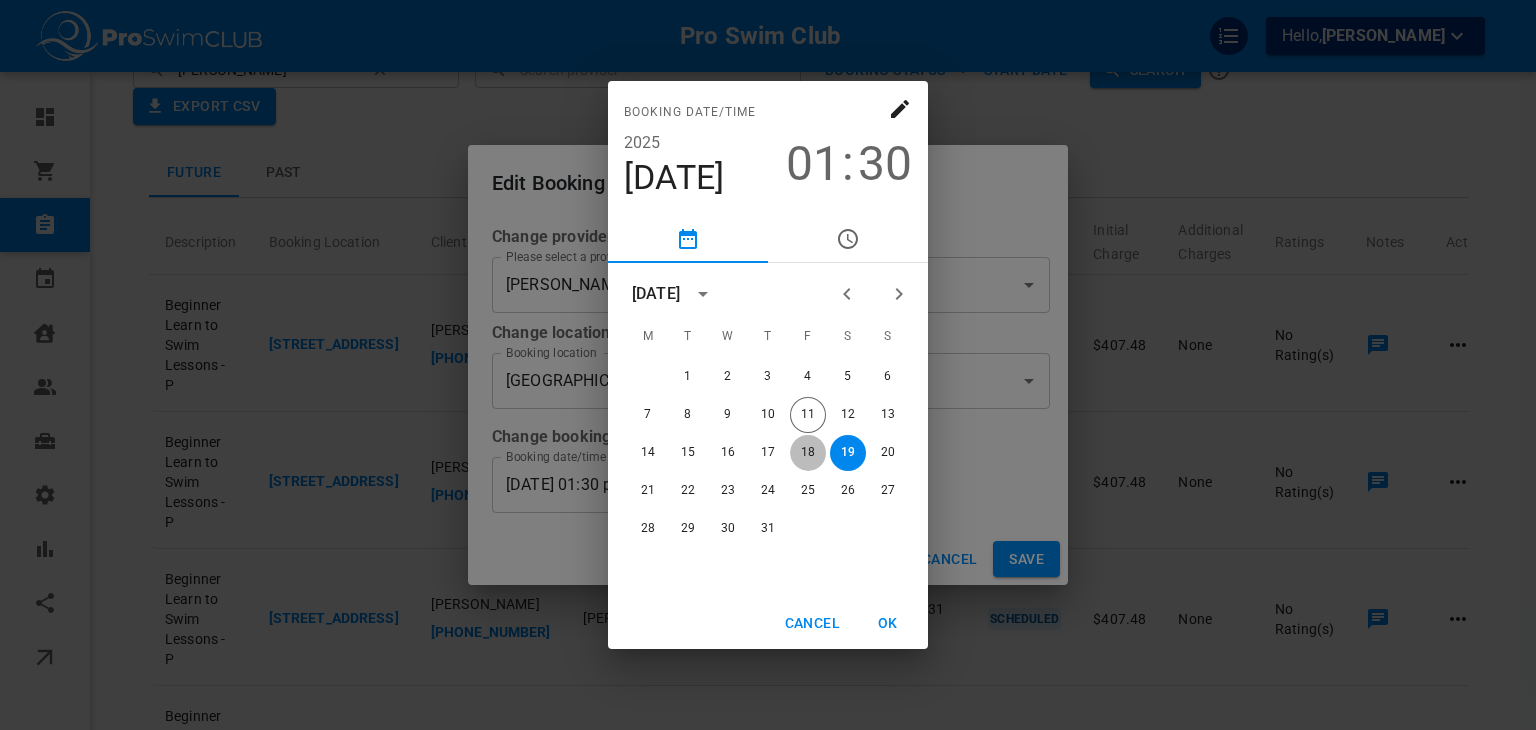 type on "07/18/2025 01:30 pm" 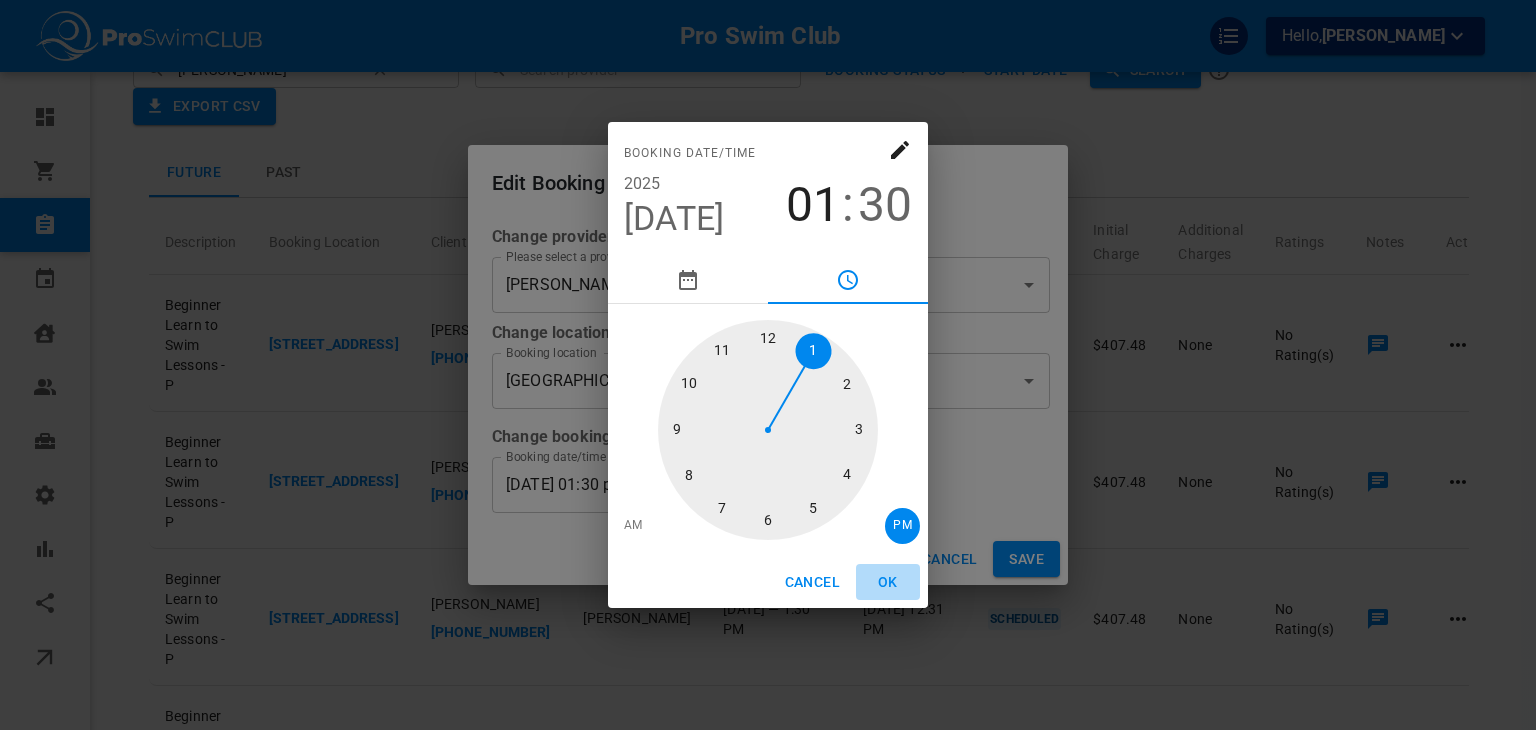 click on "OK" at bounding box center [888, 582] 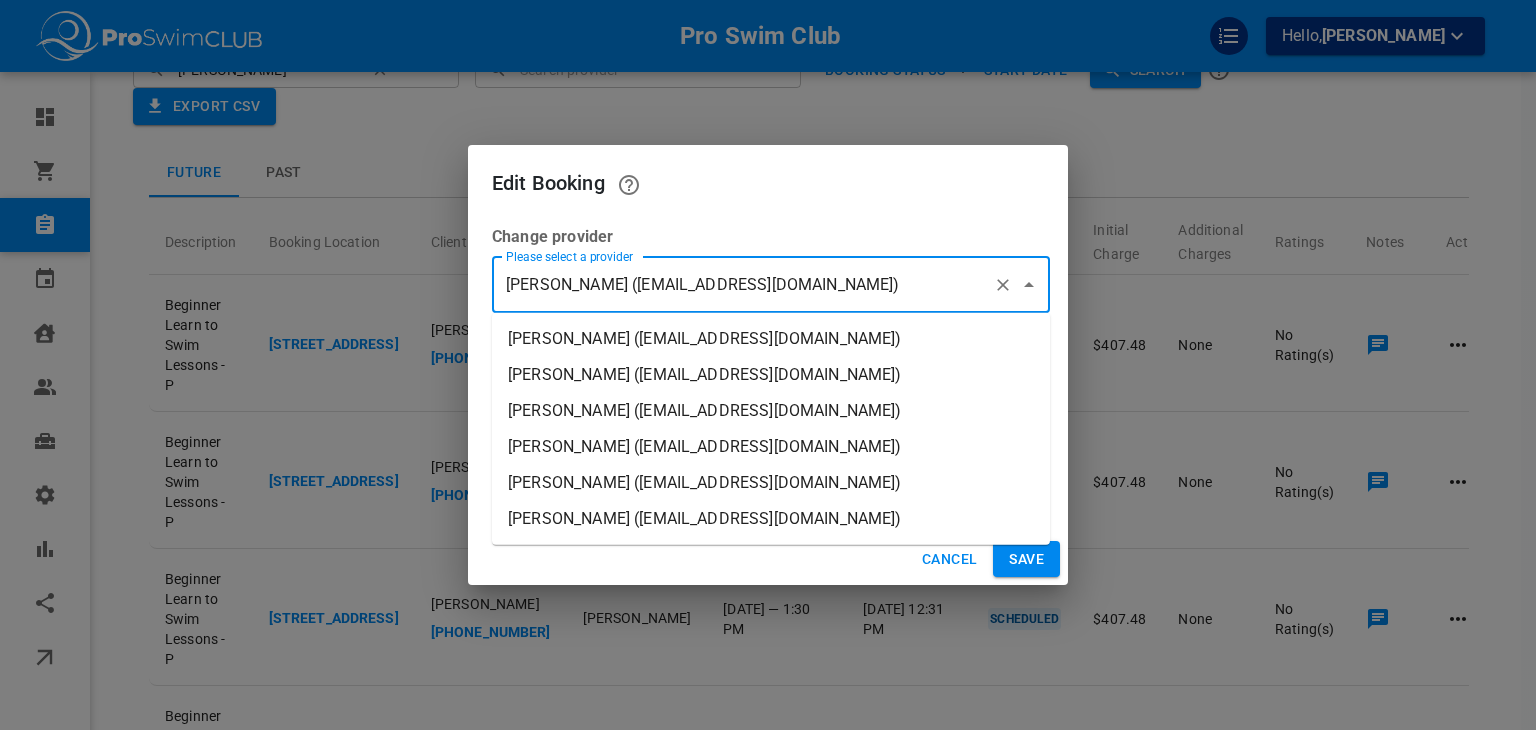 click on "Kori Slinger (kslinger5674@gmail.com)" at bounding box center [743, 285] 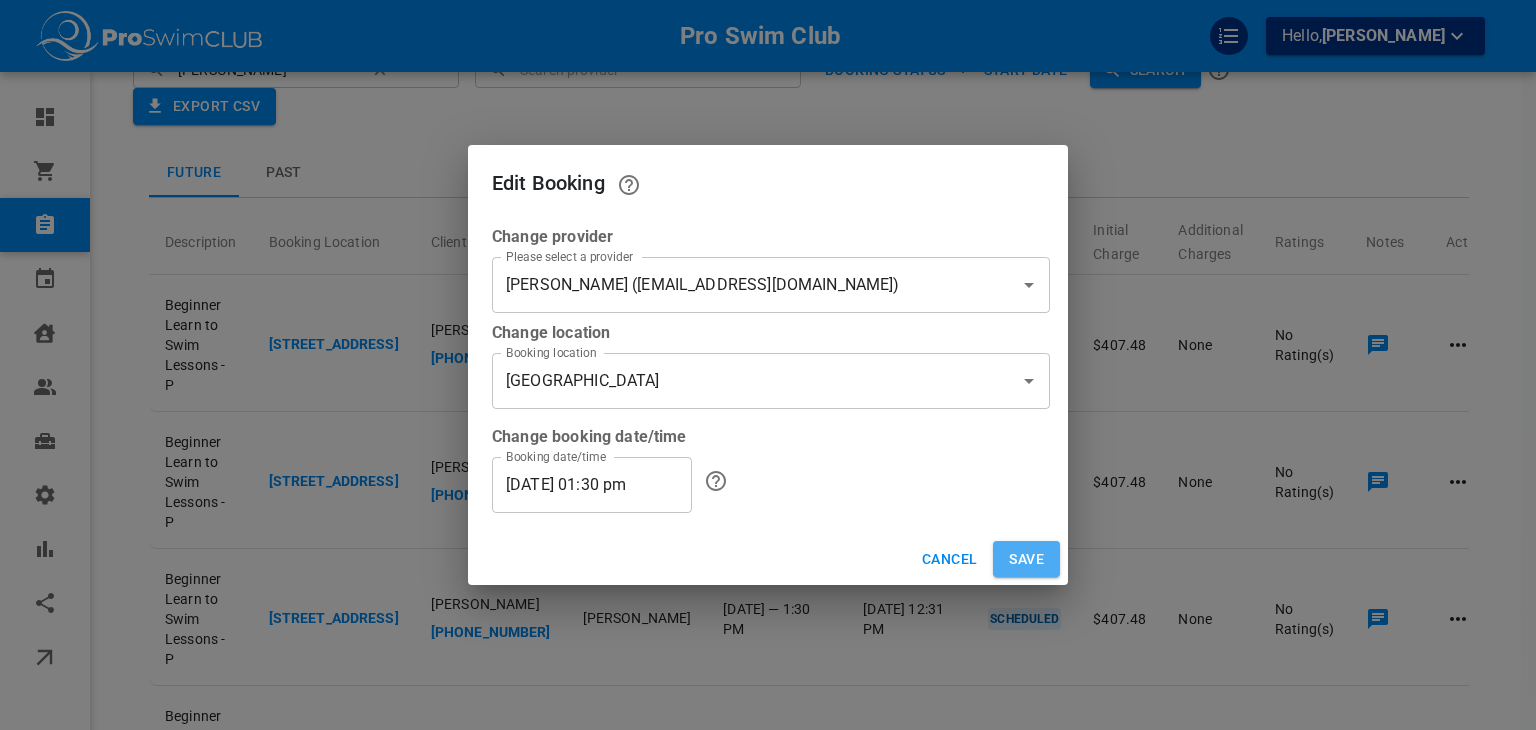 click on "Save" at bounding box center [1026, 559] 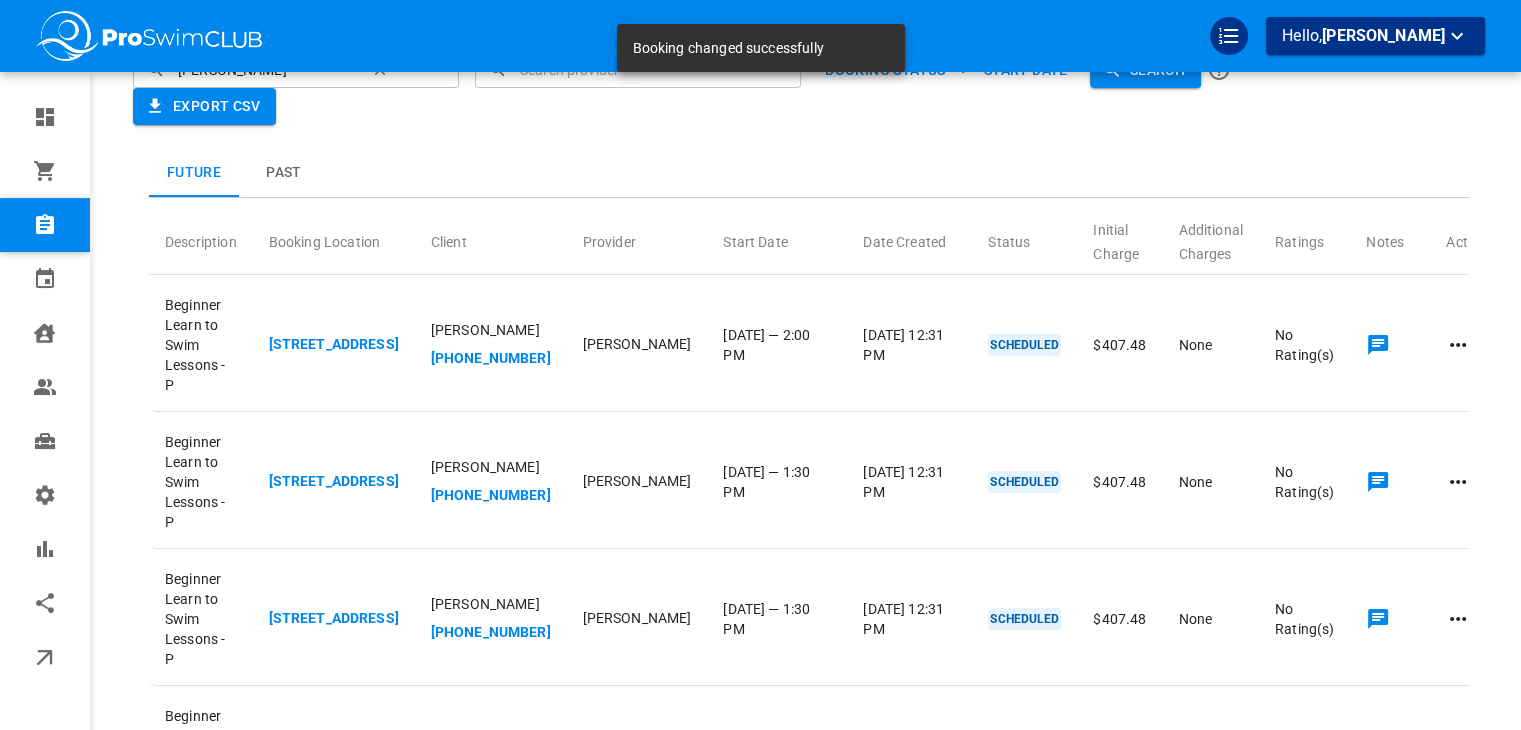 click 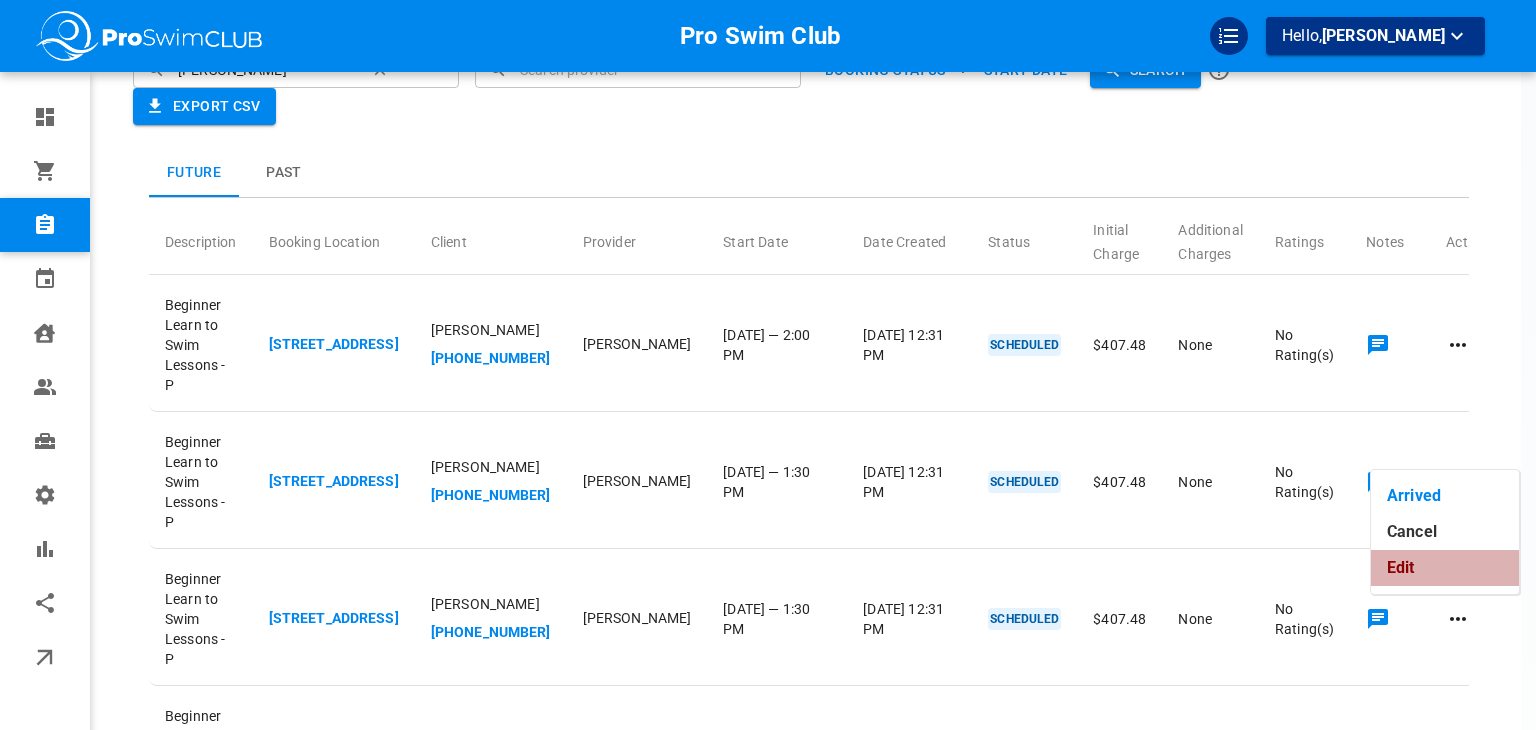 click on "Edit" at bounding box center [1445, 568] 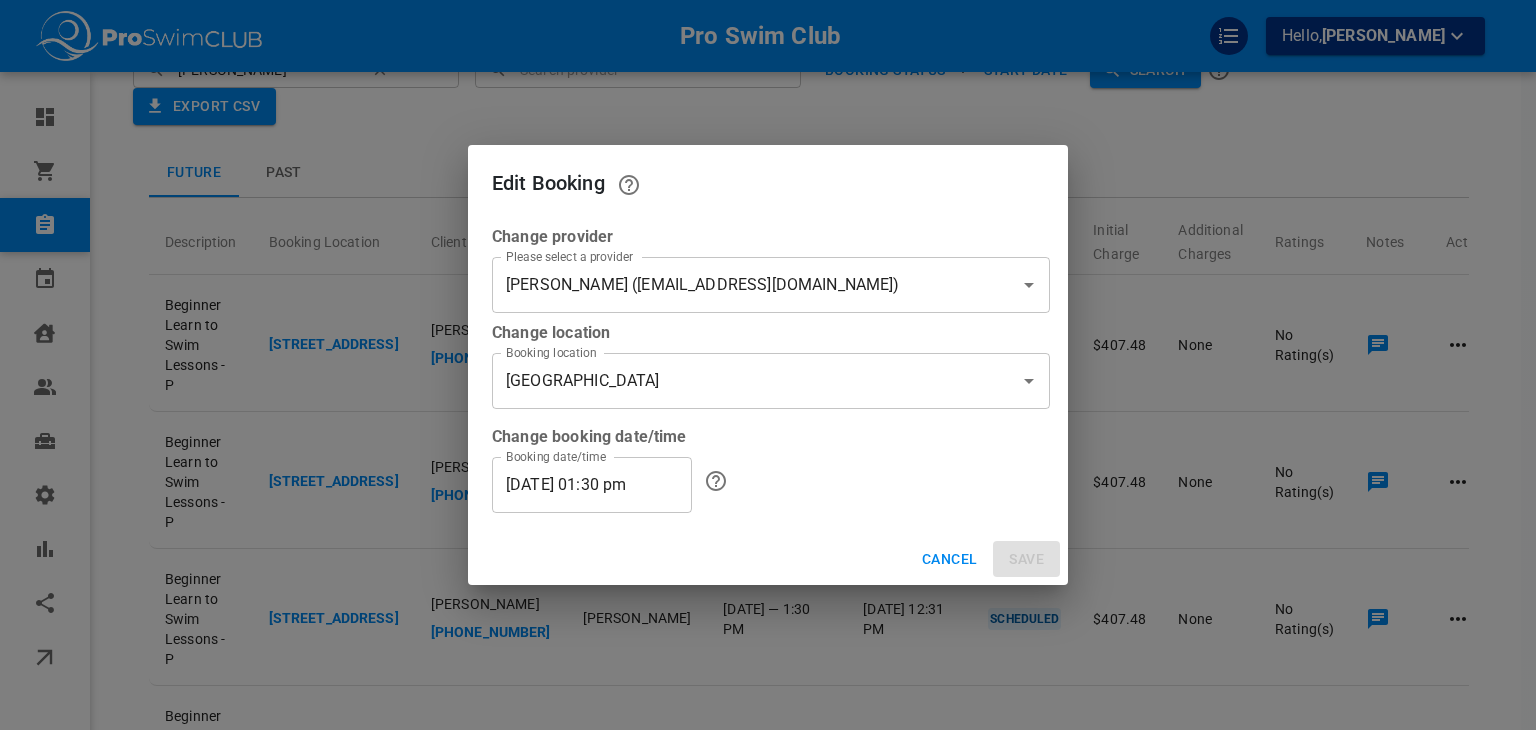 click on "Kori Slinger (kslinger5674@gmail.com)" at bounding box center [743, 285] 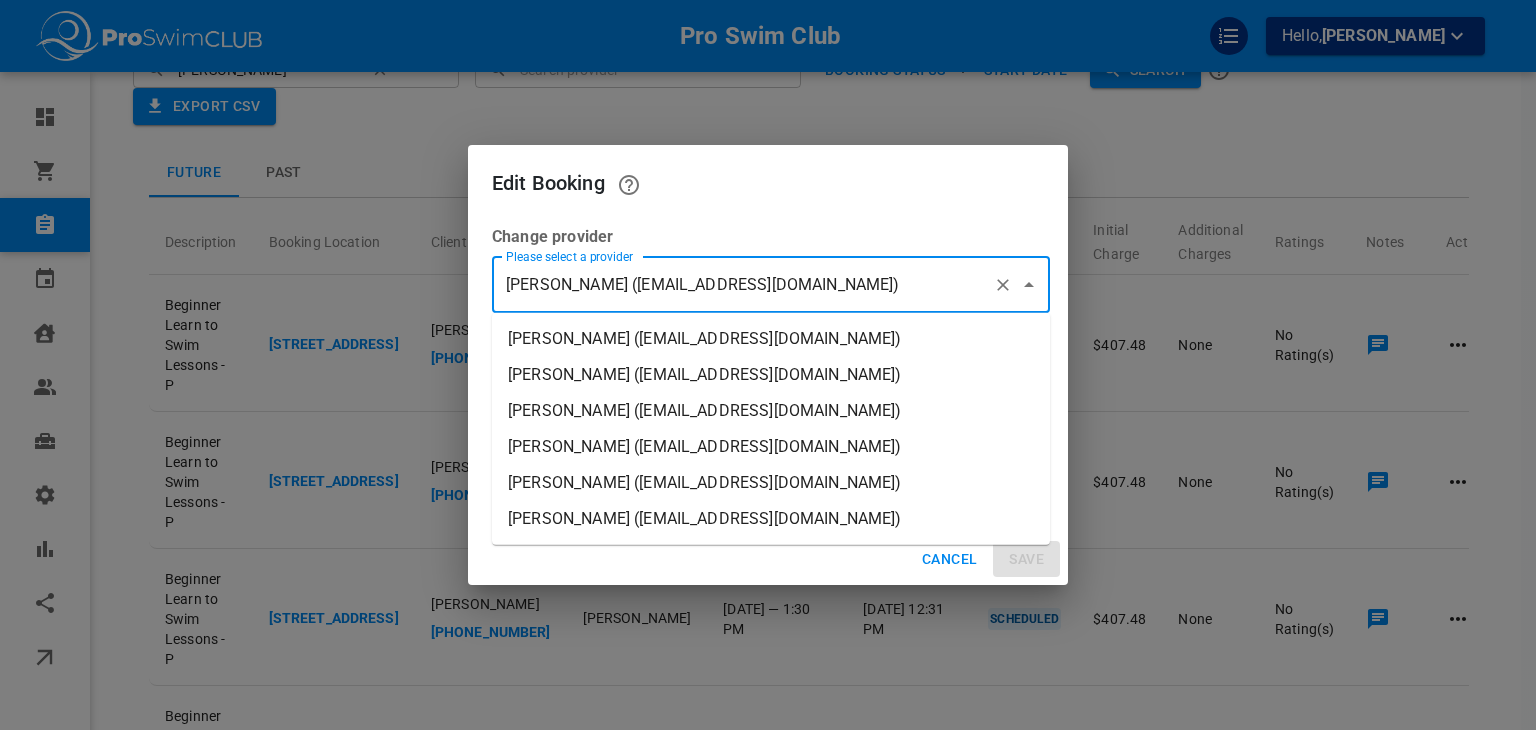 click on "Bethany Schenck (info+marketbox@proswimclub.com)" at bounding box center (771, 339) 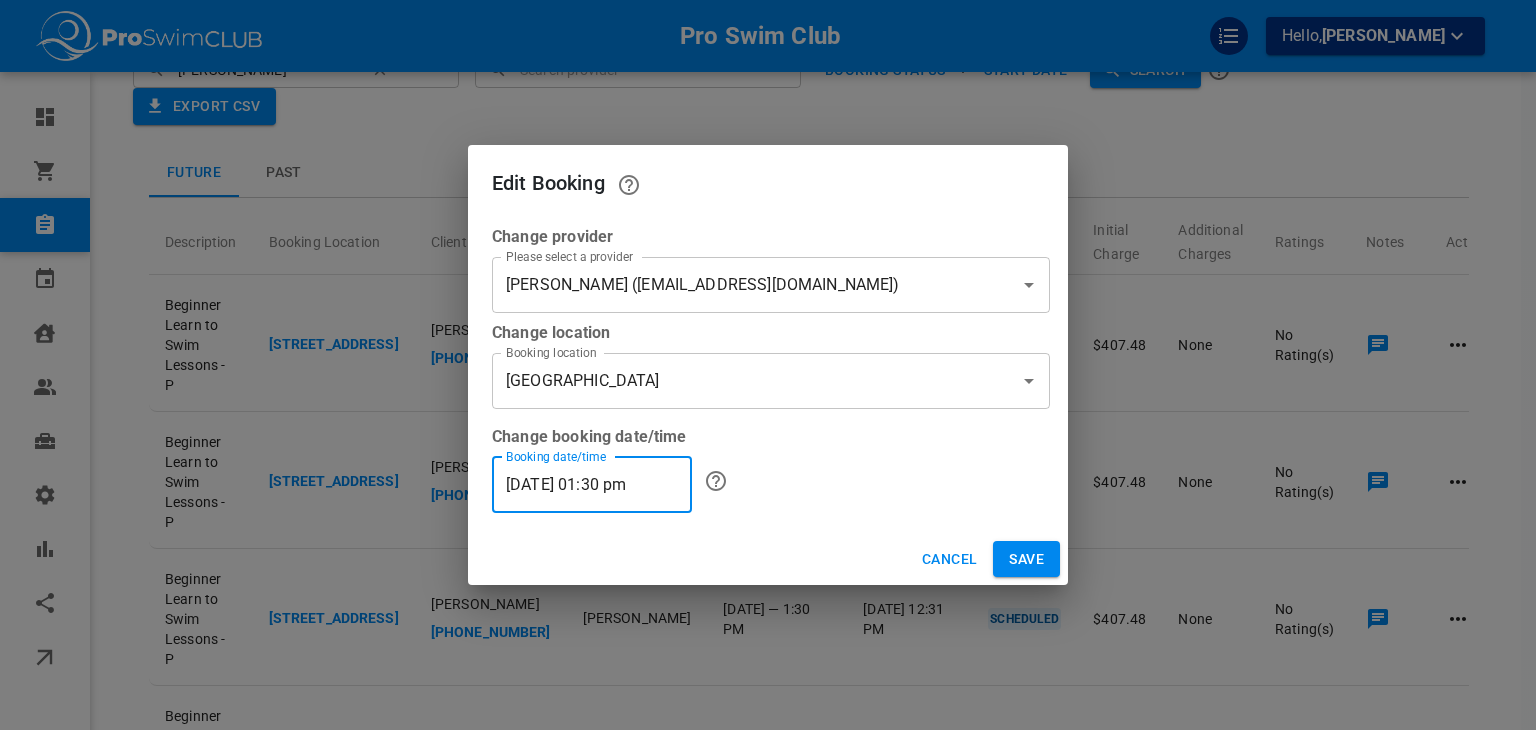 click on "07/14/2025 01:30 pm" at bounding box center [592, 485] 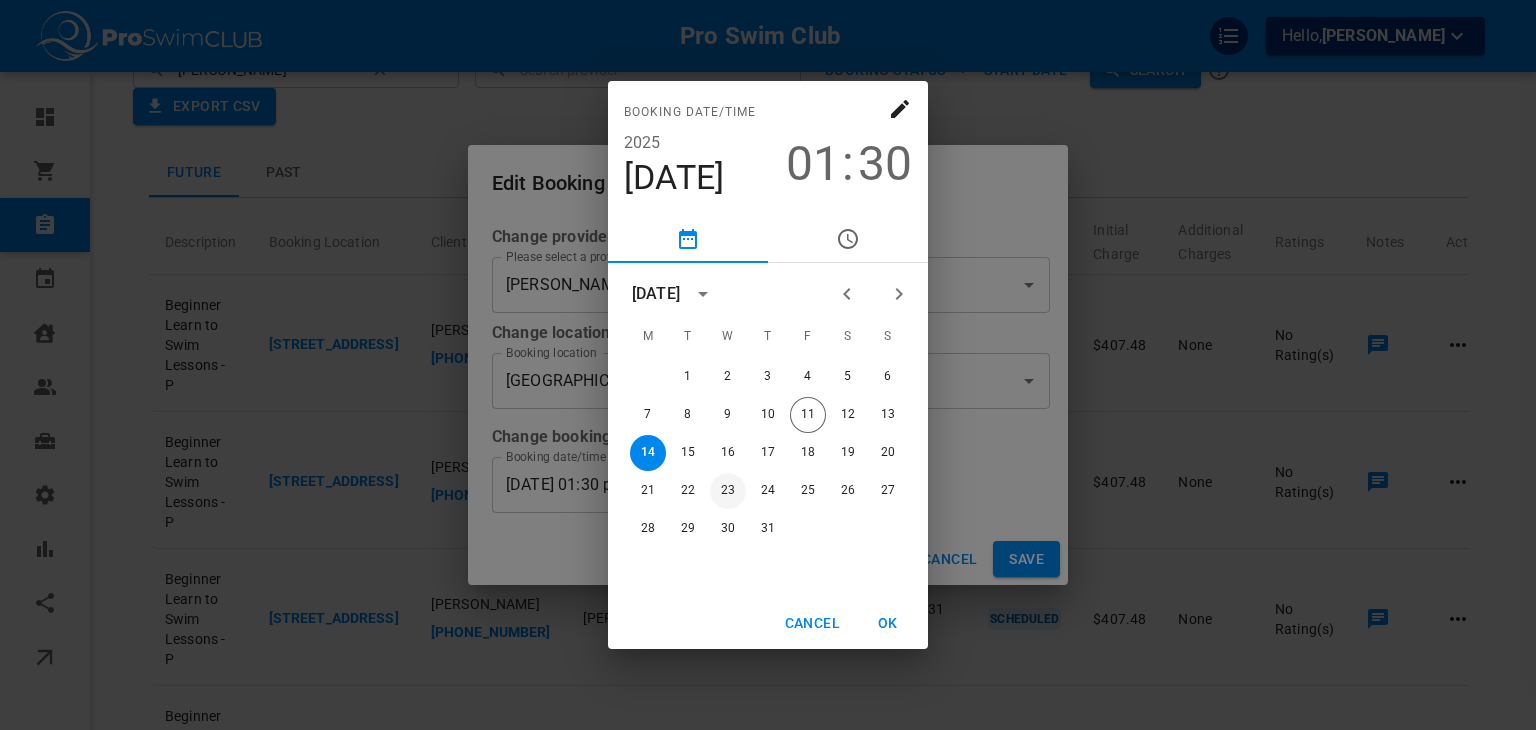 click on "23" at bounding box center (728, 491) 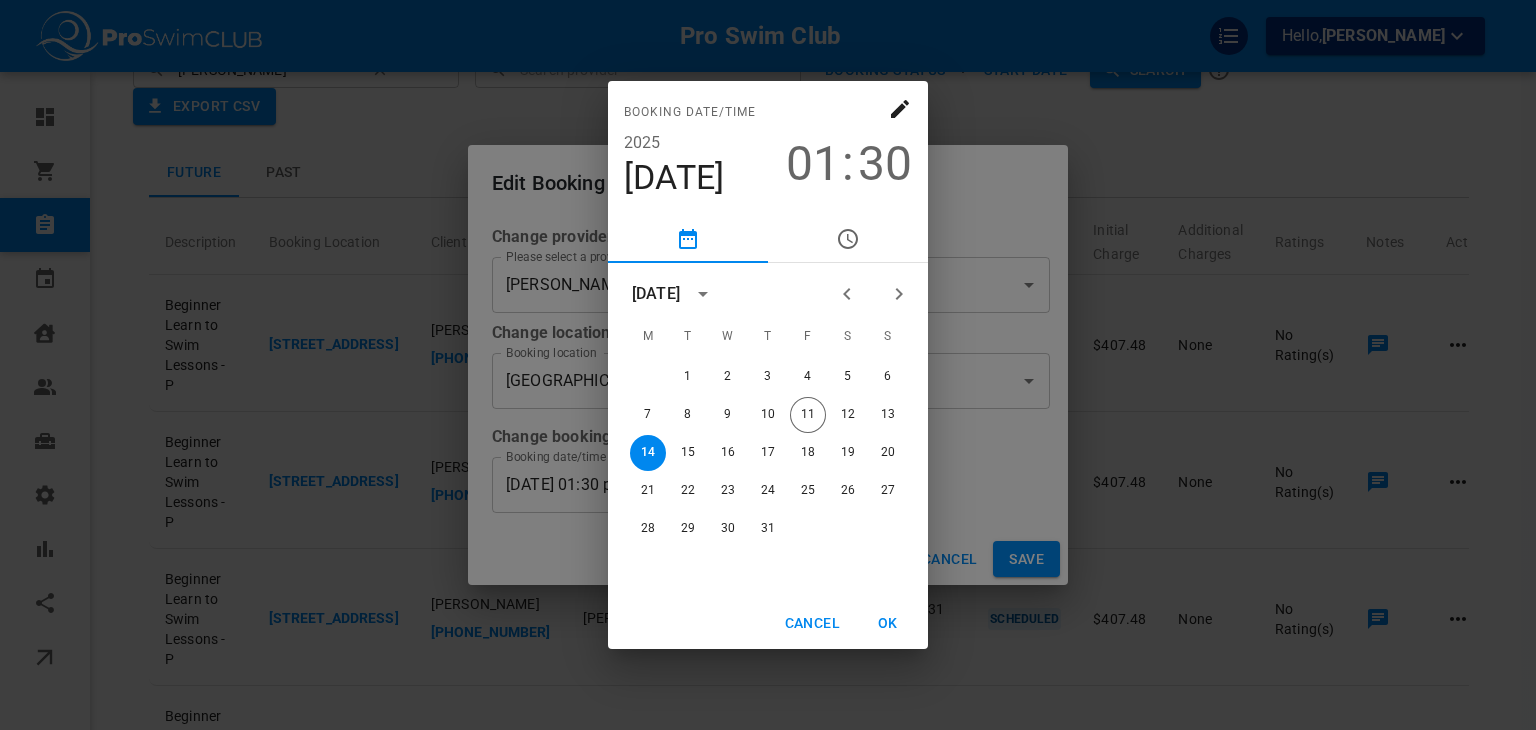 type on "07/23/2025 01:30 pm" 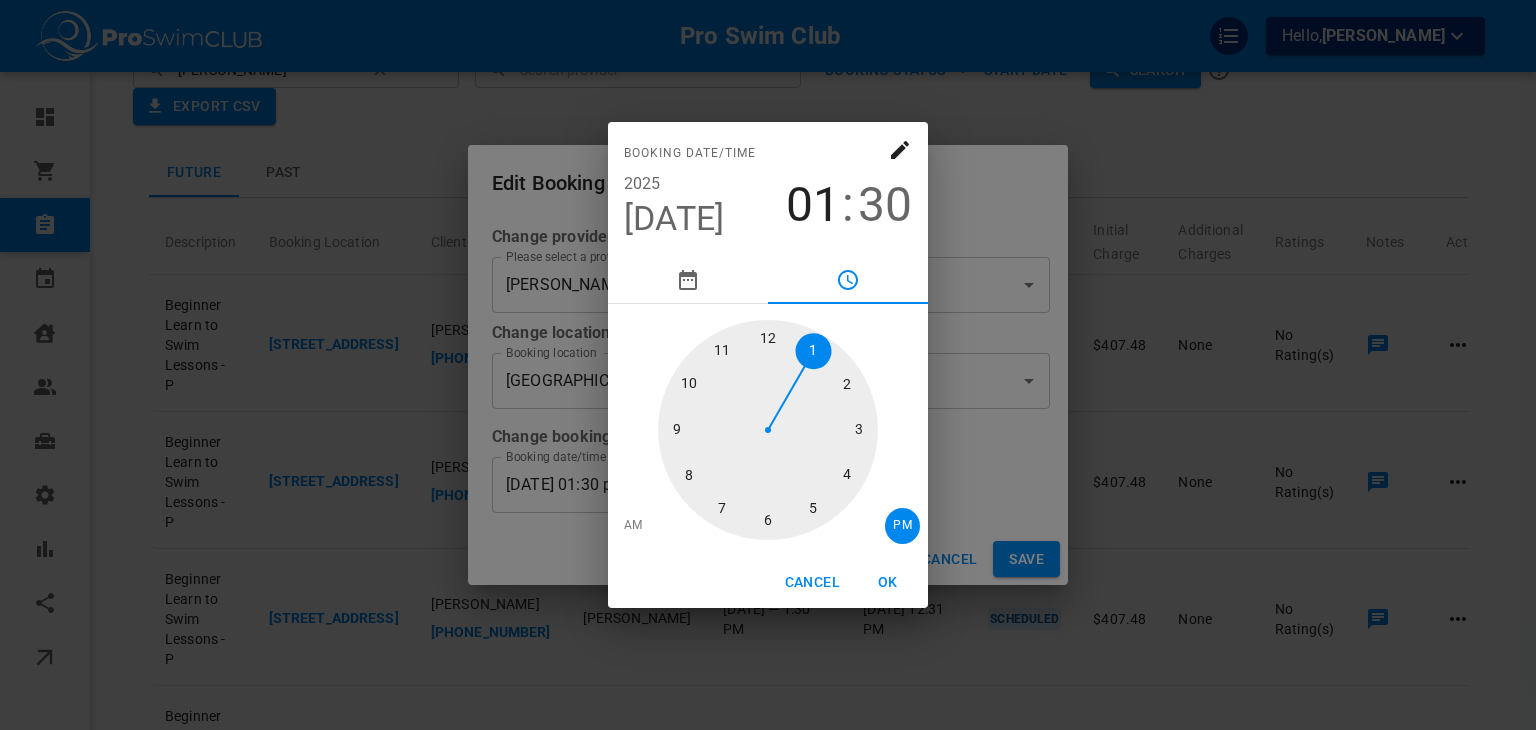 click on "OK" at bounding box center [888, 582] 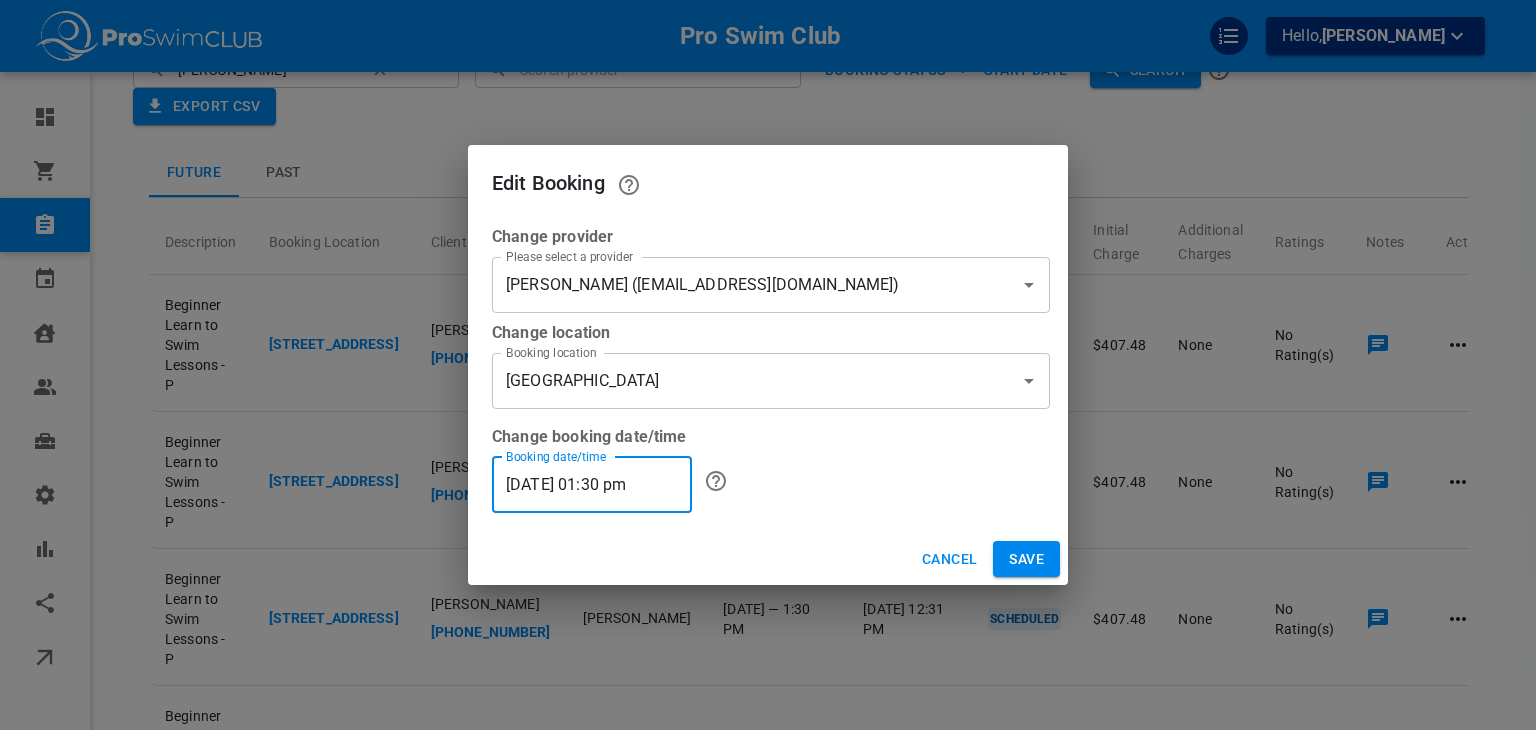 click on "Save" at bounding box center [1026, 559] 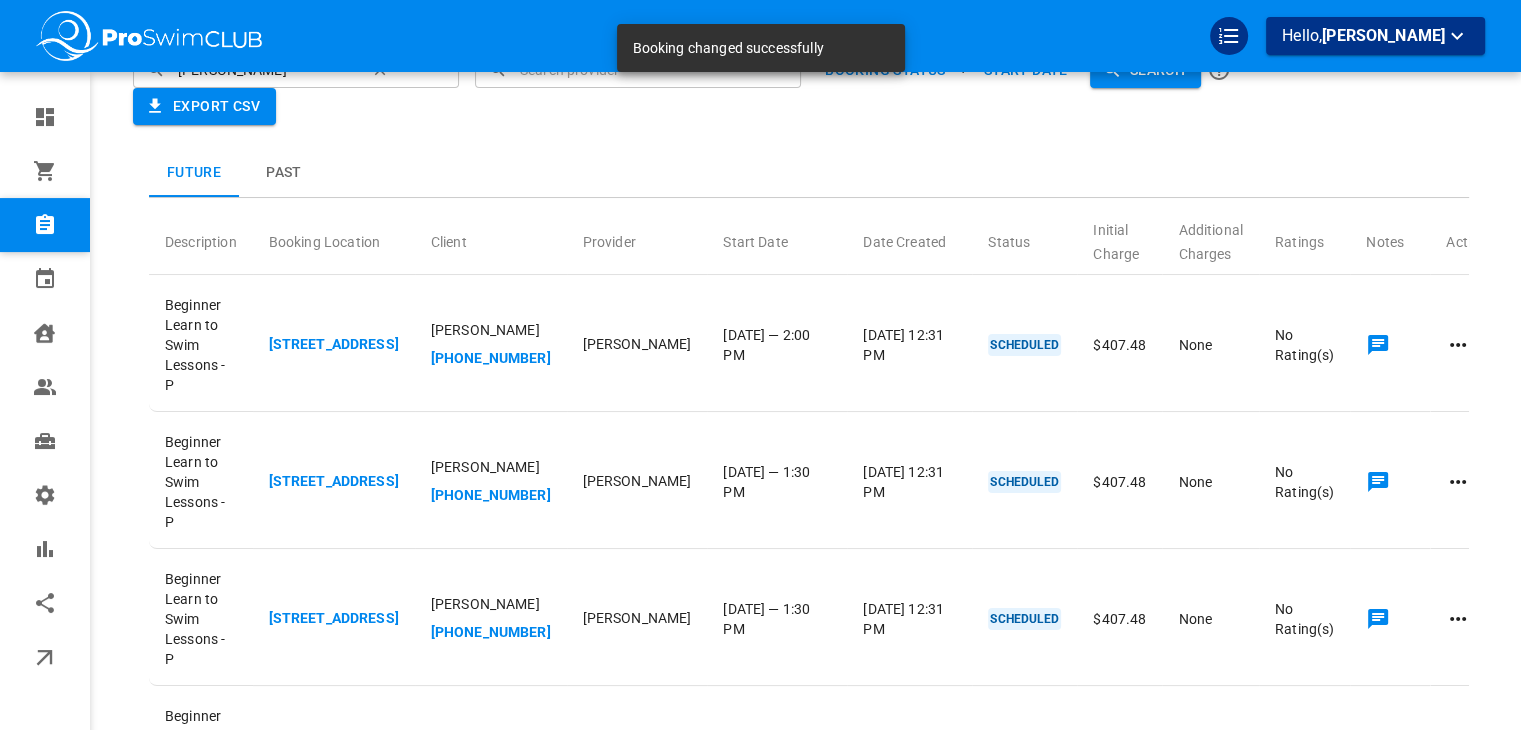scroll, scrollTop: 0, scrollLeft: 0, axis: both 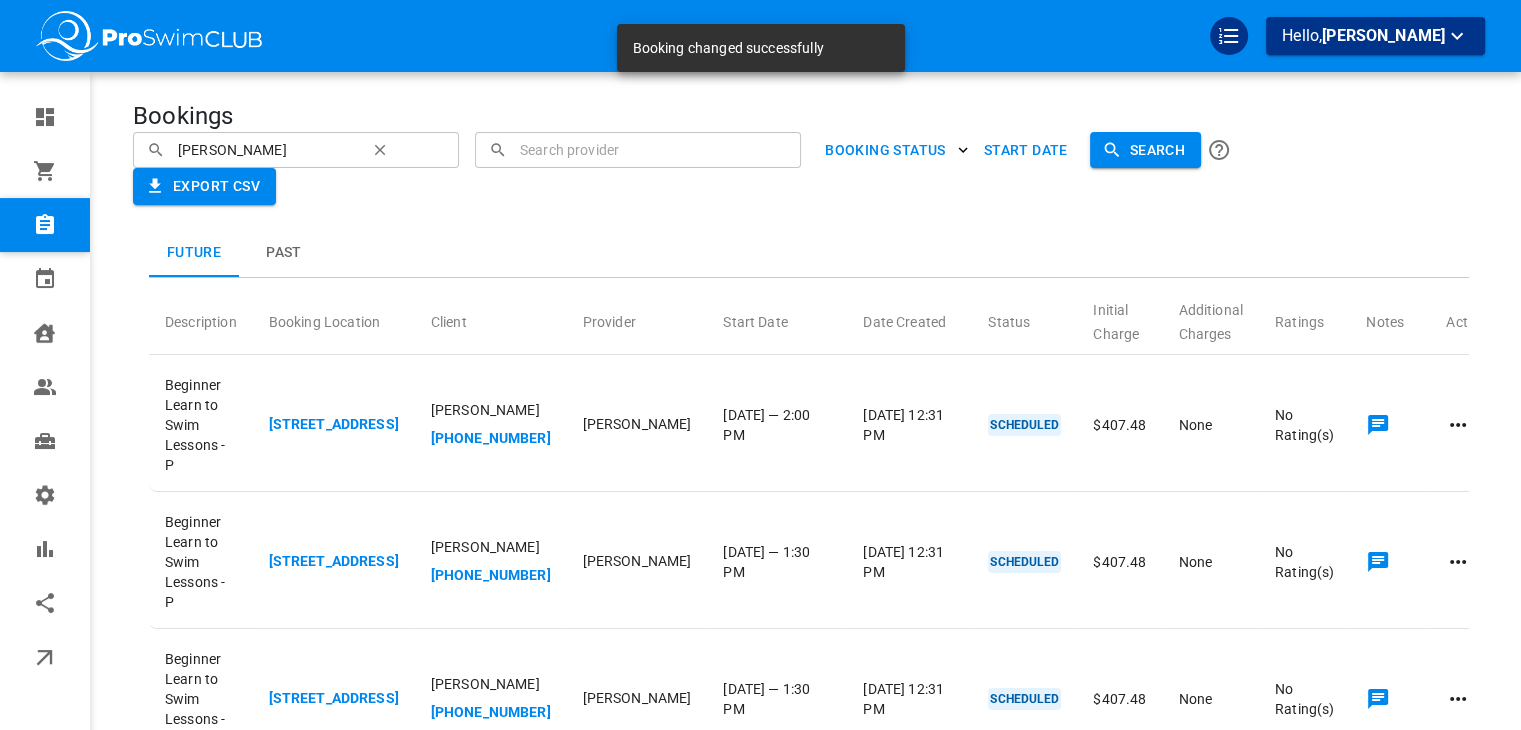 click on "[PERSON_NAME]" at bounding box center [265, 149] 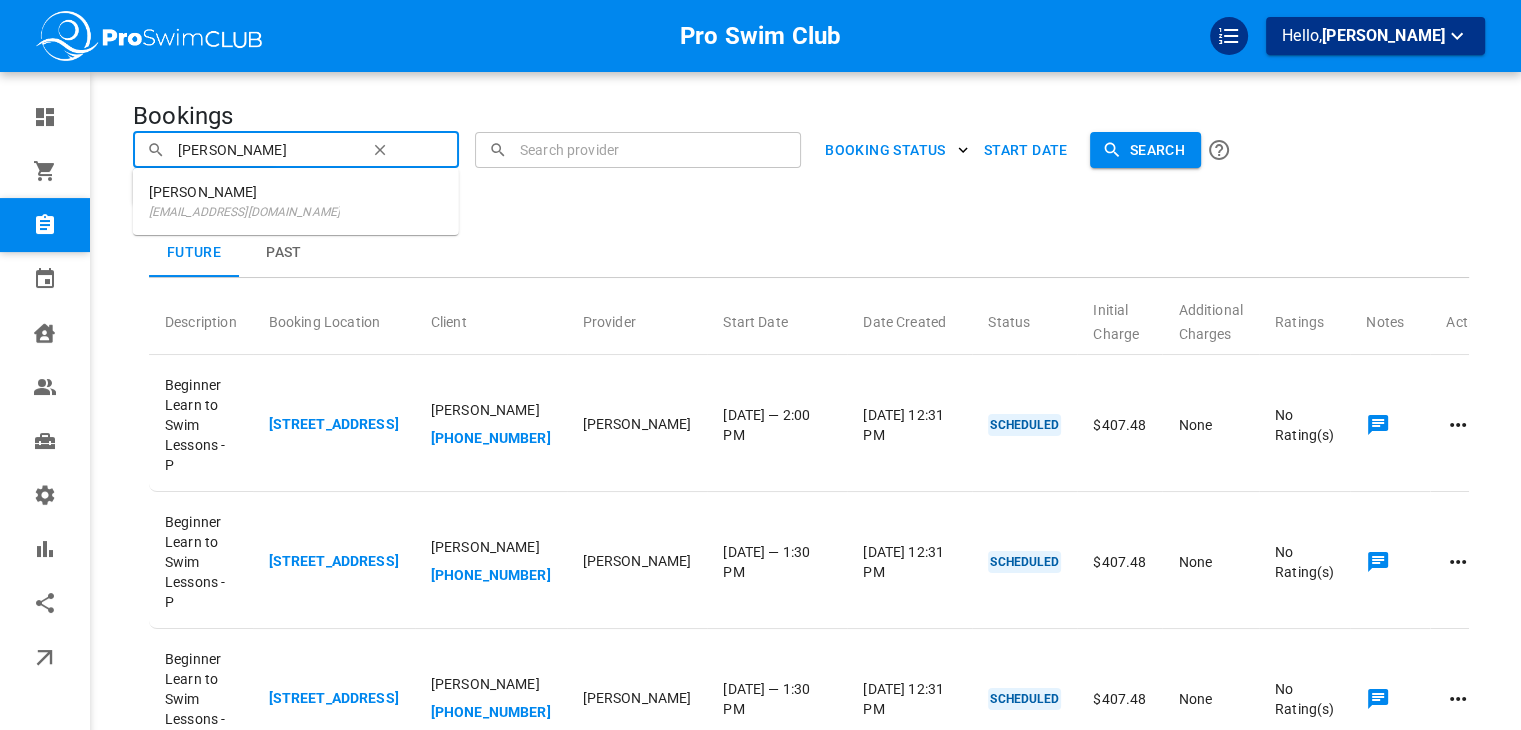 click on "Search" at bounding box center (1145, 150) 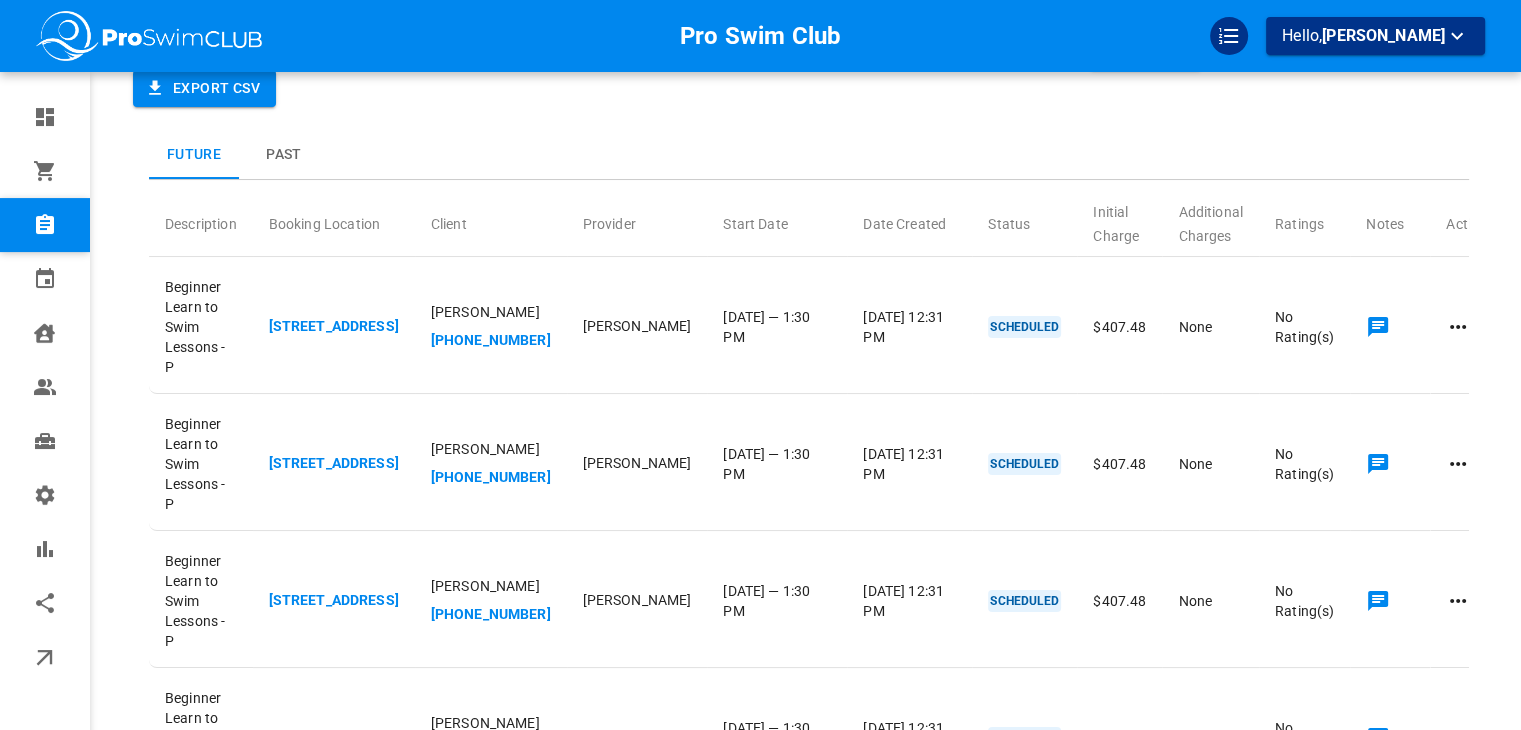 scroll, scrollTop: 99, scrollLeft: 0, axis: vertical 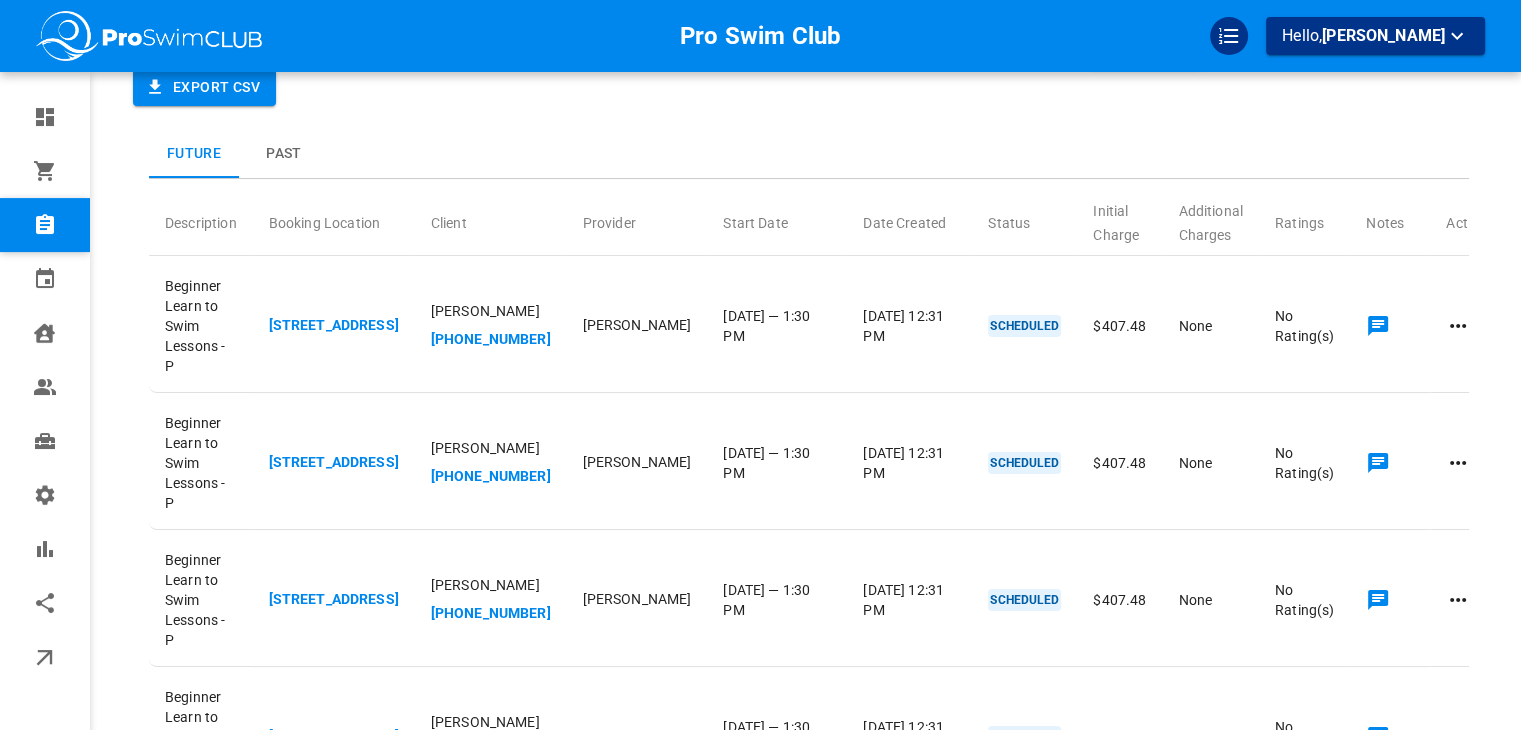 click 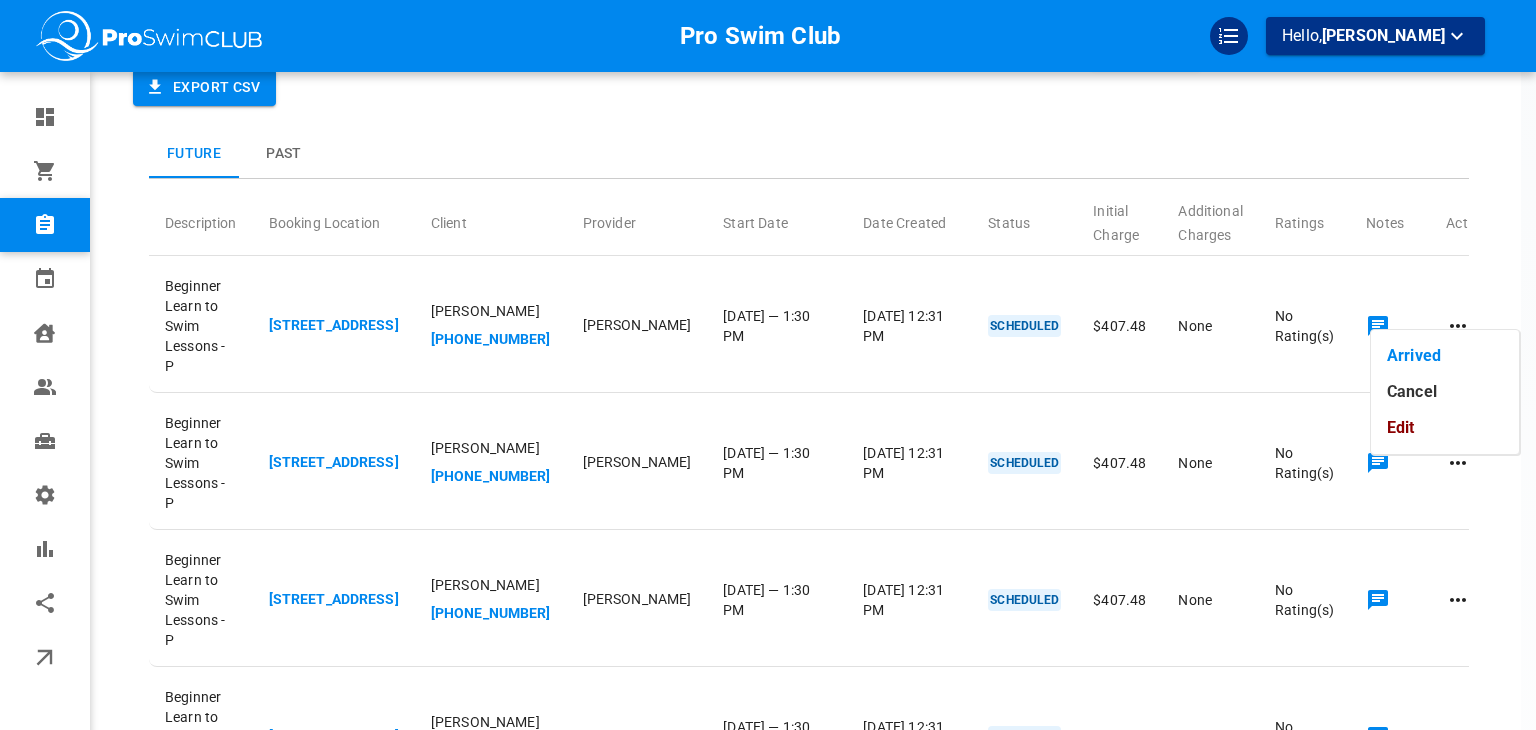 click on "Edit" at bounding box center (1445, 428) 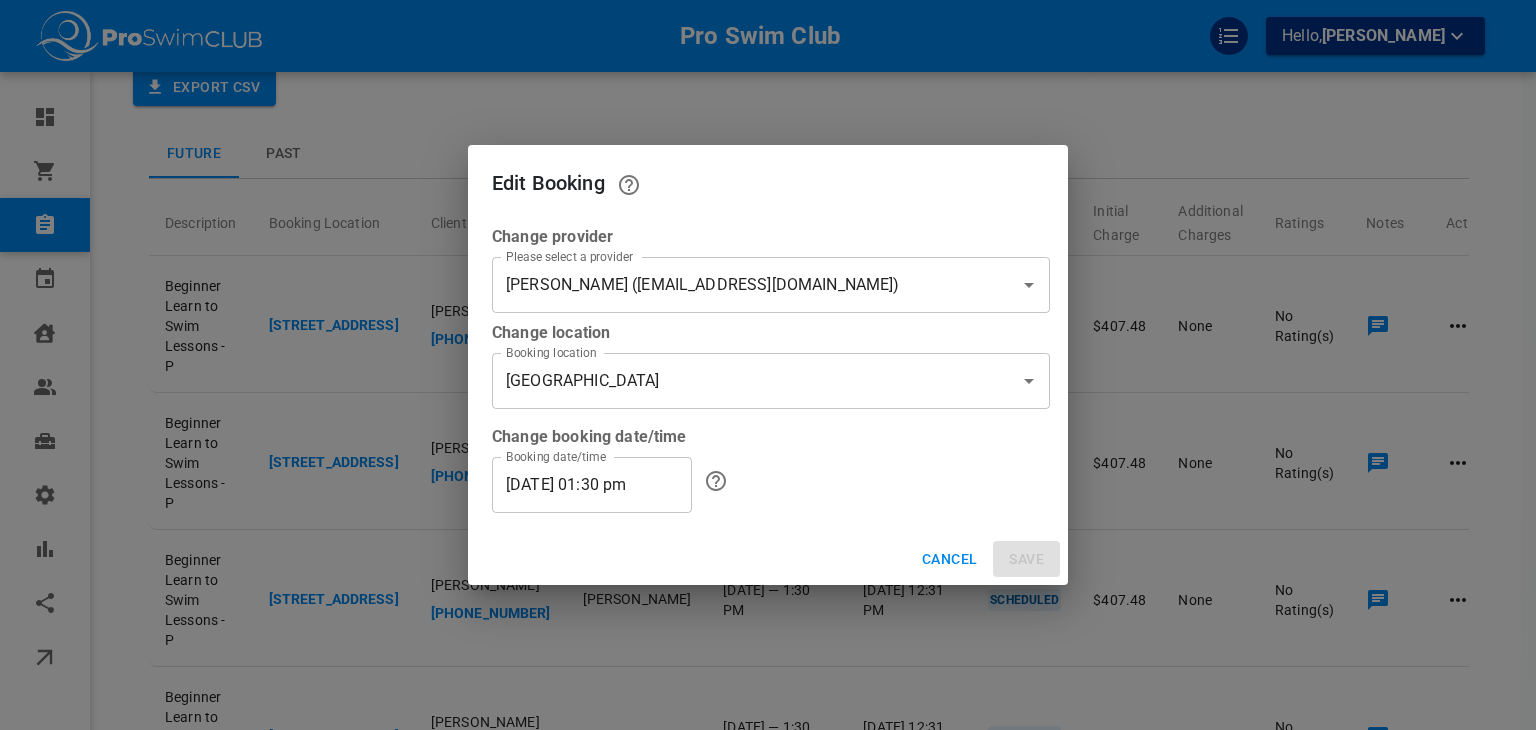 click on "Kori Slinger (kslinger5674@gmail.com)" at bounding box center [743, 285] 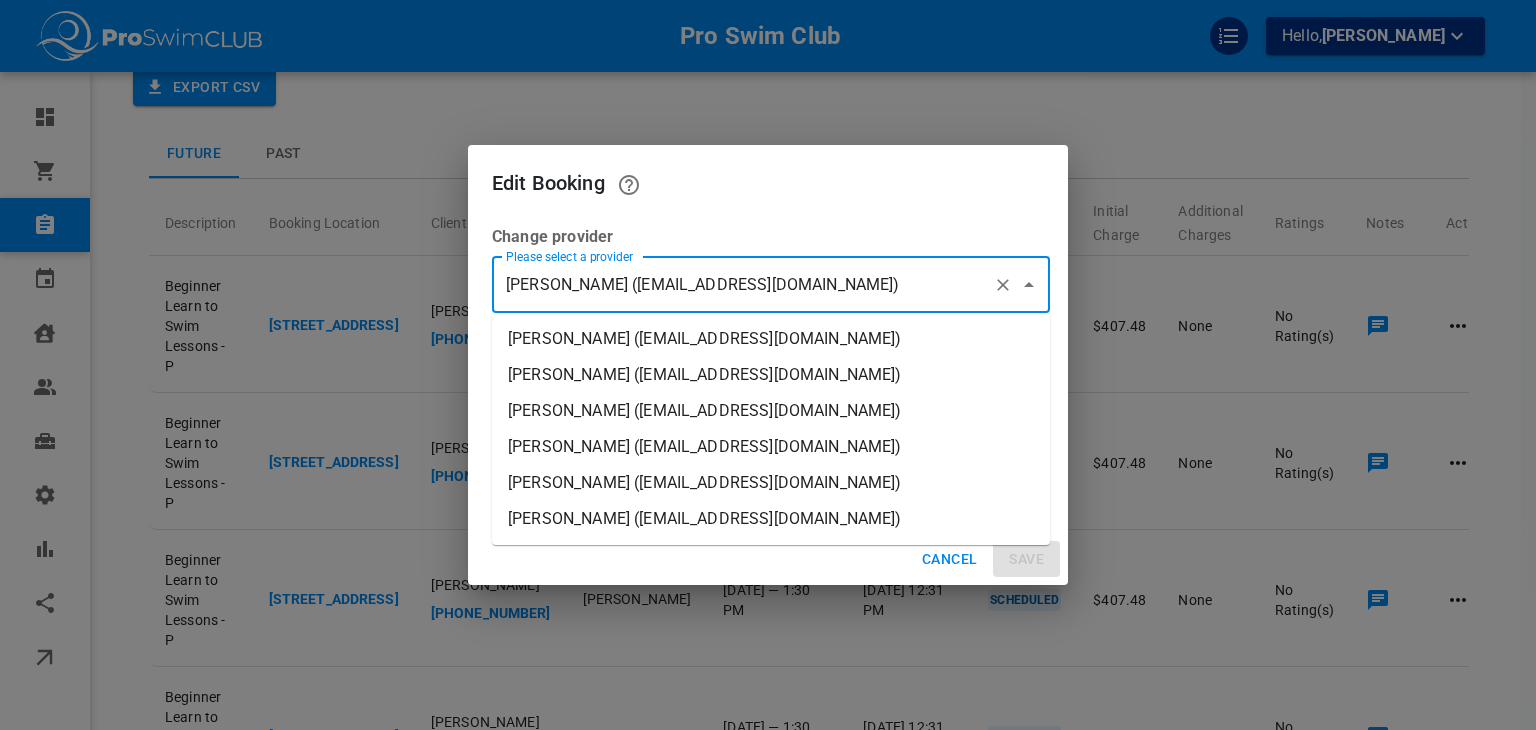 click on "Bethany Schenck (info+marketbox@proswimclub.com)" at bounding box center [771, 339] 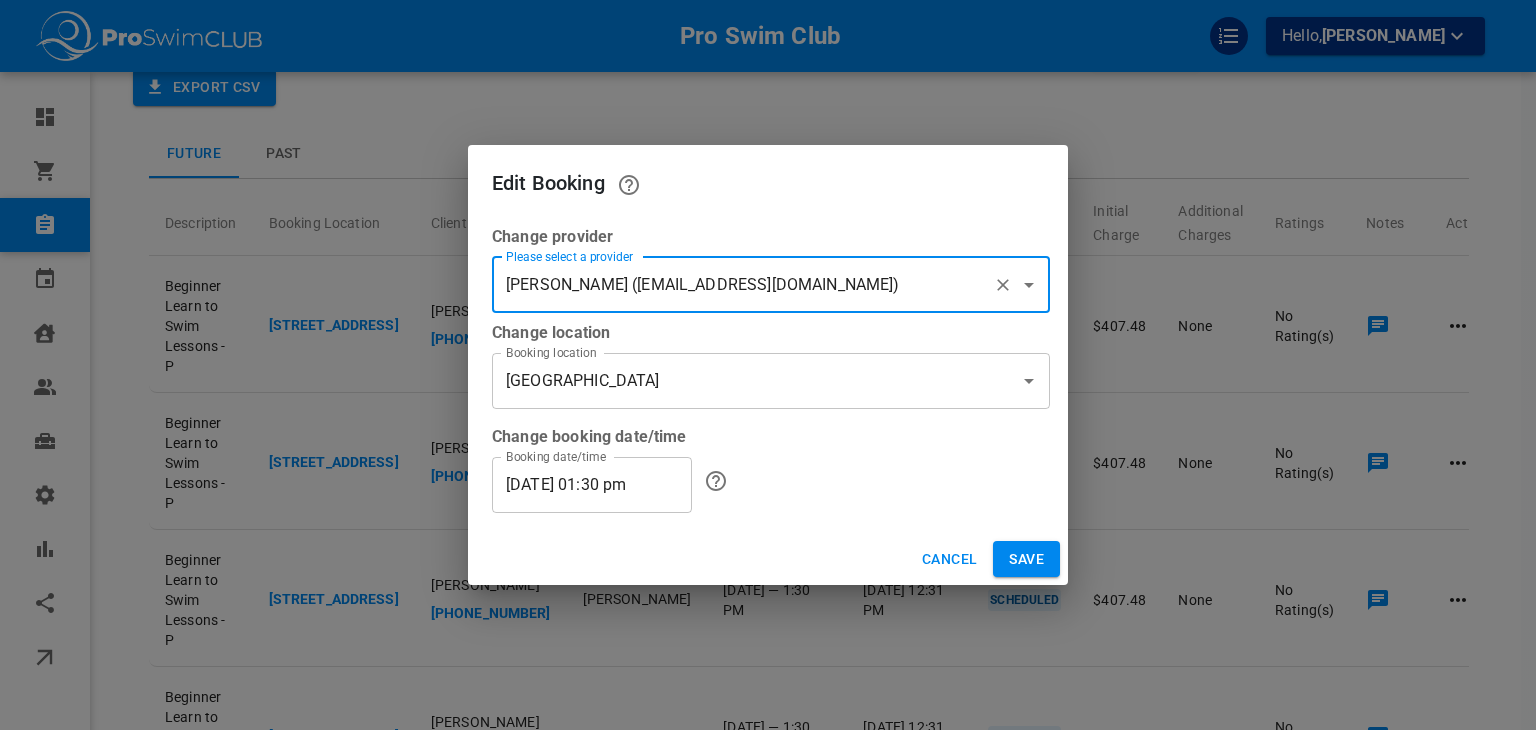 click on "Save" at bounding box center (1026, 559) 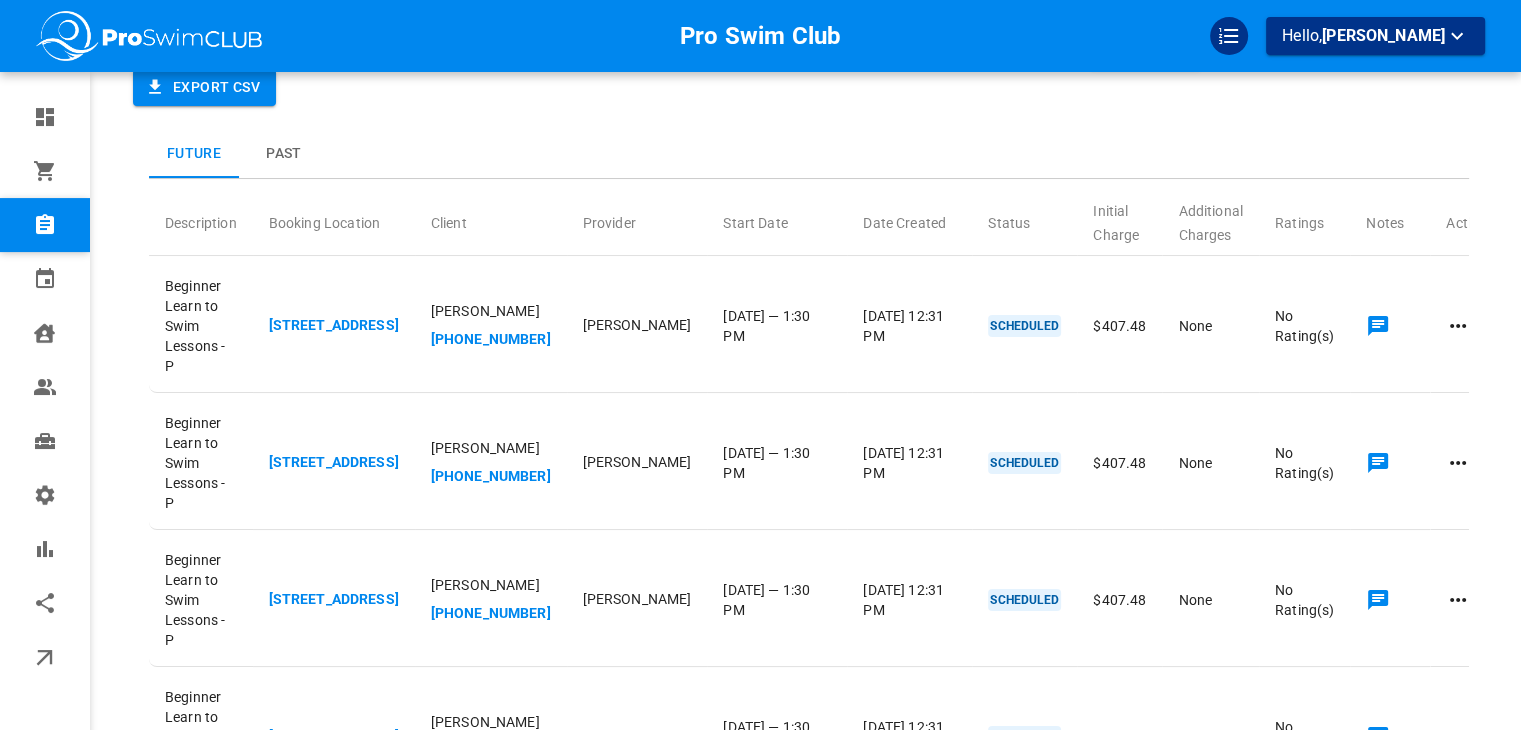 scroll, scrollTop: 0, scrollLeft: 0, axis: both 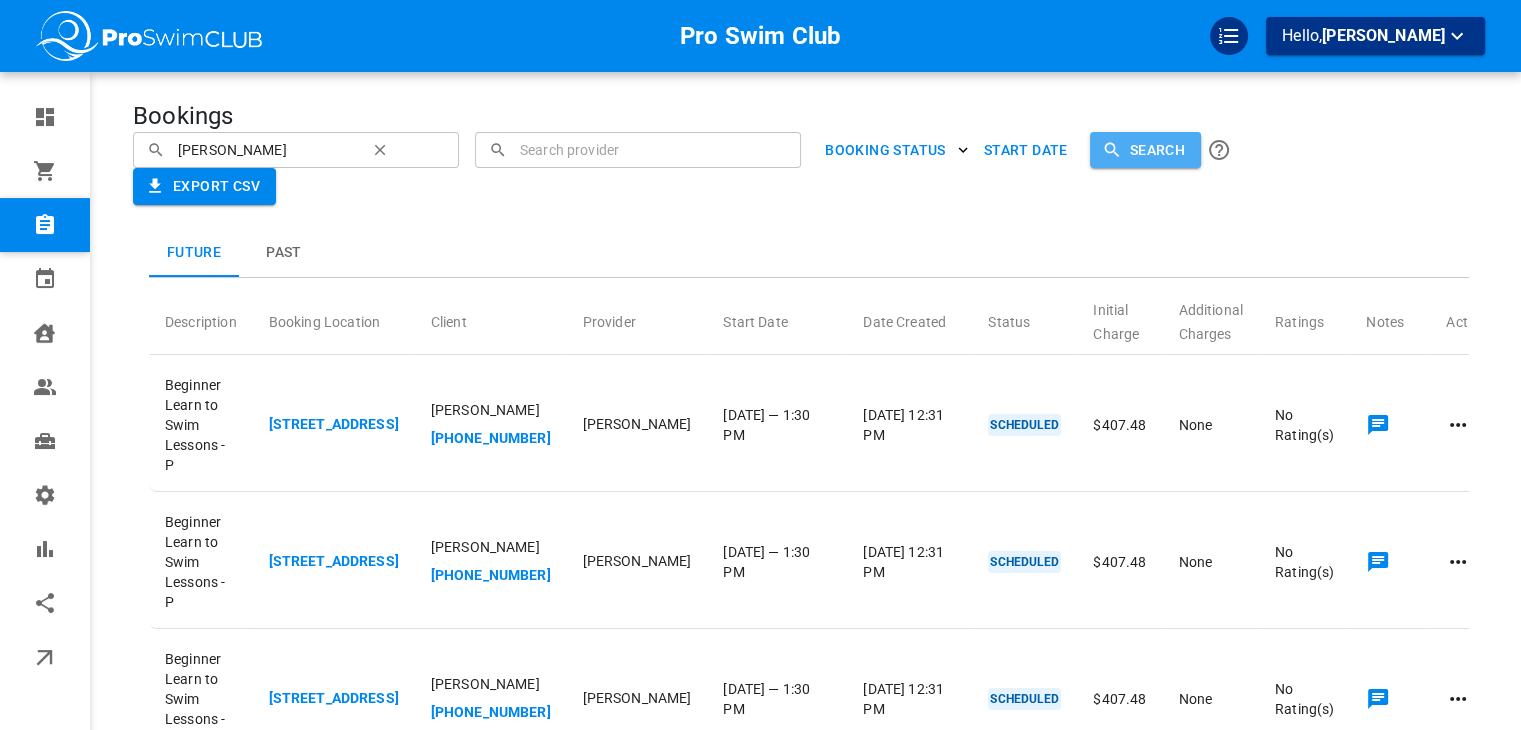 click on "Search" at bounding box center [1145, 150] 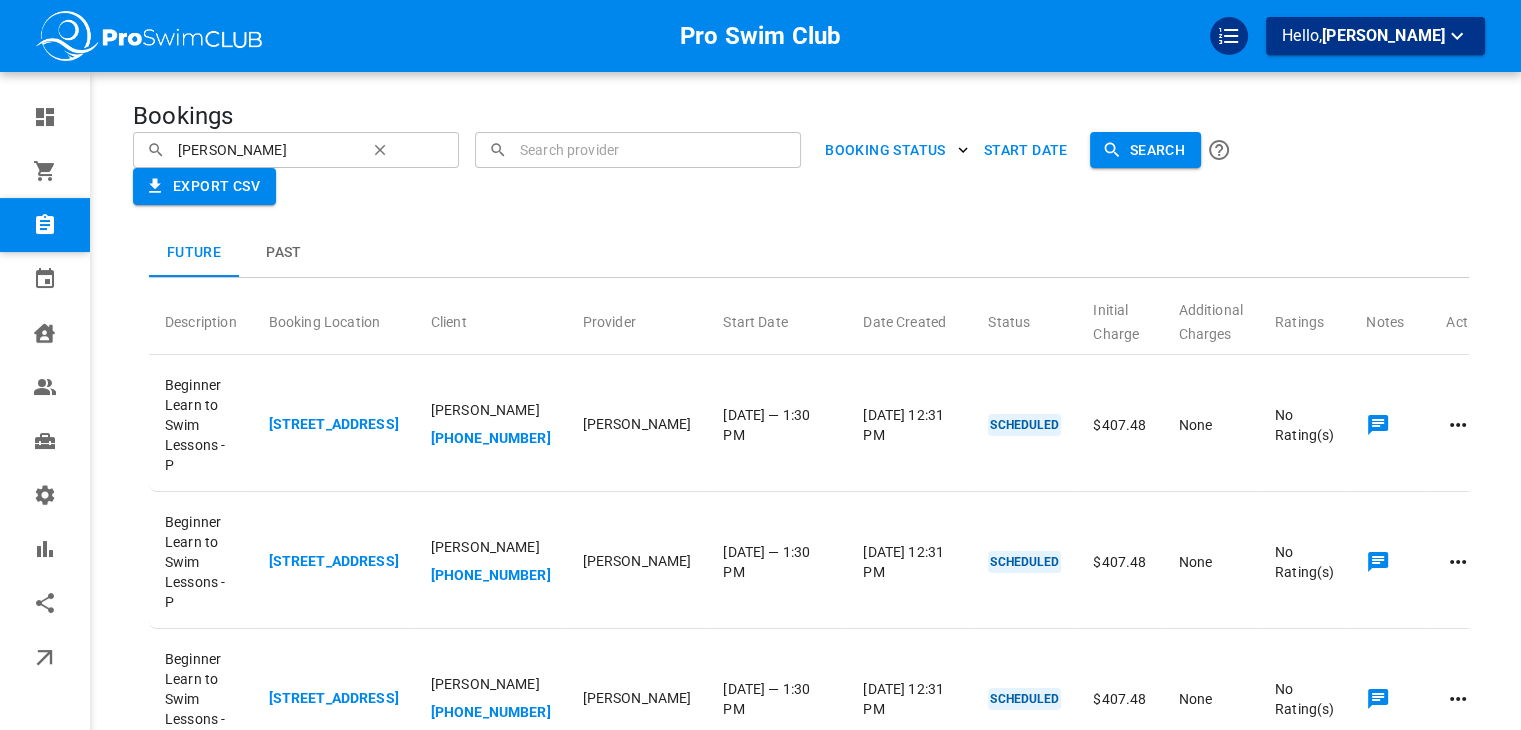 click 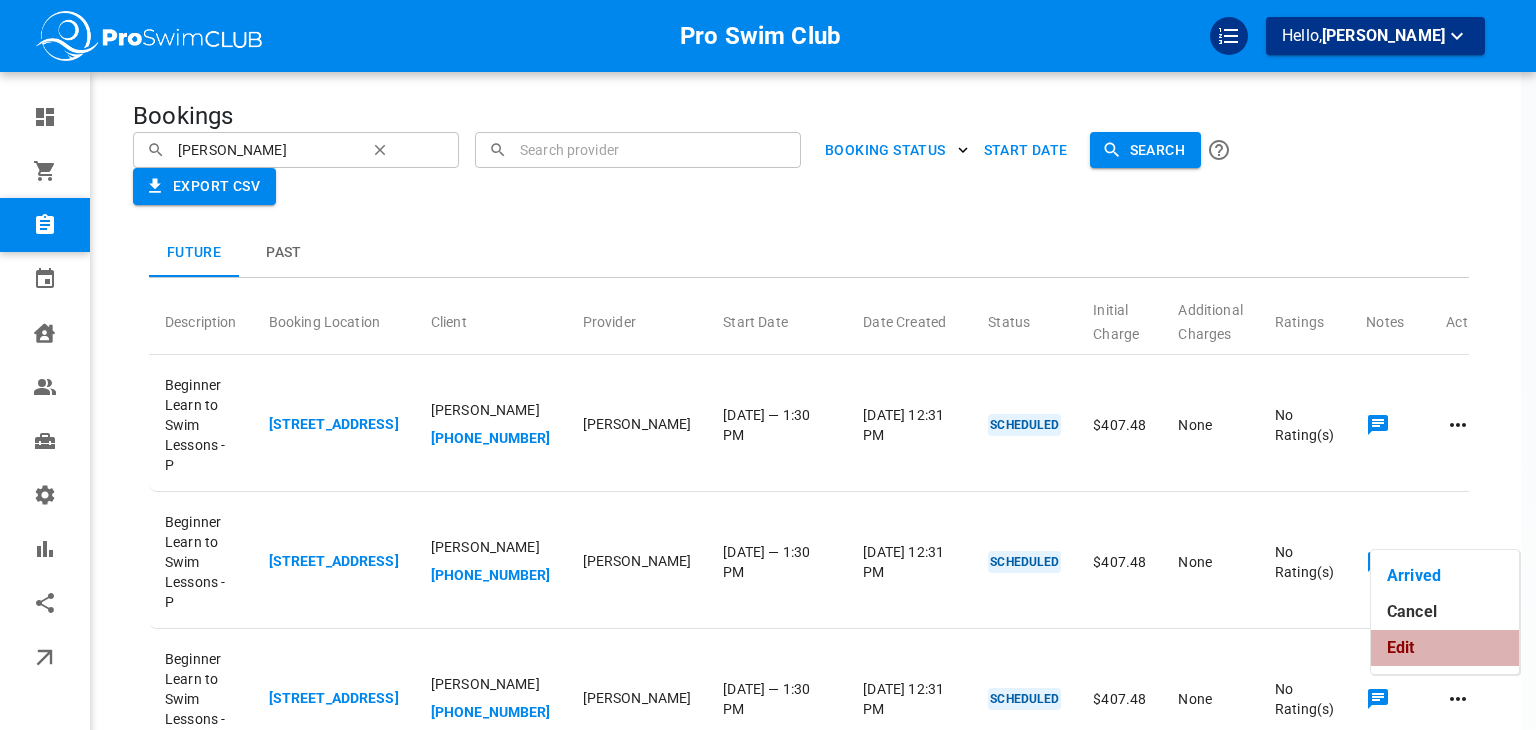 click on "Edit" at bounding box center [1445, 648] 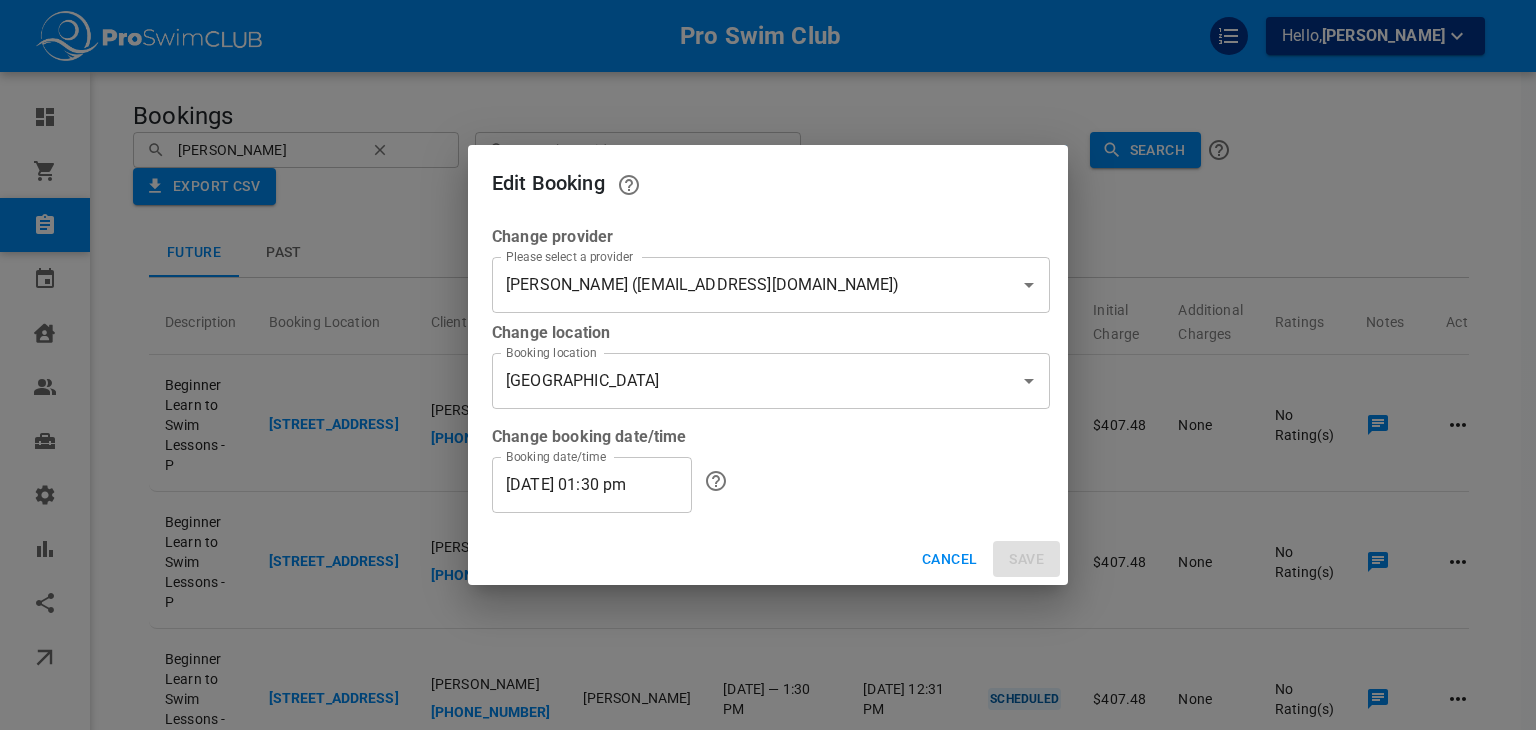 click on "Kori Slinger (kslinger5674@gmail.com)" at bounding box center (743, 285) 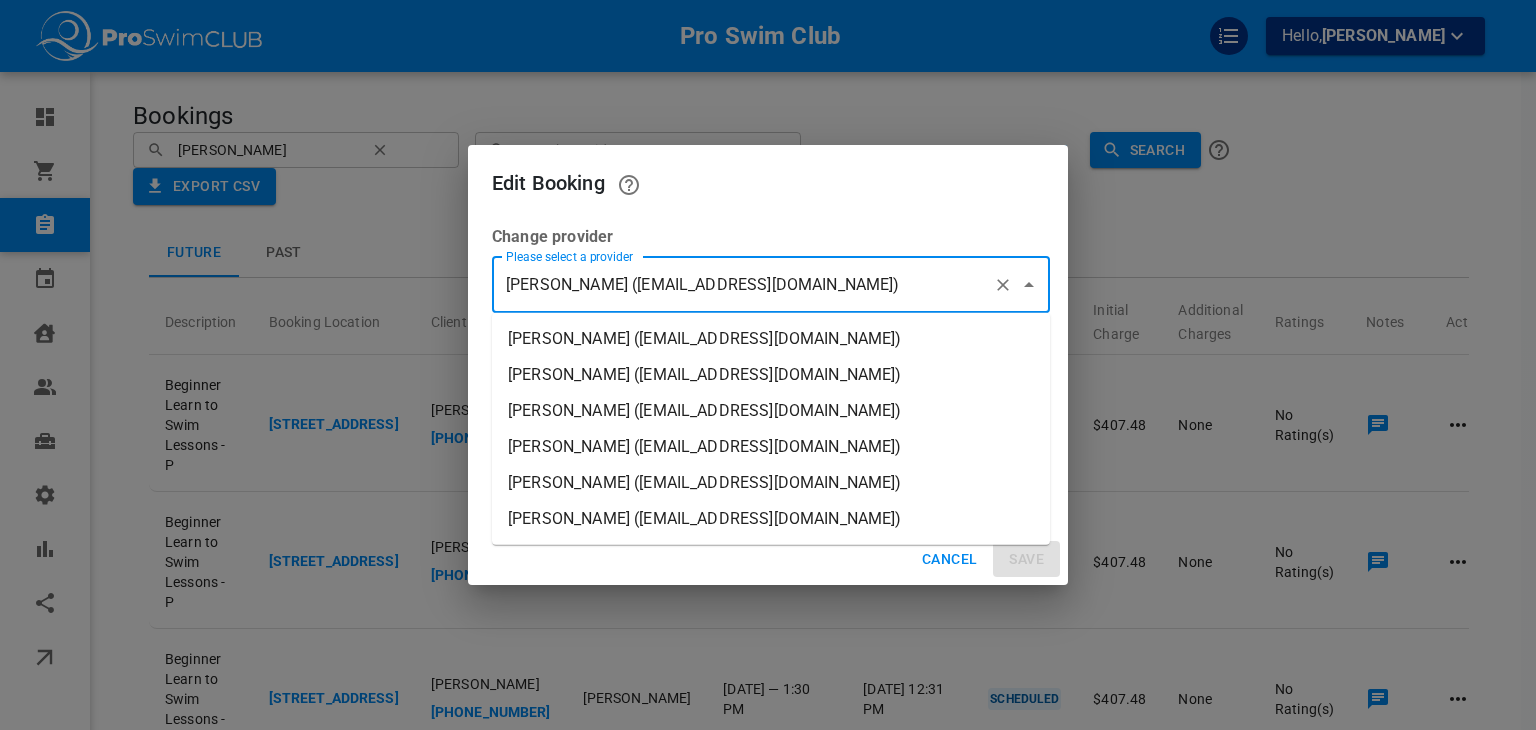 click on "Bethany Schenck (info+marketbox@proswimclub.com)" at bounding box center [771, 339] 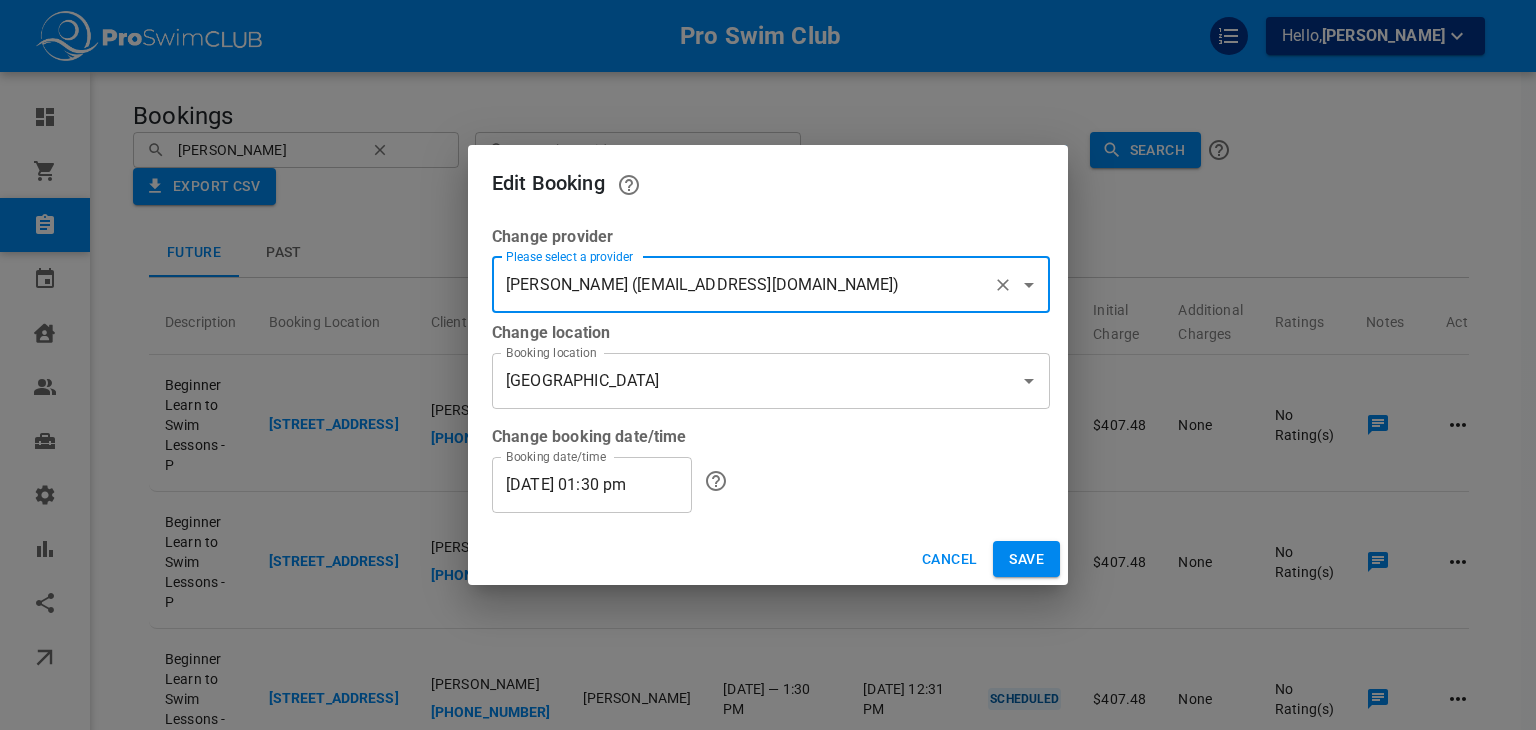 click on "Save" at bounding box center [1026, 559] 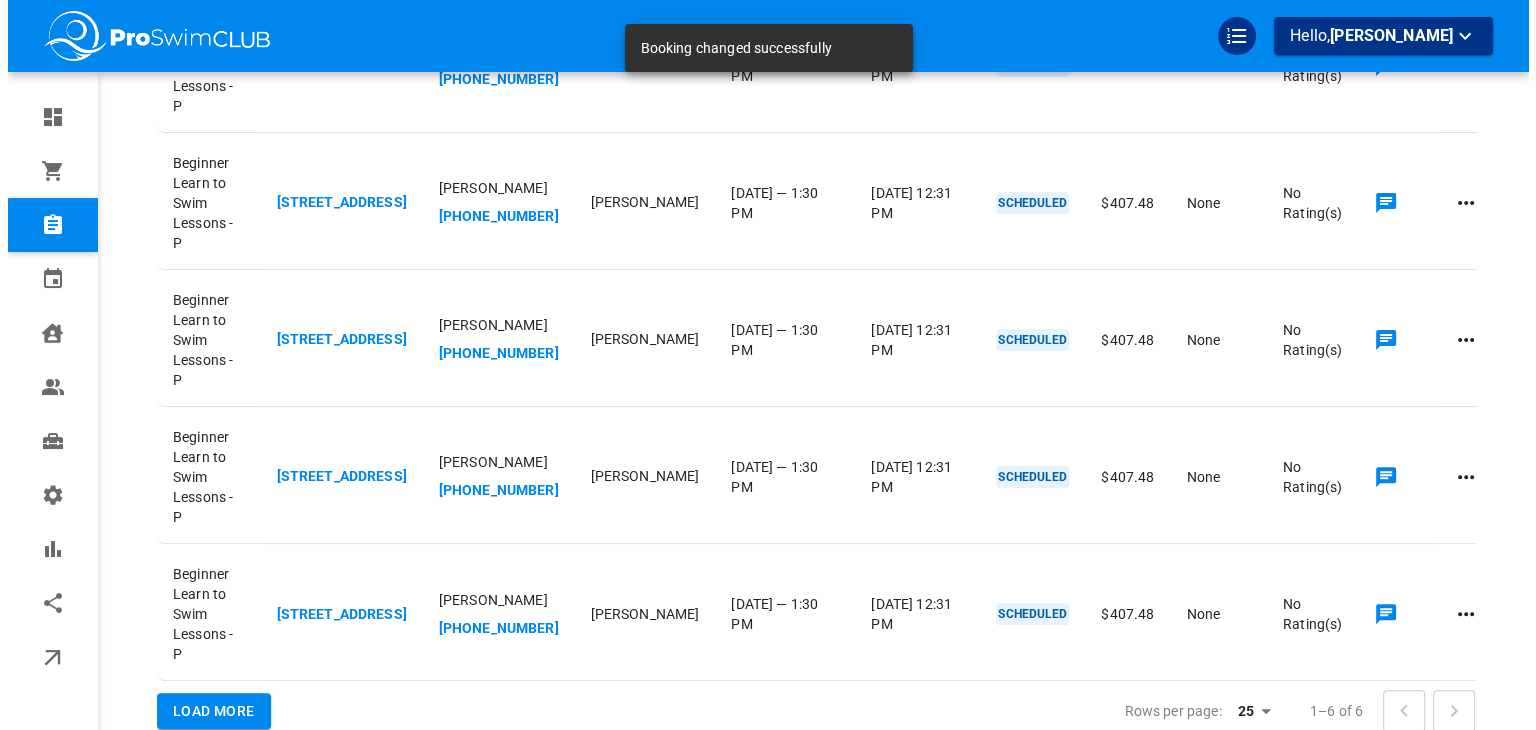 scroll, scrollTop: 499, scrollLeft: 0, axis: vertical 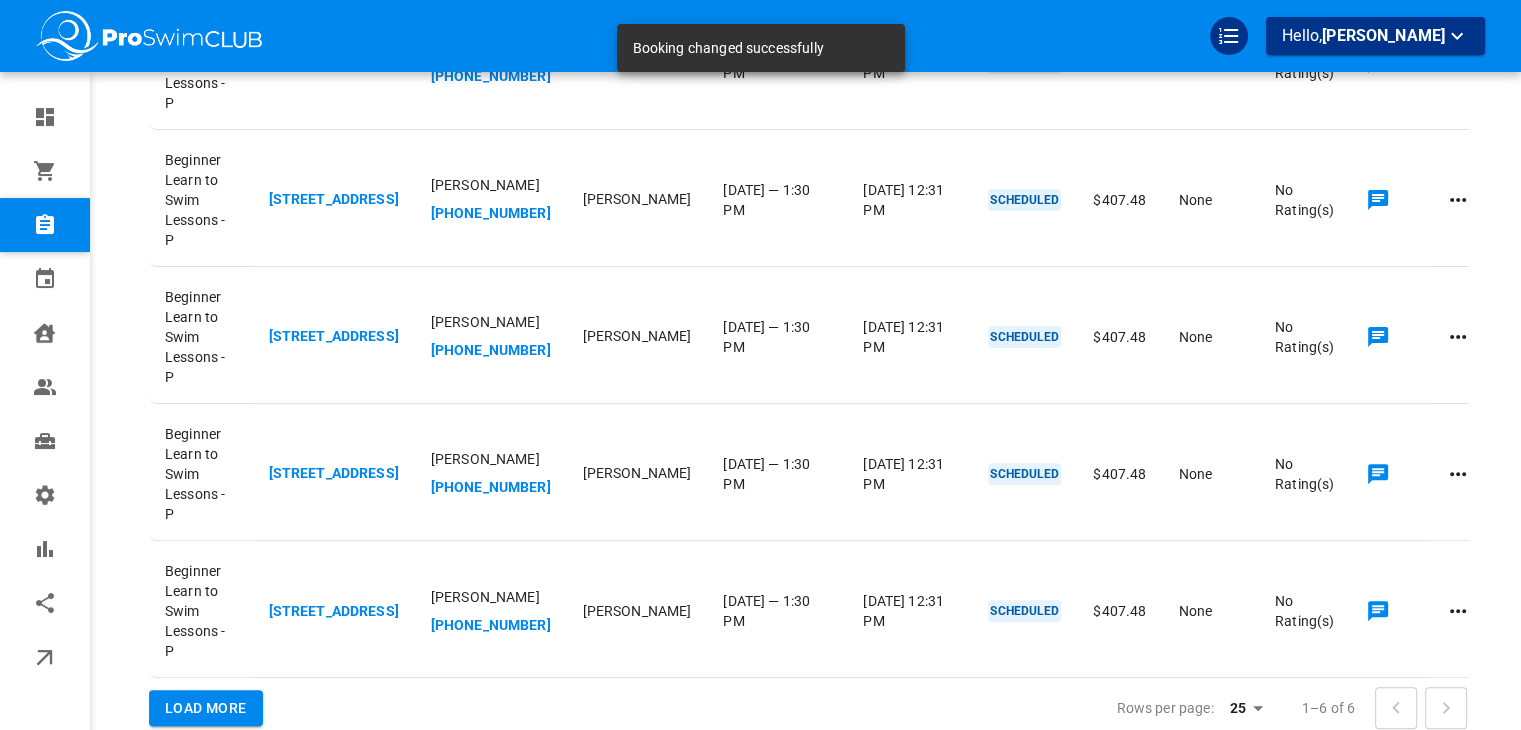 click 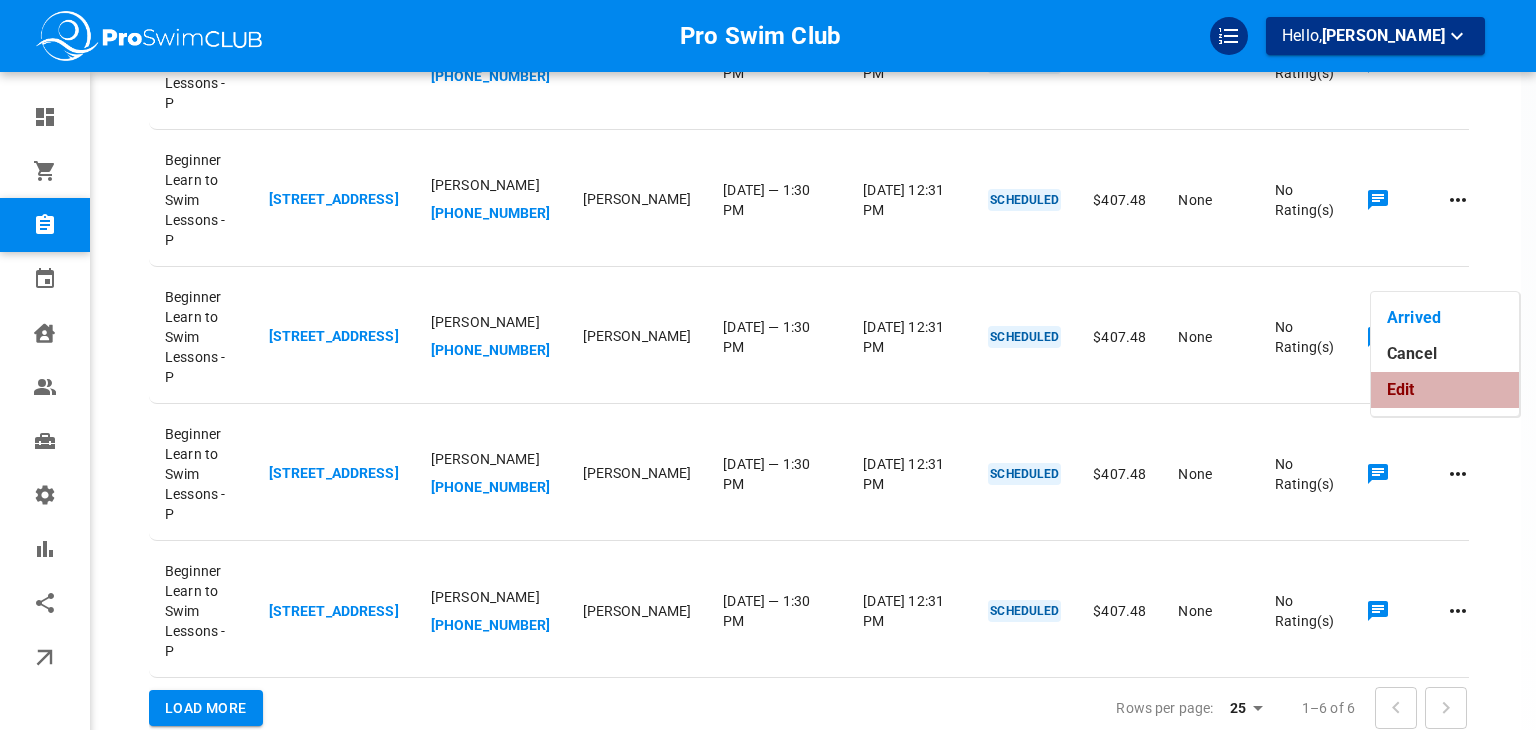 click on "Edit" at bounding box center (1445, 390) 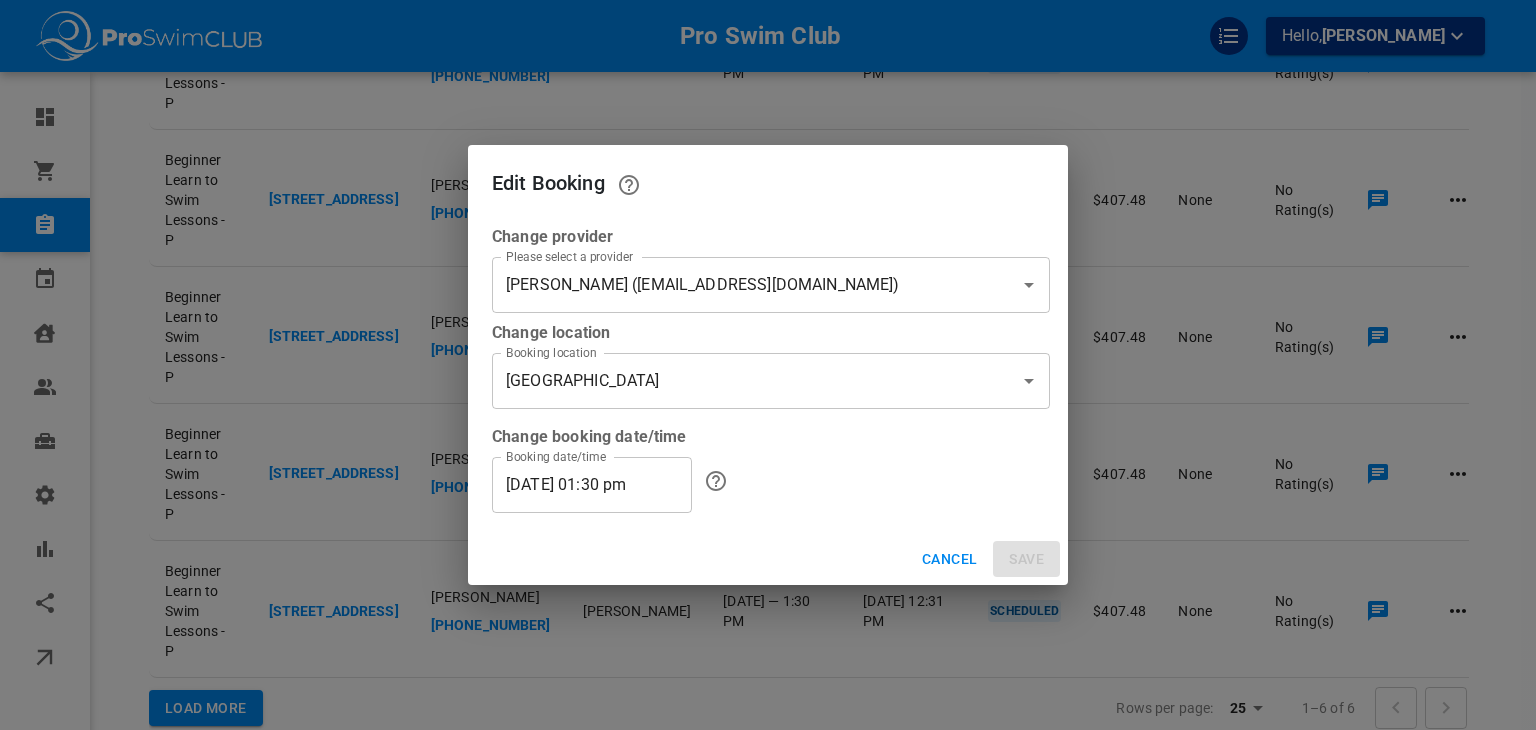 click on "Kori Slinger (kslinger5674@gmail.com)" at bounding box center [743, 285] 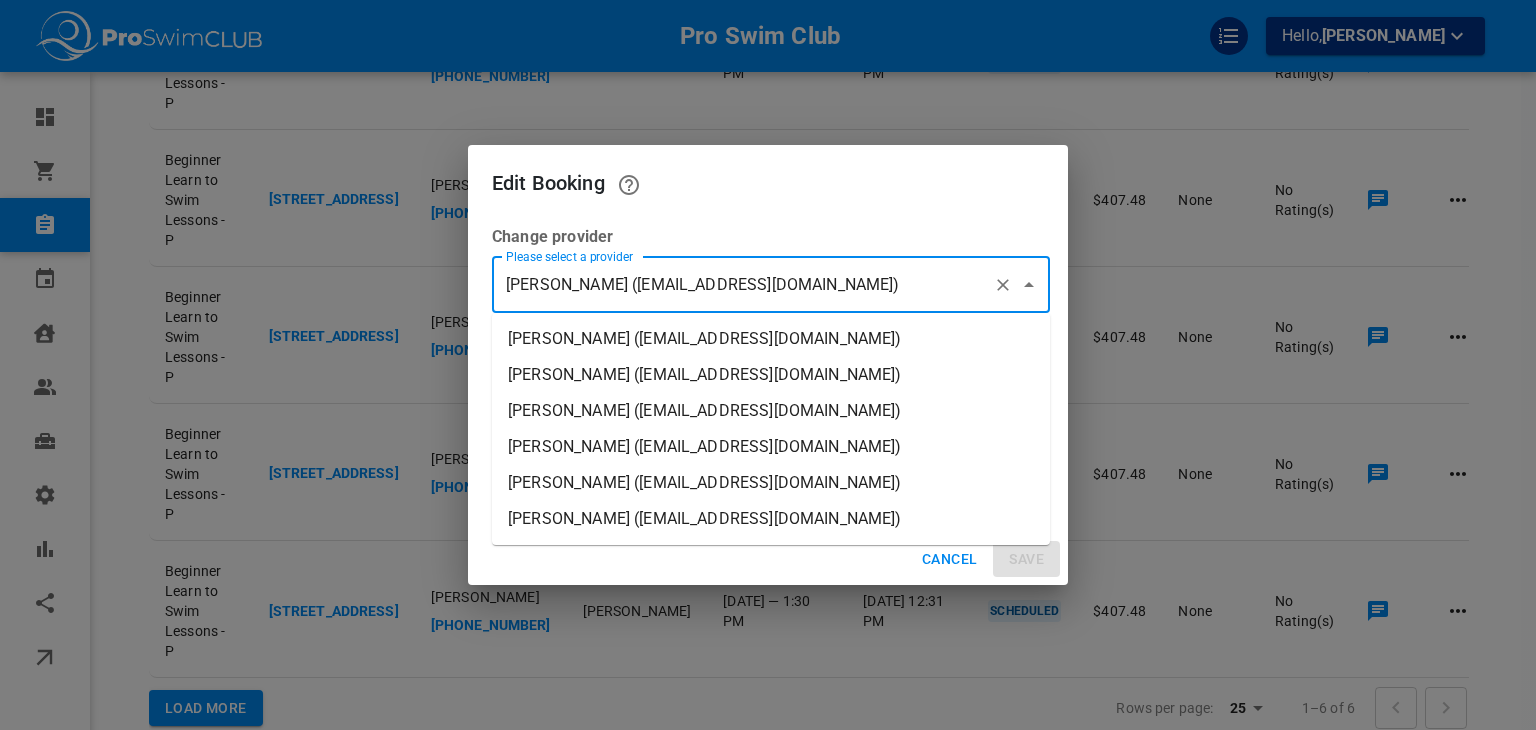 click on "Bethany Schenck (info+marketbox@proswimclub.com)" at bounding box center (771, 339) 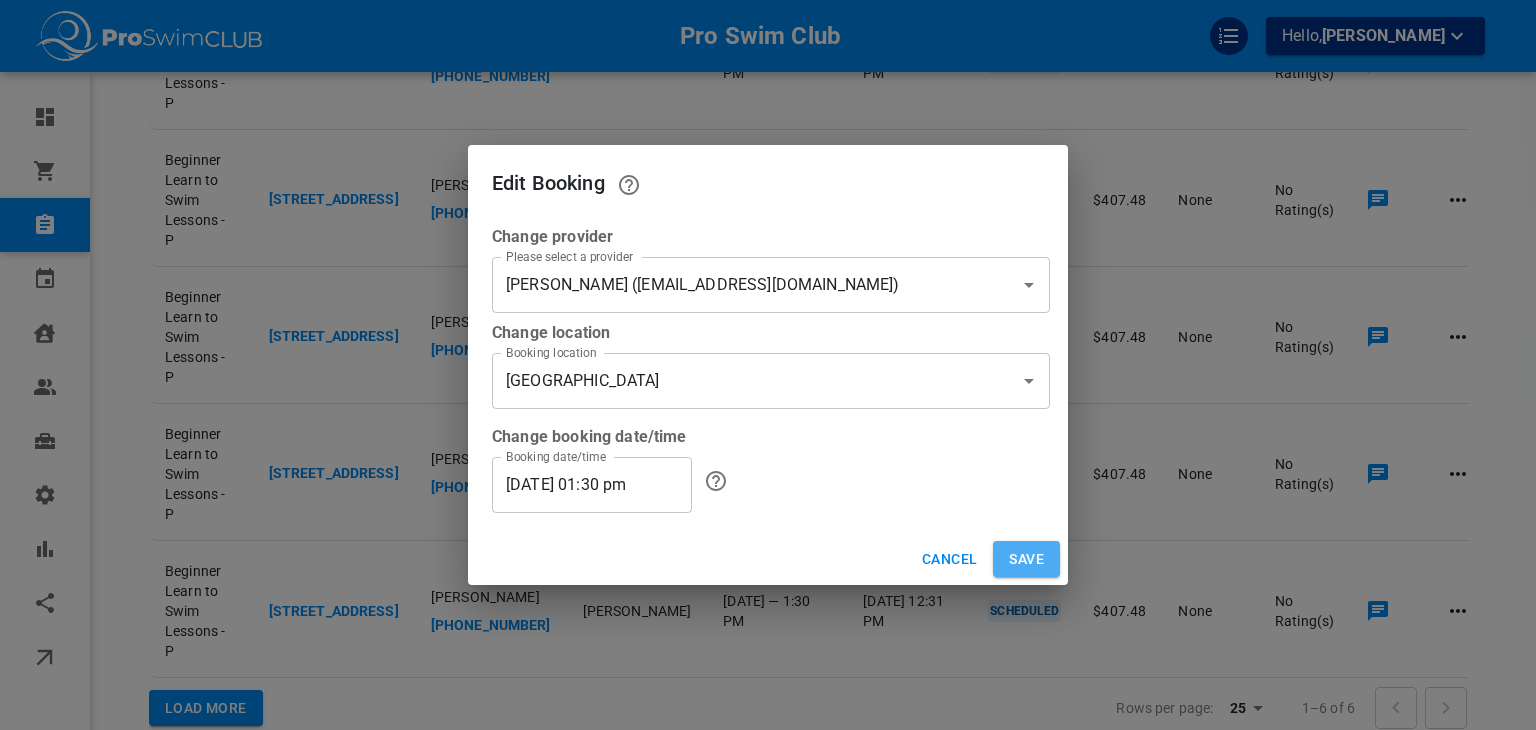 click on "Save" at bounding box center [1026, 559] 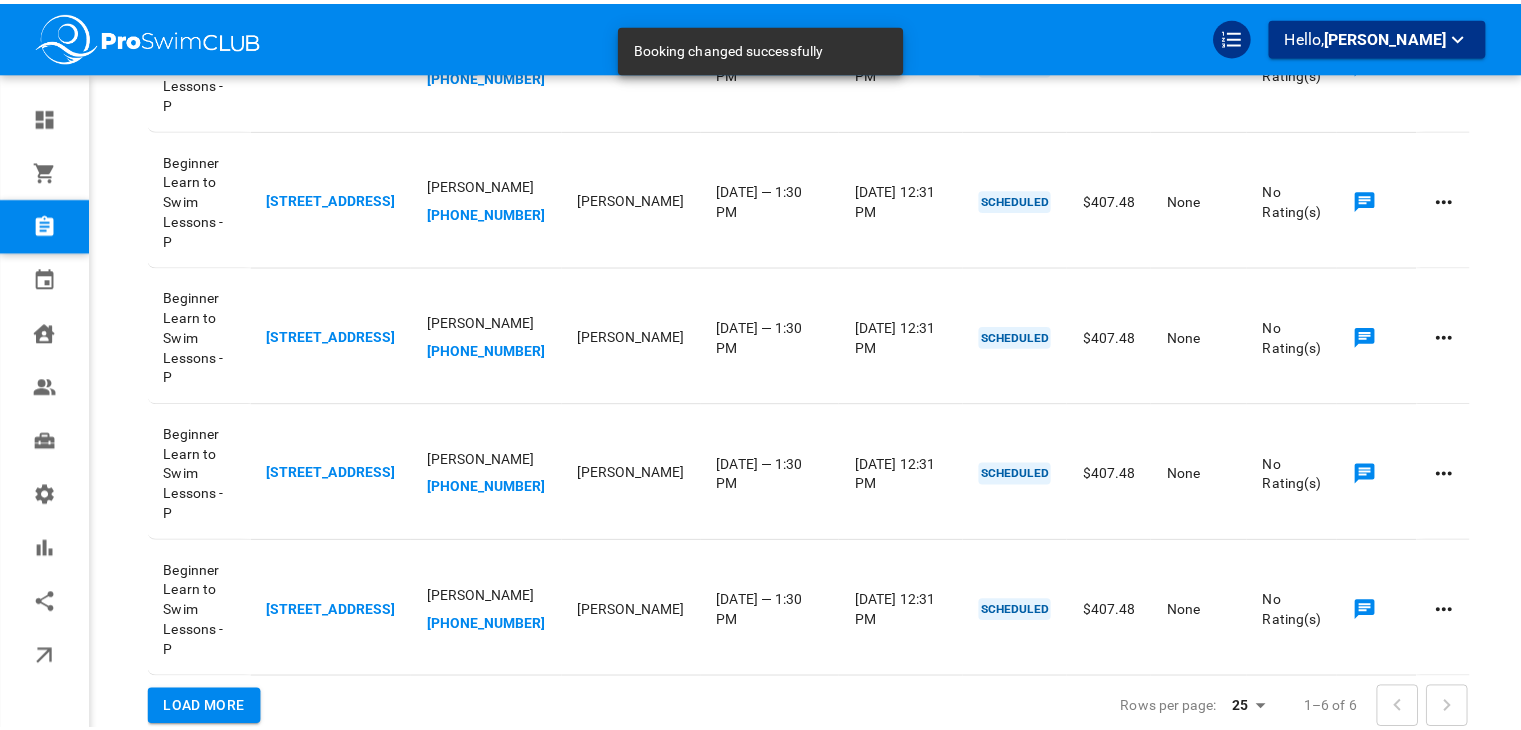 scroll, scrollTop: 464, scrollLeft: 0, axis: vertical 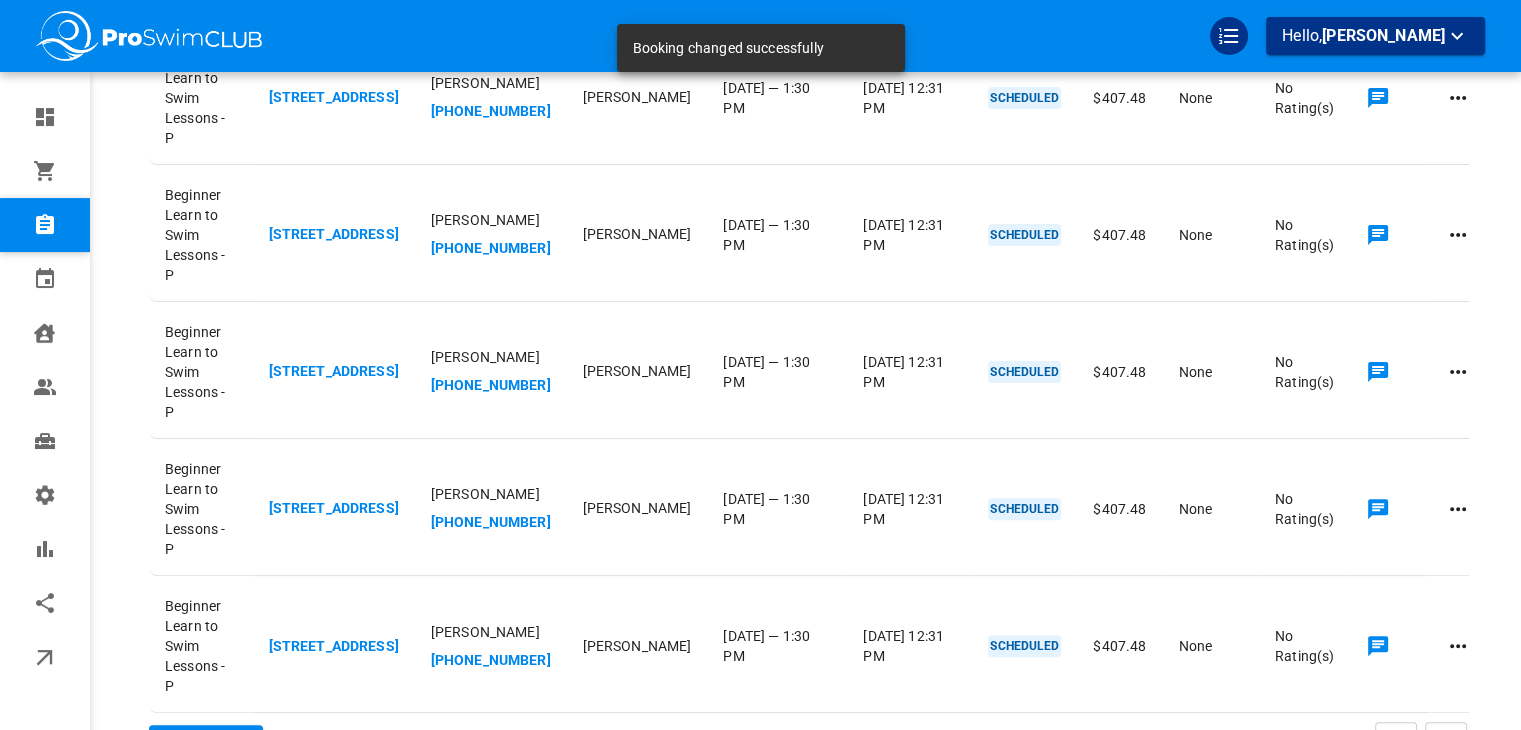 click 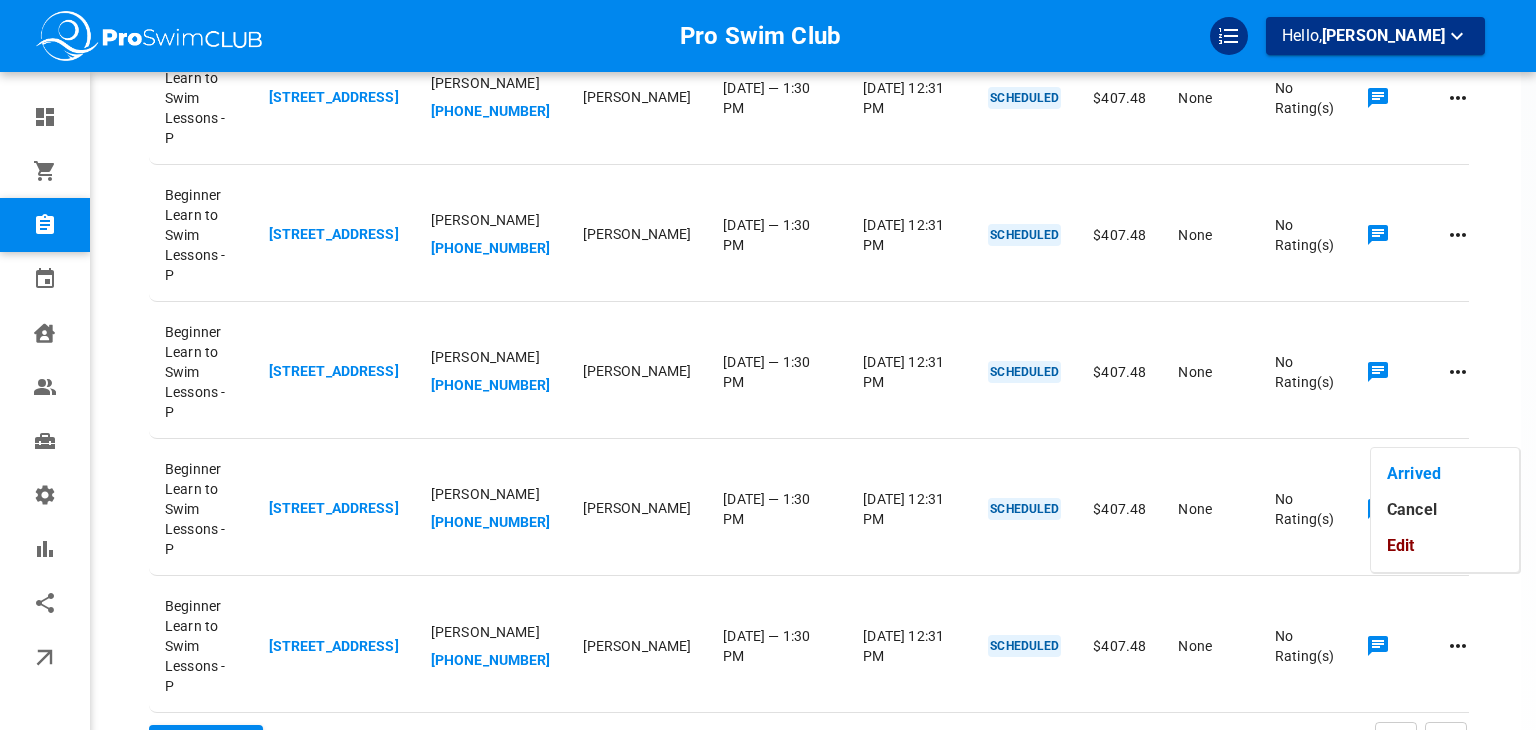 click on "Edit" at bounding box center (1445, 546) 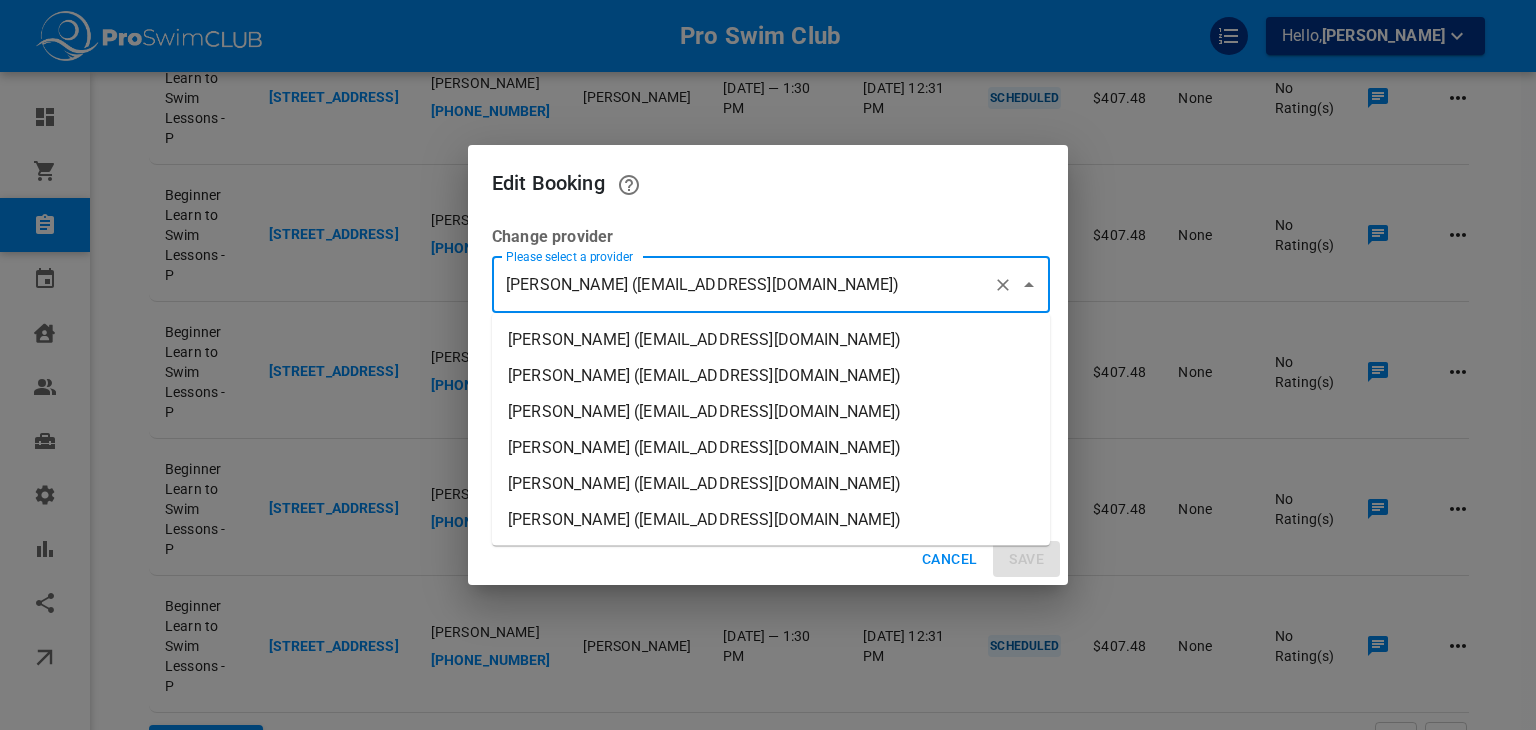 click on "Kori Slinger (kslinger5674@gmail.com)" at bounding box center (743, 285) 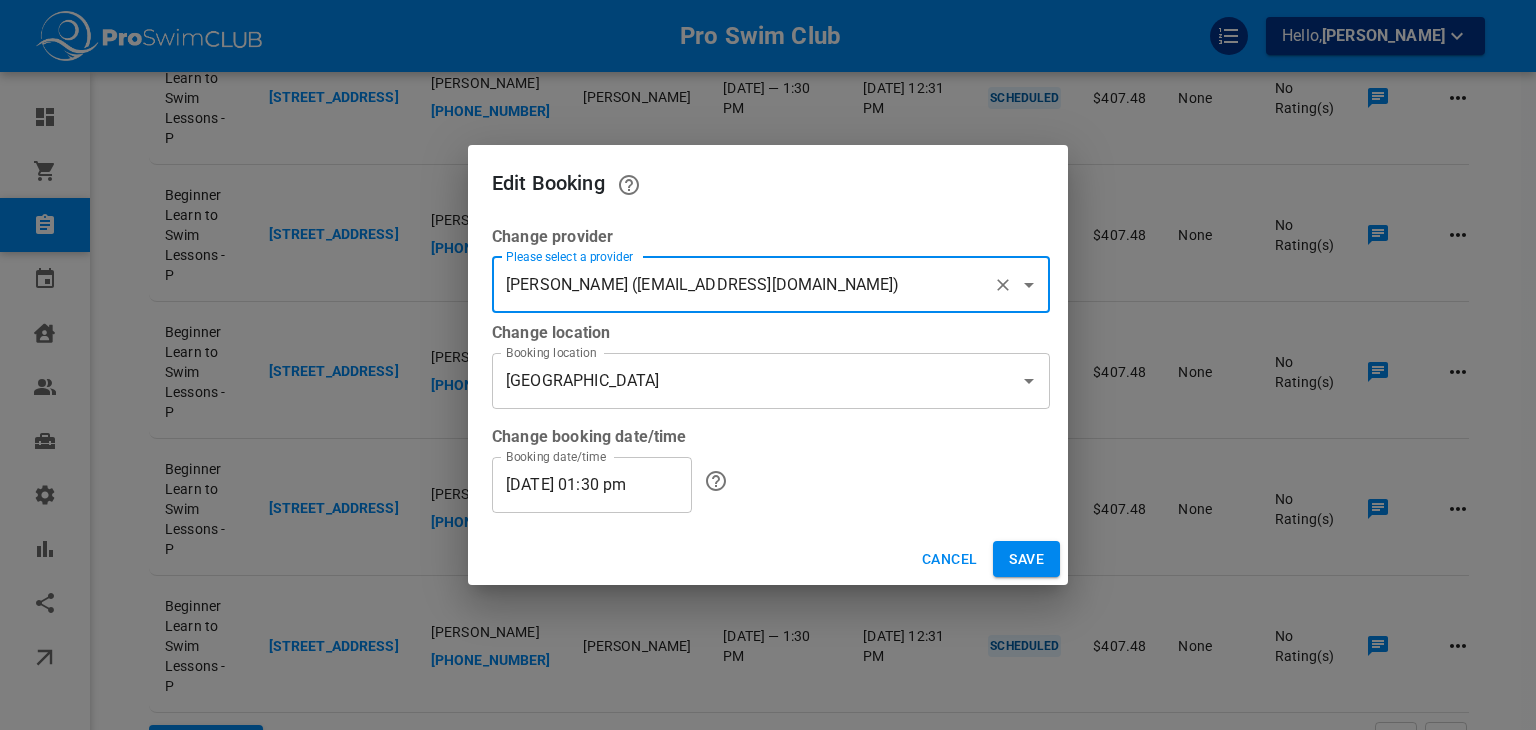click on "Save" at bounding box center [1026, 559] 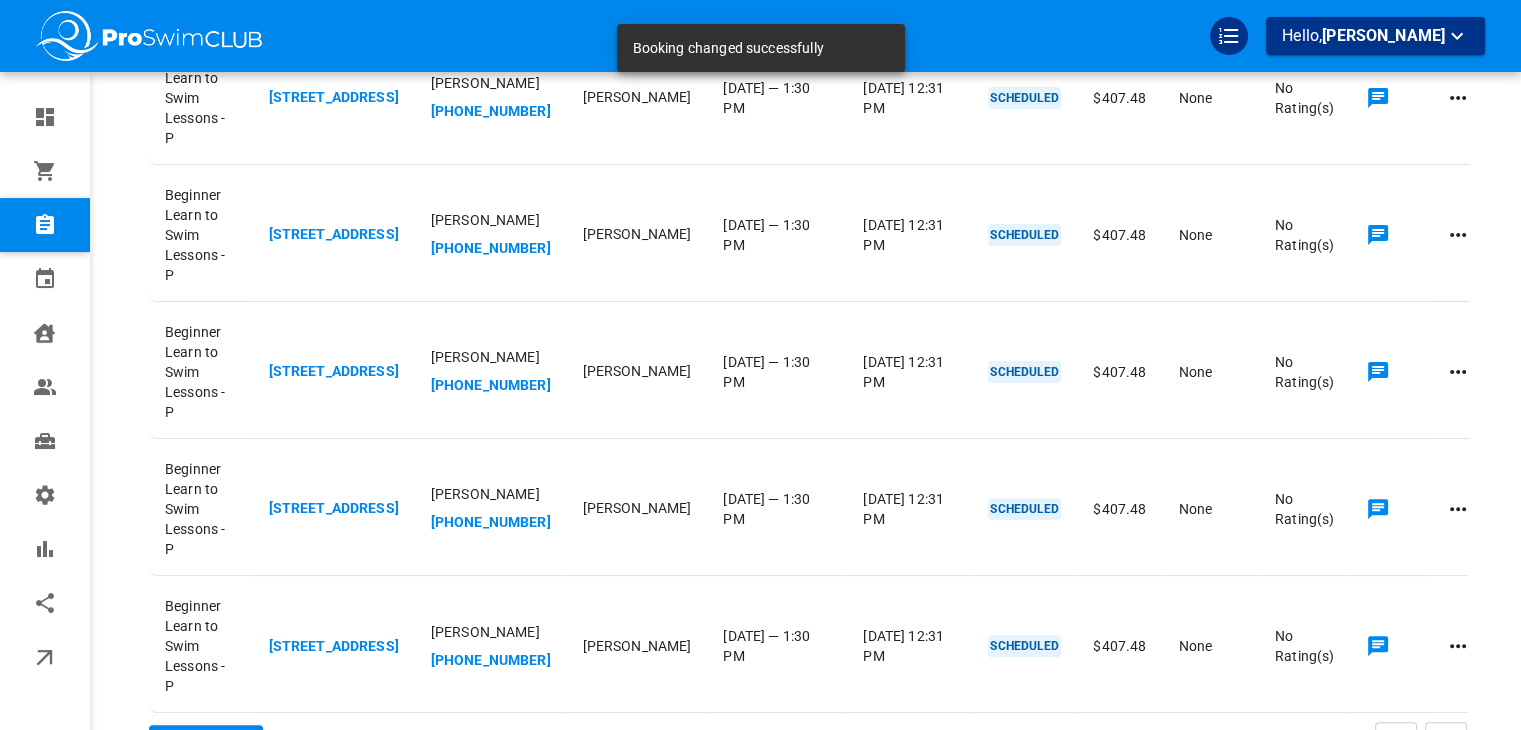 scroll, scrollTop: 0, scrollLeft: 0, axis: both 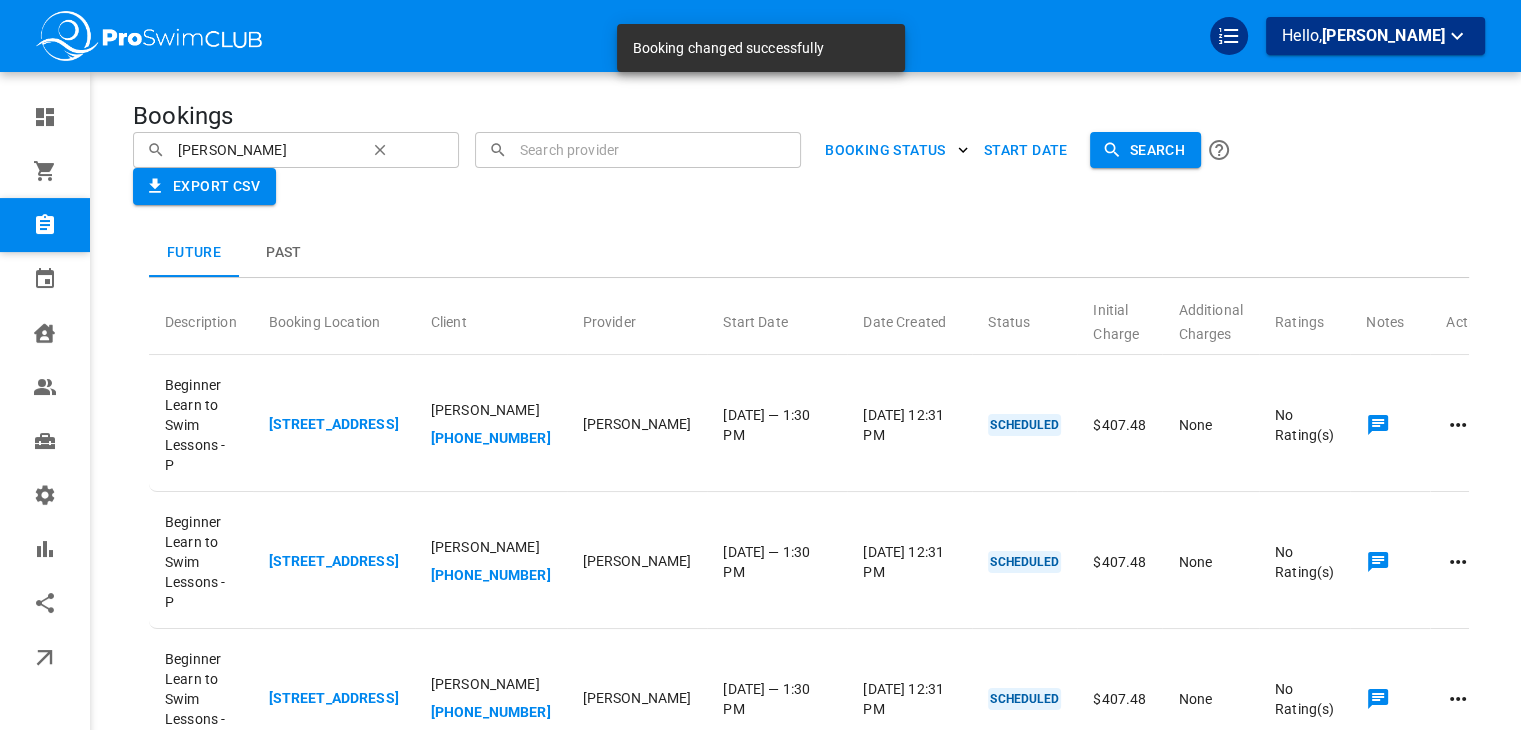 click 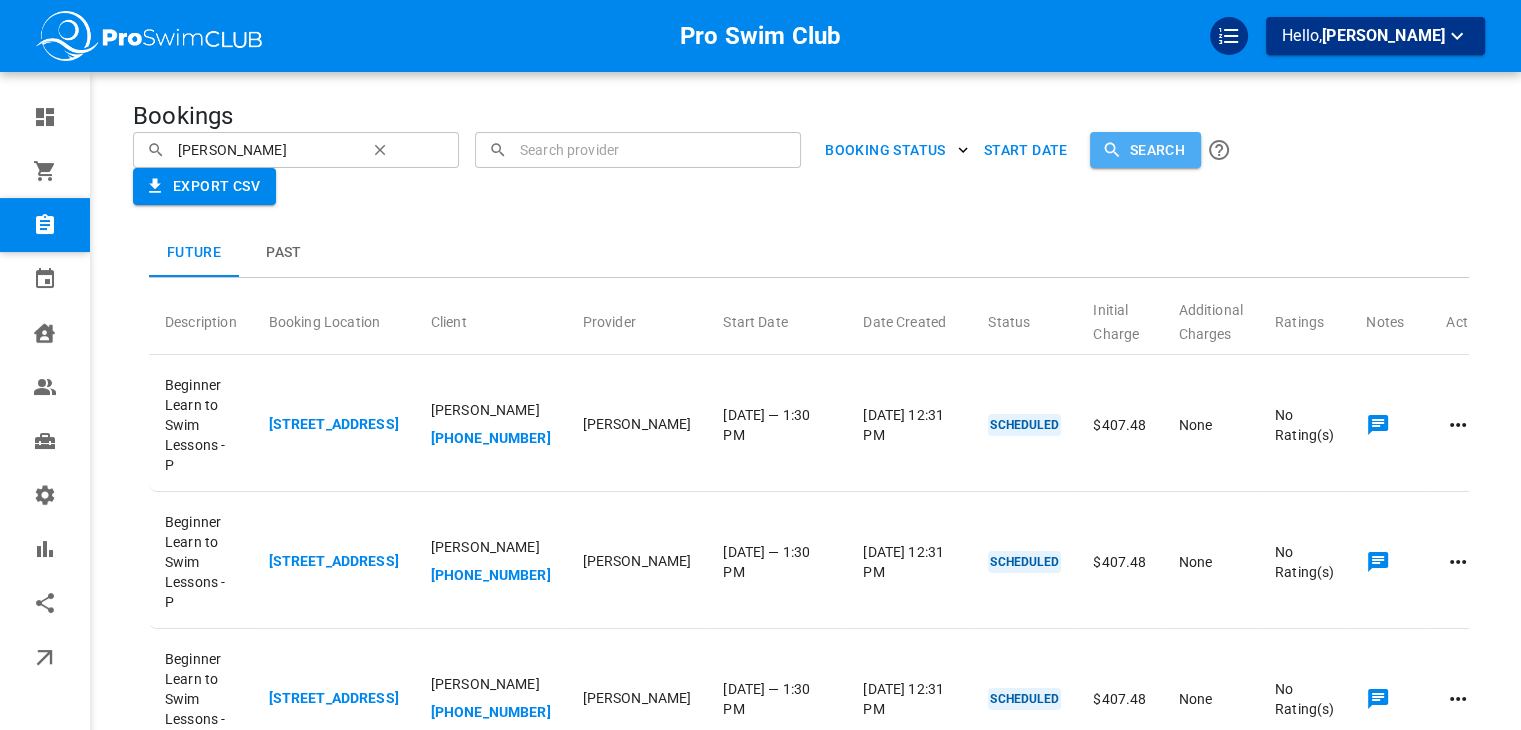 click 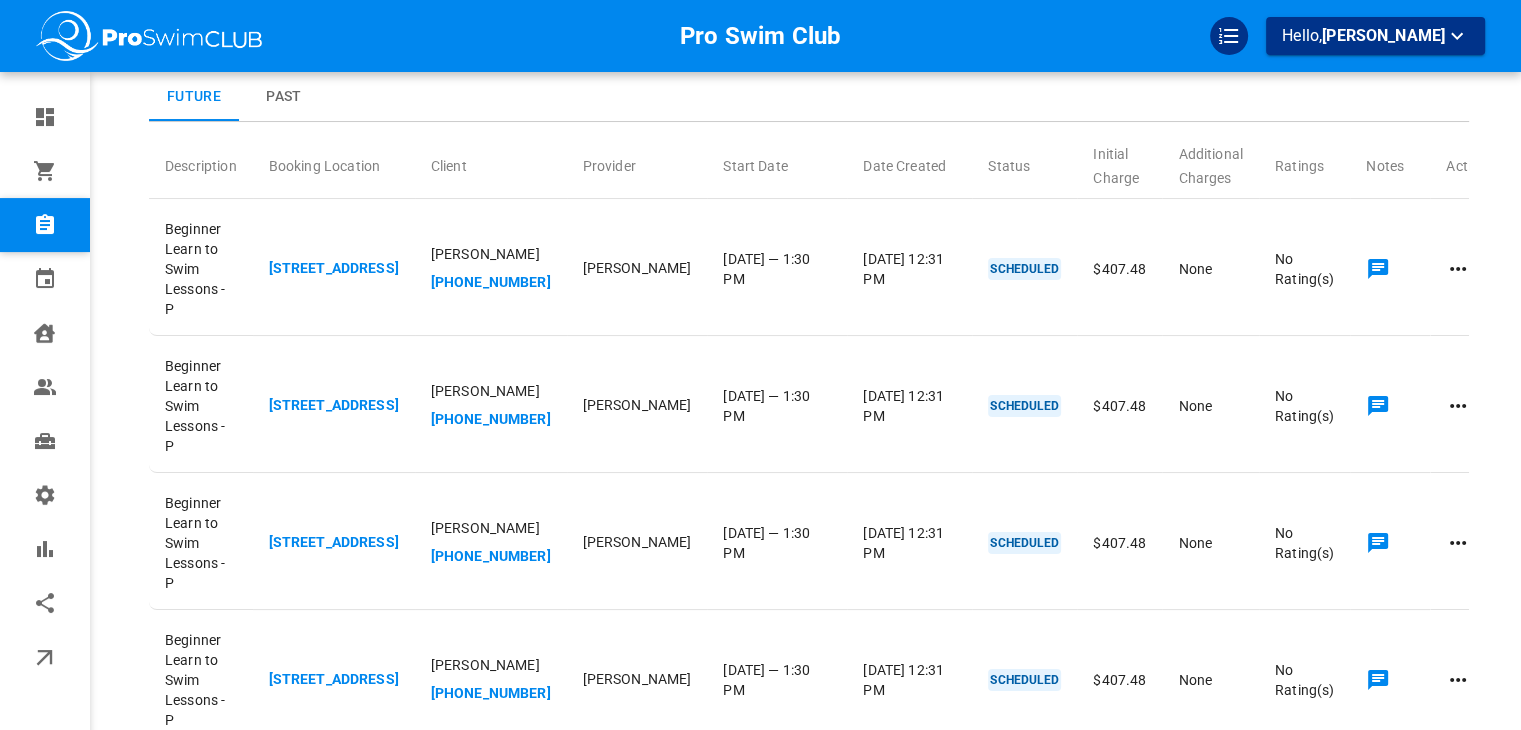 scroll, scrollTop: 0, scrollLeft: 0, axis: both 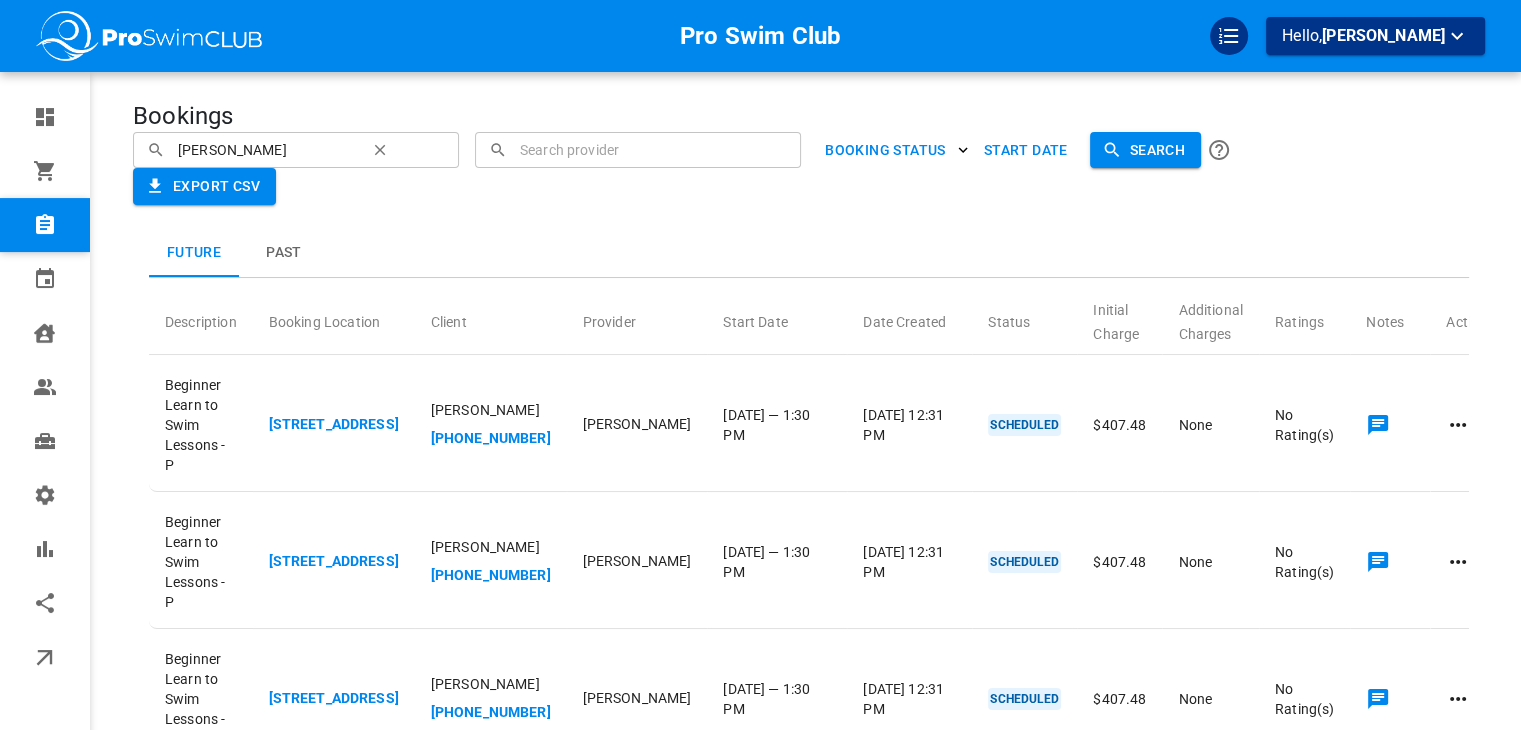 click on "[PERSON_NAME]" at bounding box center (265, 149) 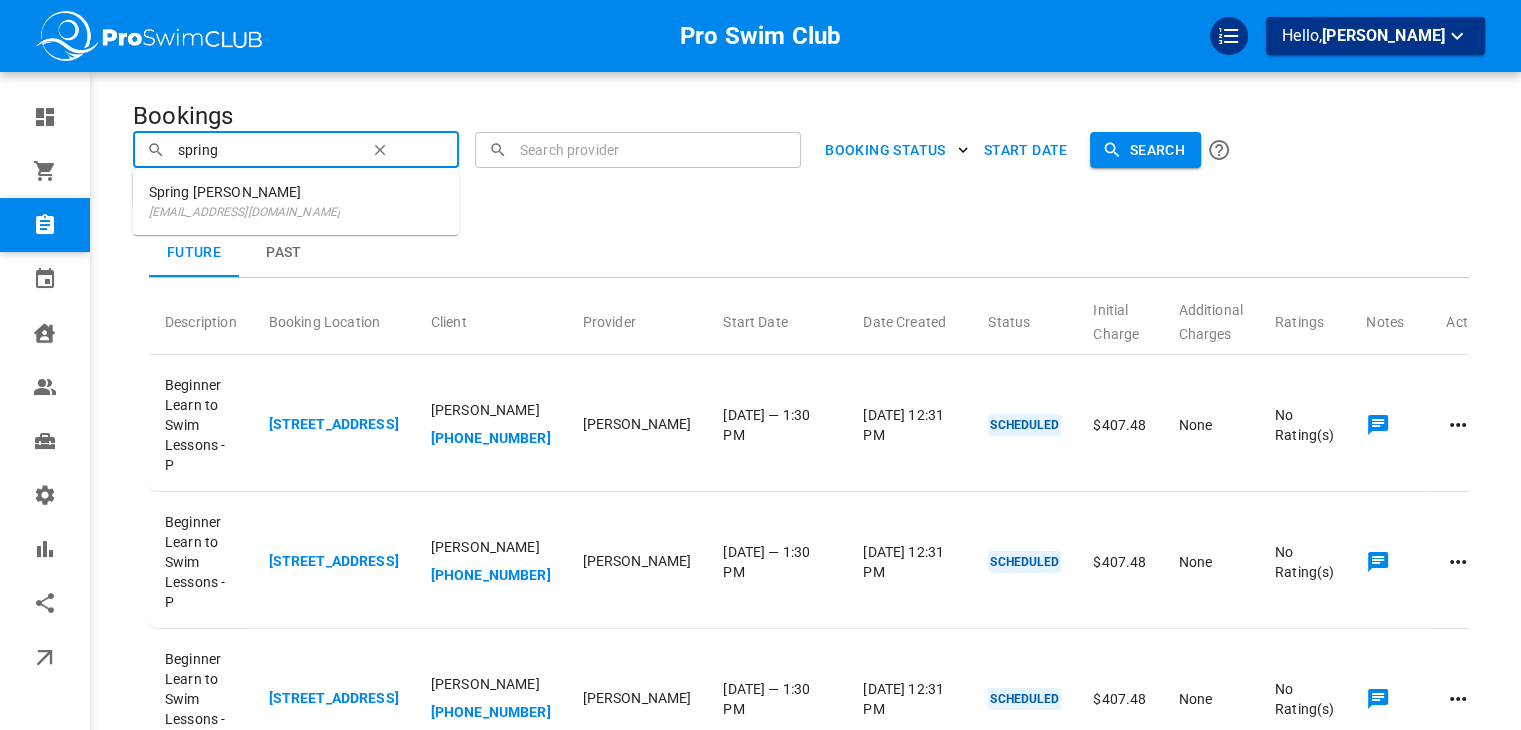 click on "Spring [PERSON_NAME]" at bounding box center (244, 192) 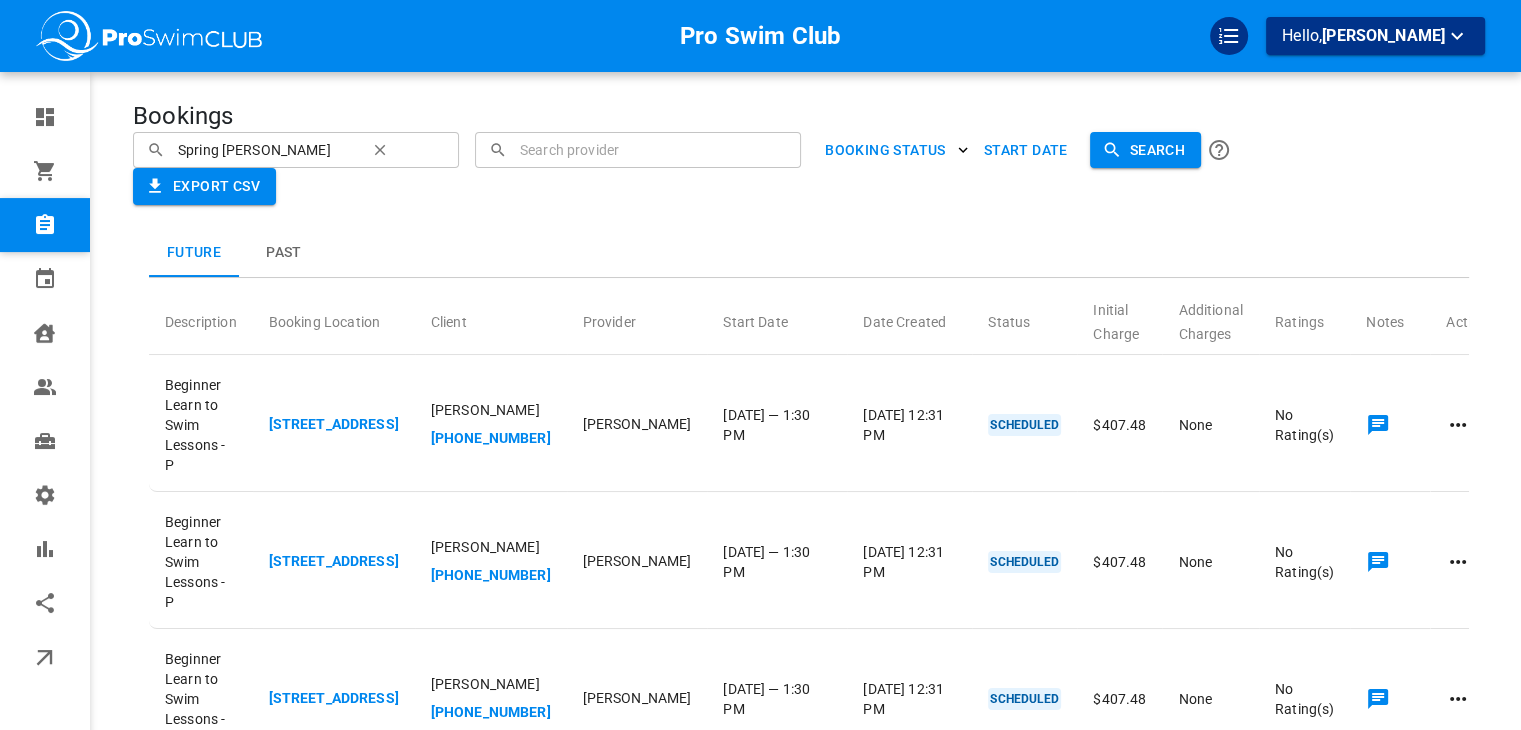 click on "Search" at bounding box center [1145, 150] 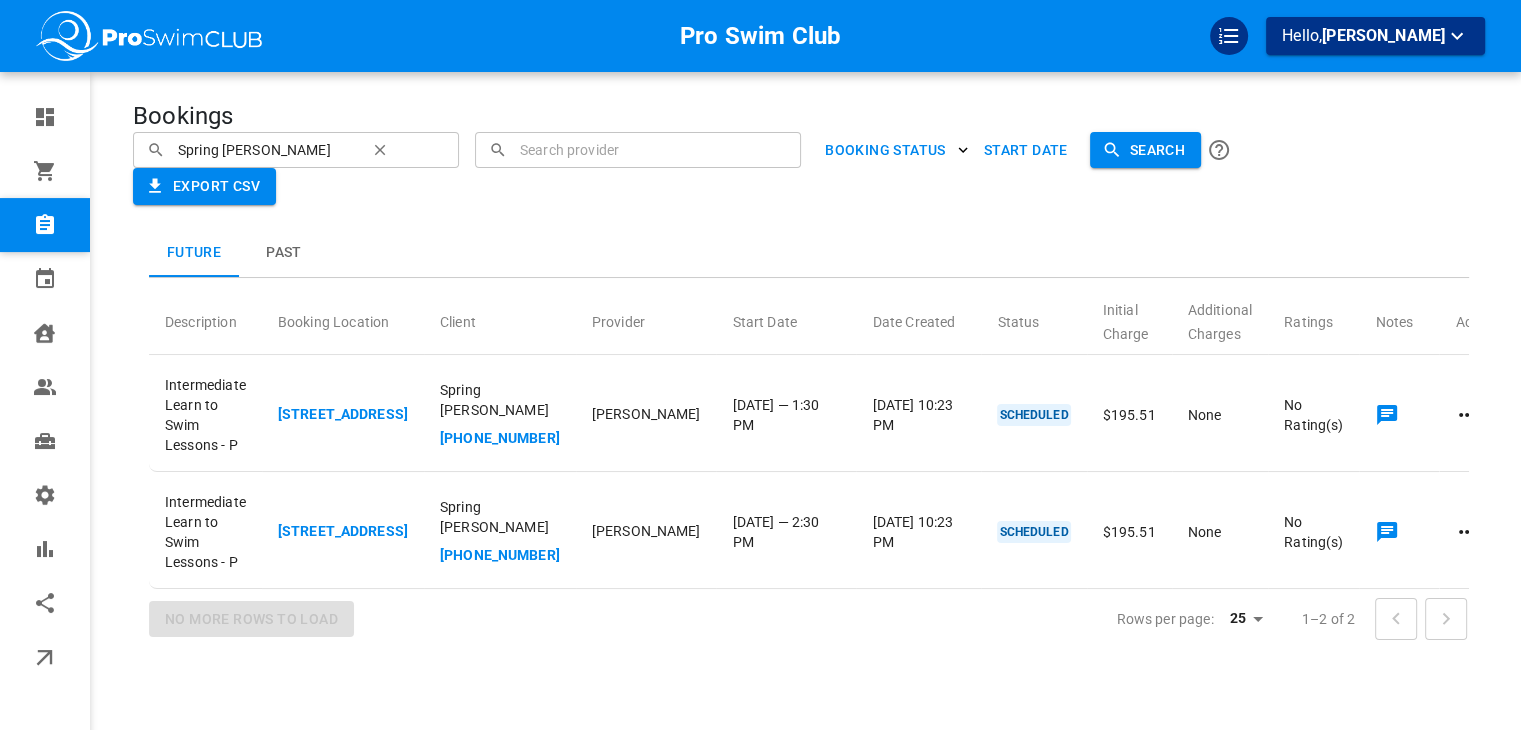 click 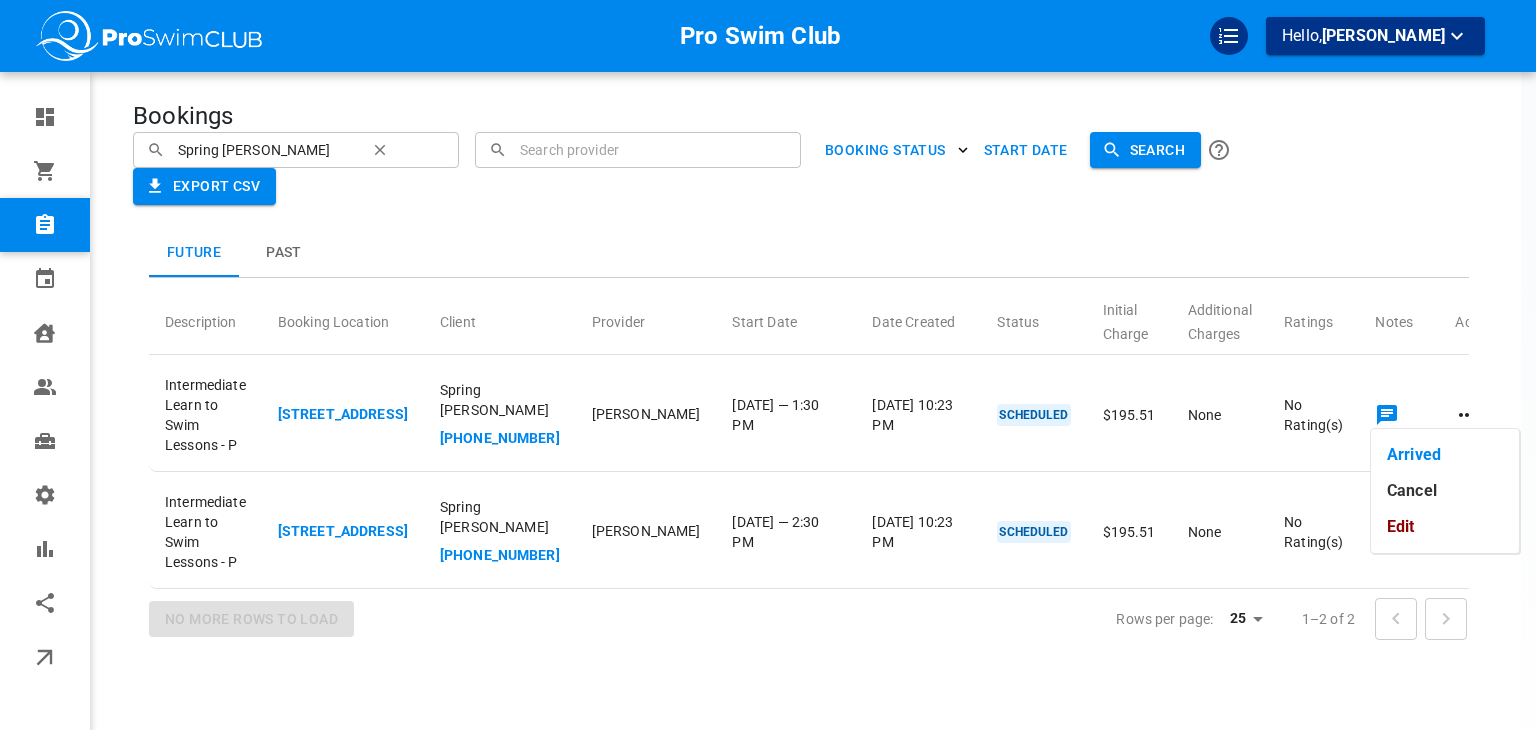 click on "Edit" at bounding box center (1445, 527) 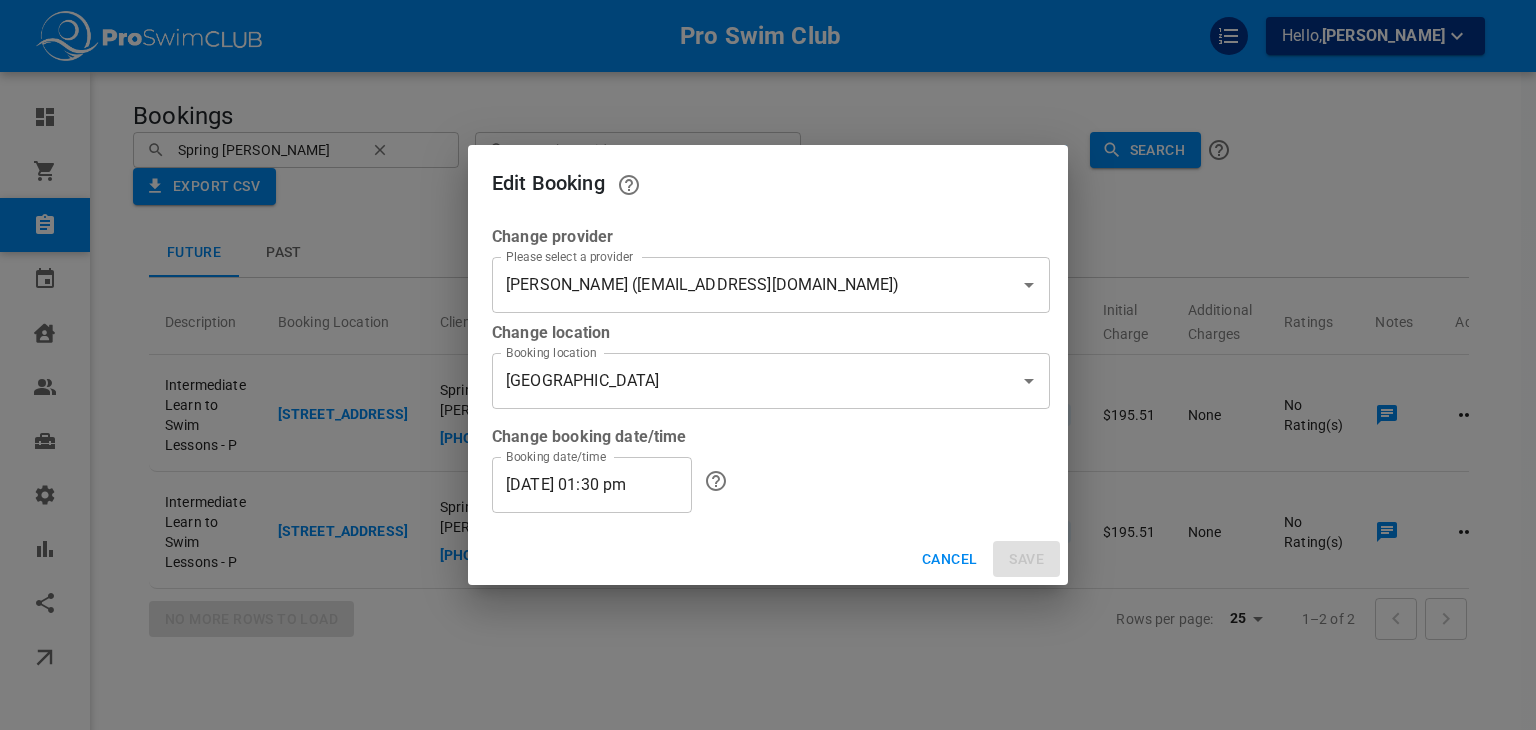 click on "Kori Slinger (kslinger5674@gmail.com)" at bounding box center (743, 285) 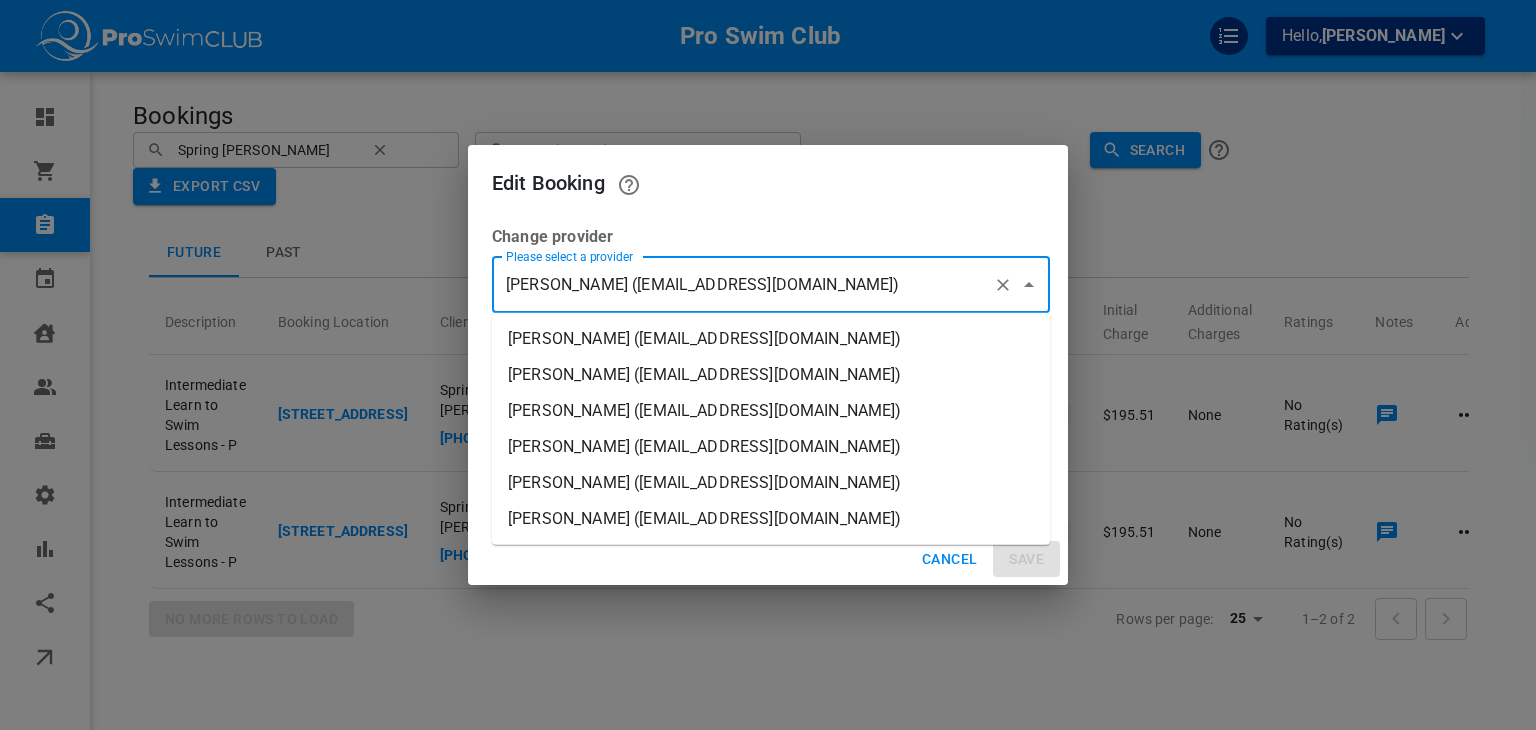 click on "Bethany Schenck (info+marketbox@proswimclub.com)" at bounding box center (771, 339) 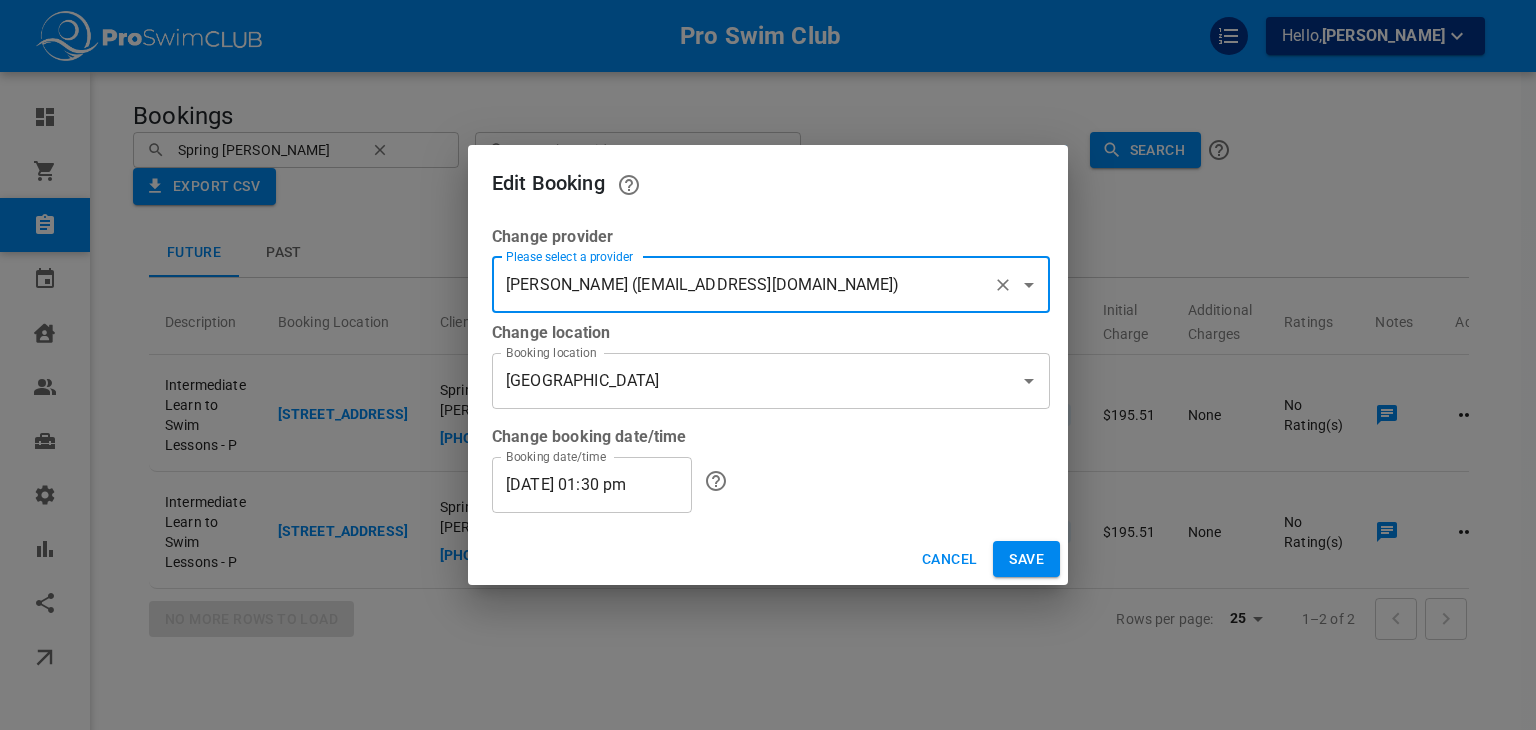 click on "Cancel" at bounding box center [949, 559] 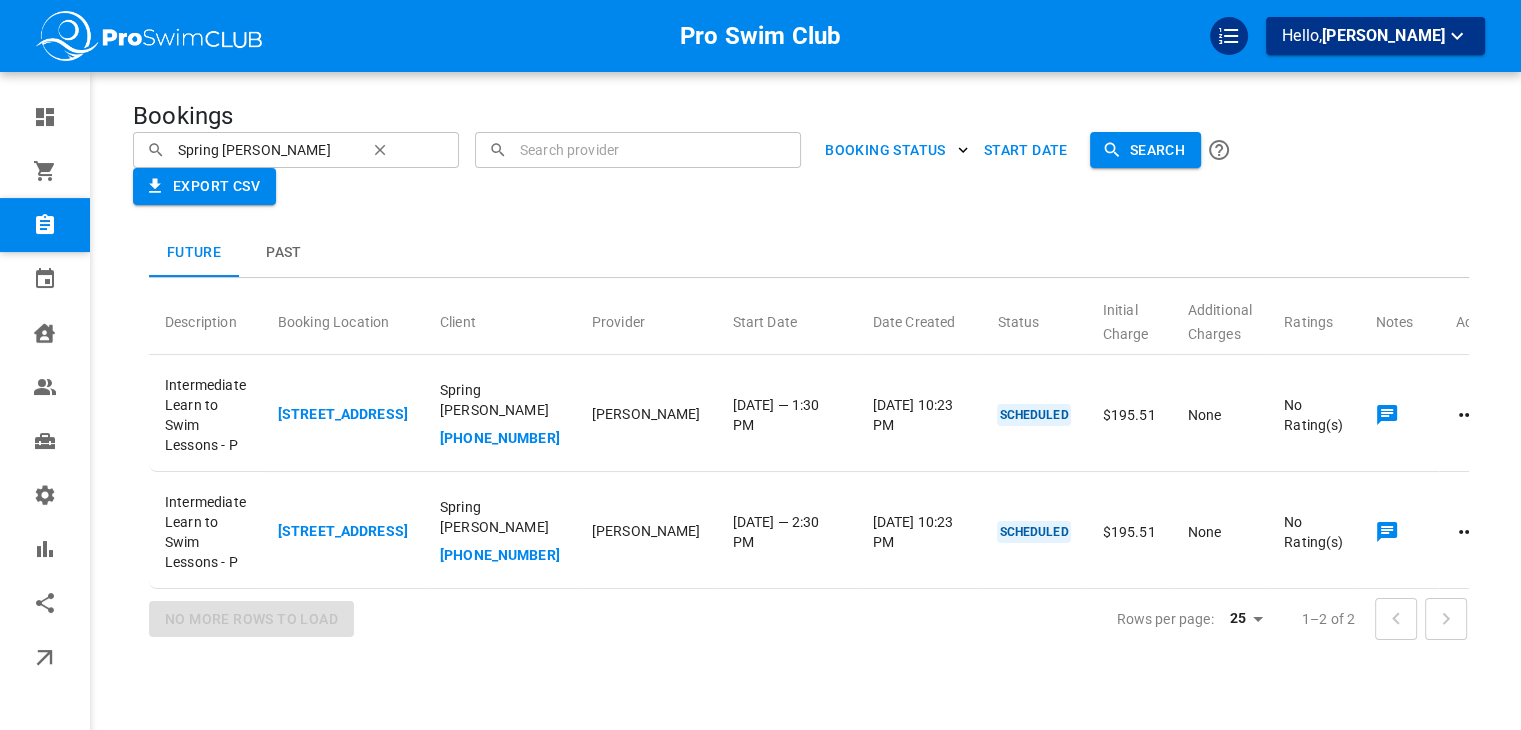 click 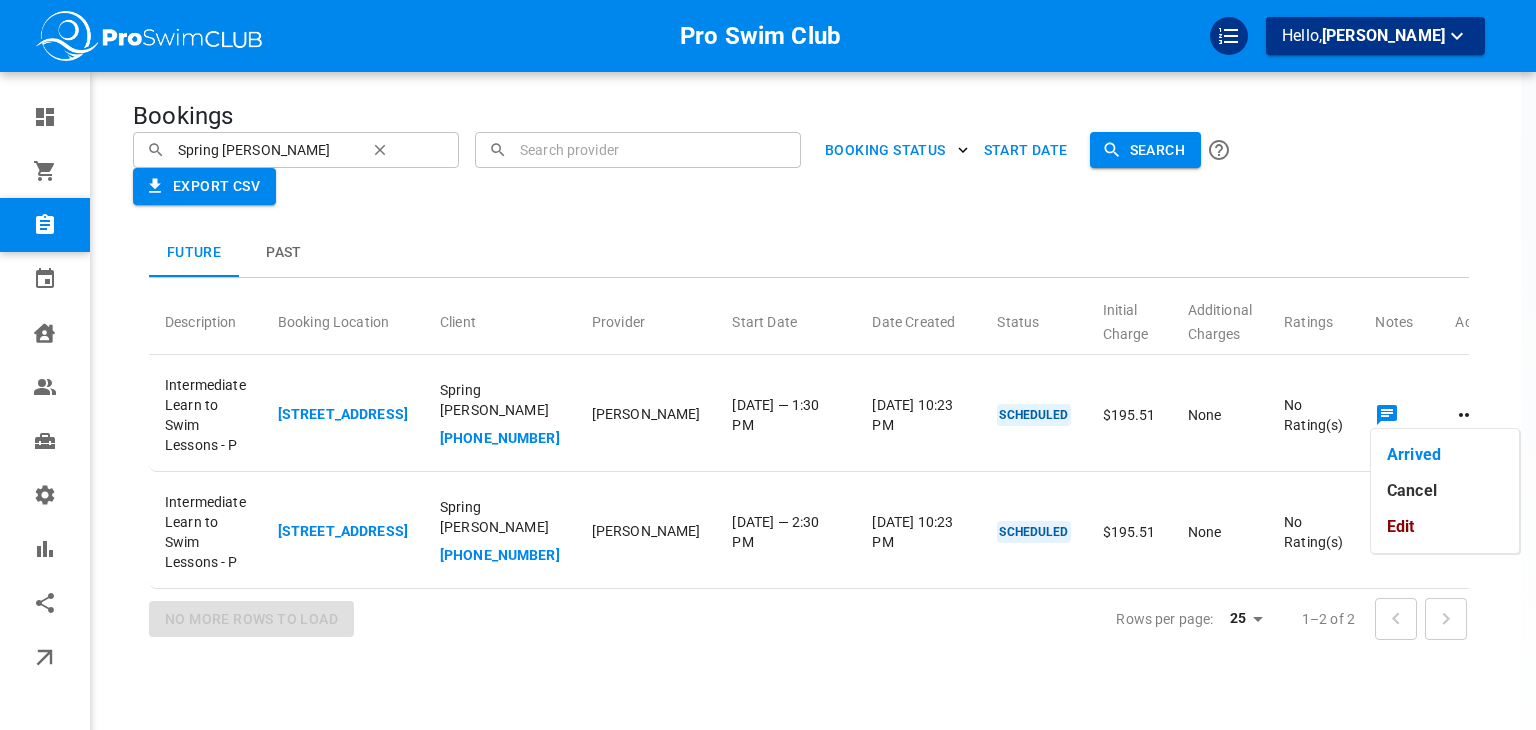 click on "Edit" at bounding box center [1445, 527] 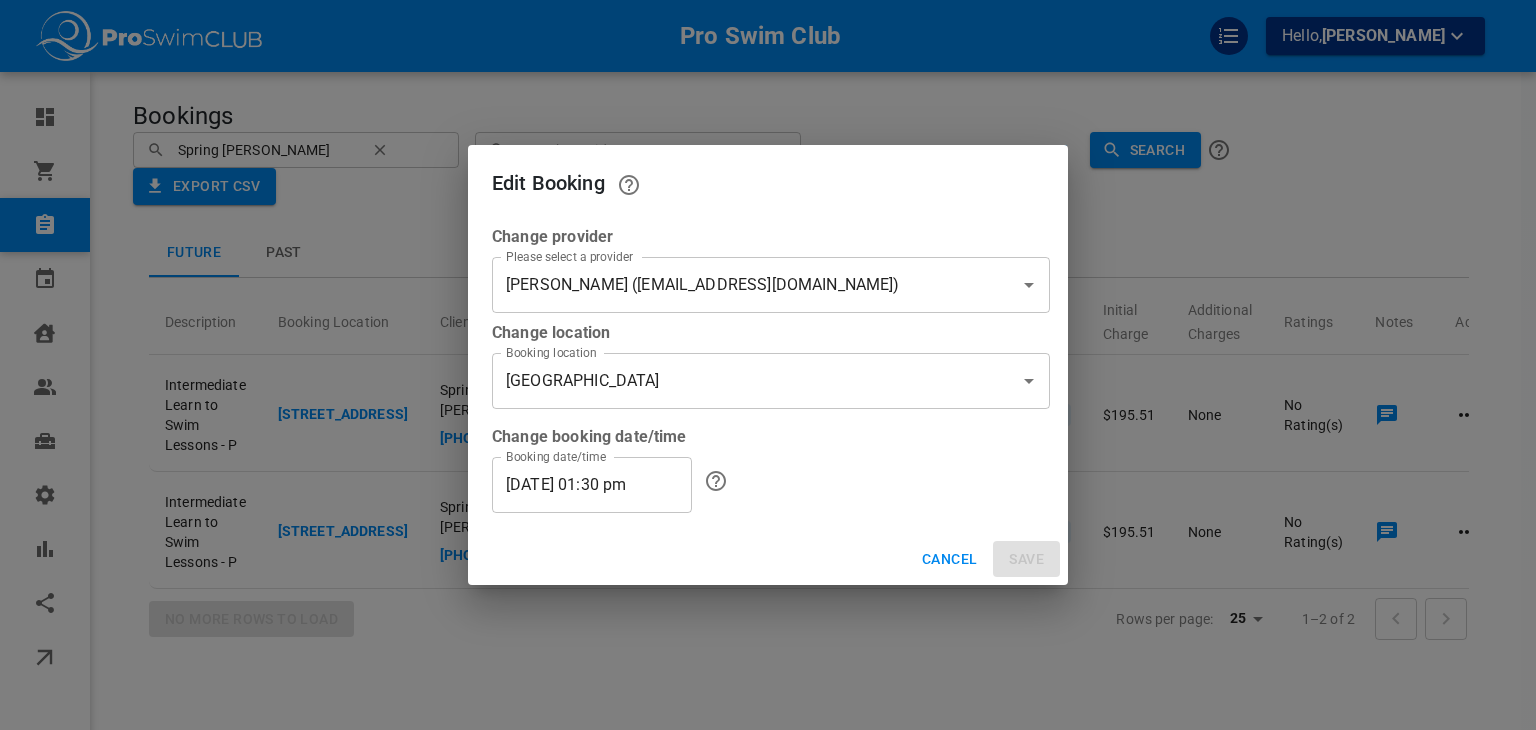 click on "Kori Slinger (kslinger5674@gmail.com)" at bounding box center (743, 285) 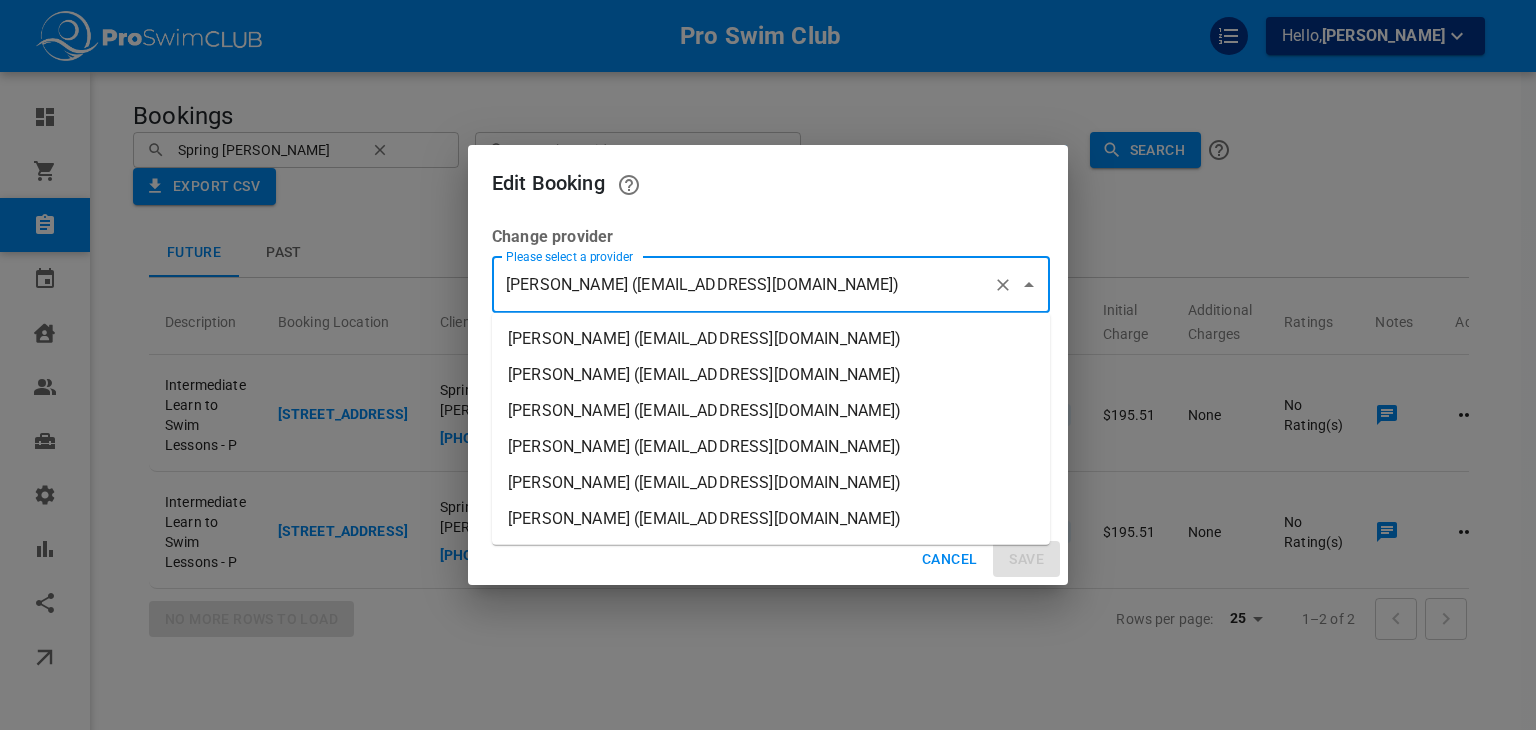 click on "Bethany Schenck (info+marketbox@proswimclub.com)" at bounding box center (771, 339) 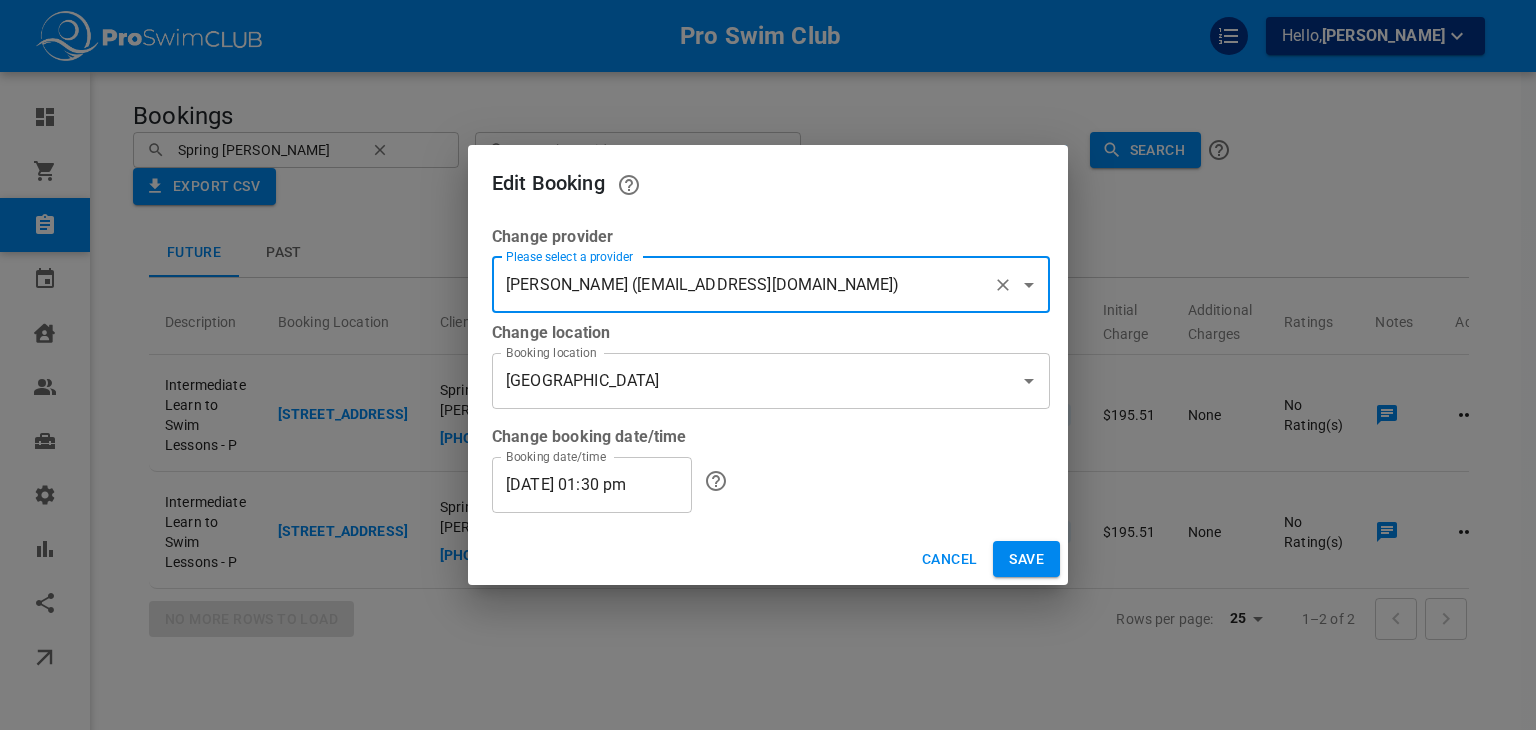 click on "Save" at bounding box center [1026, 559] 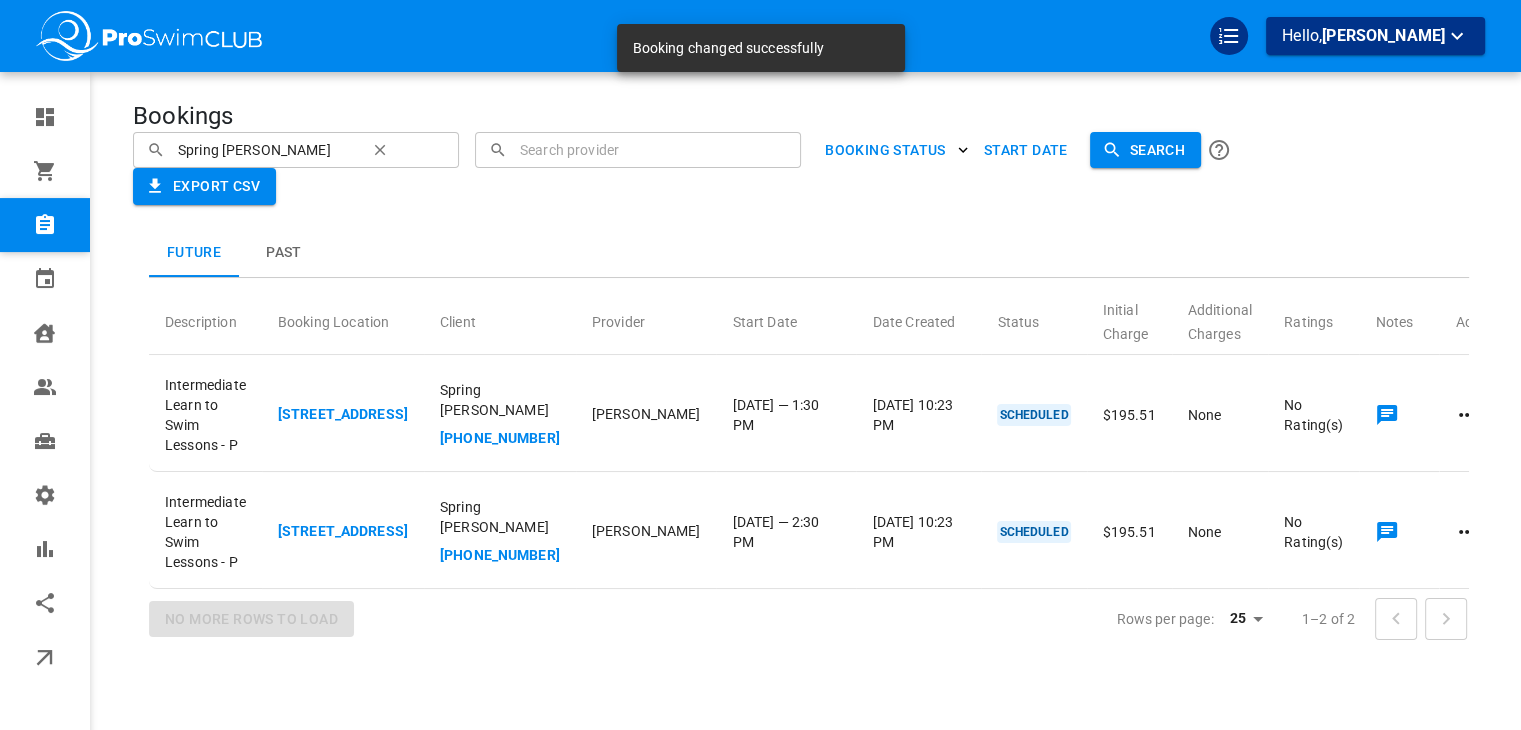 click at bounding box center (760, 365) 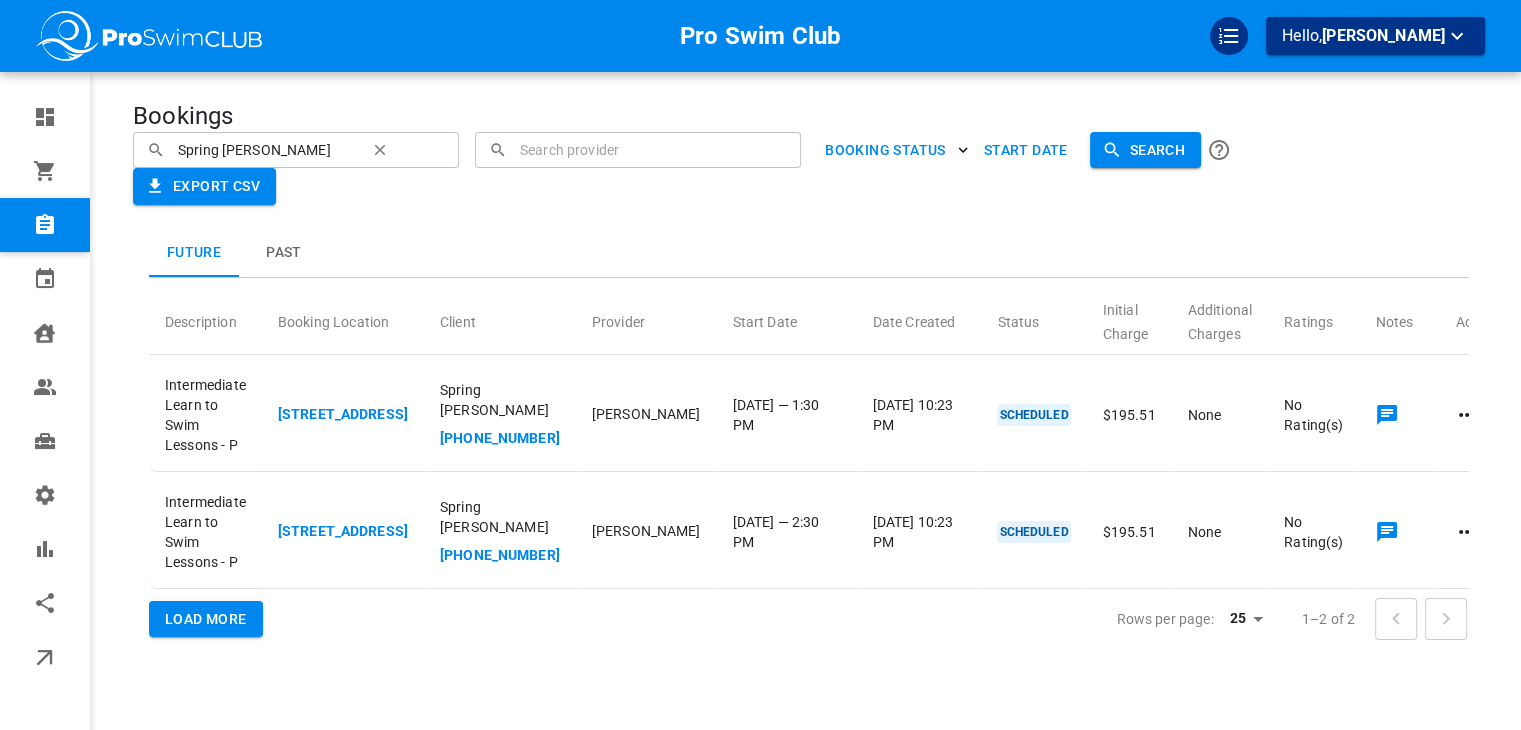 click 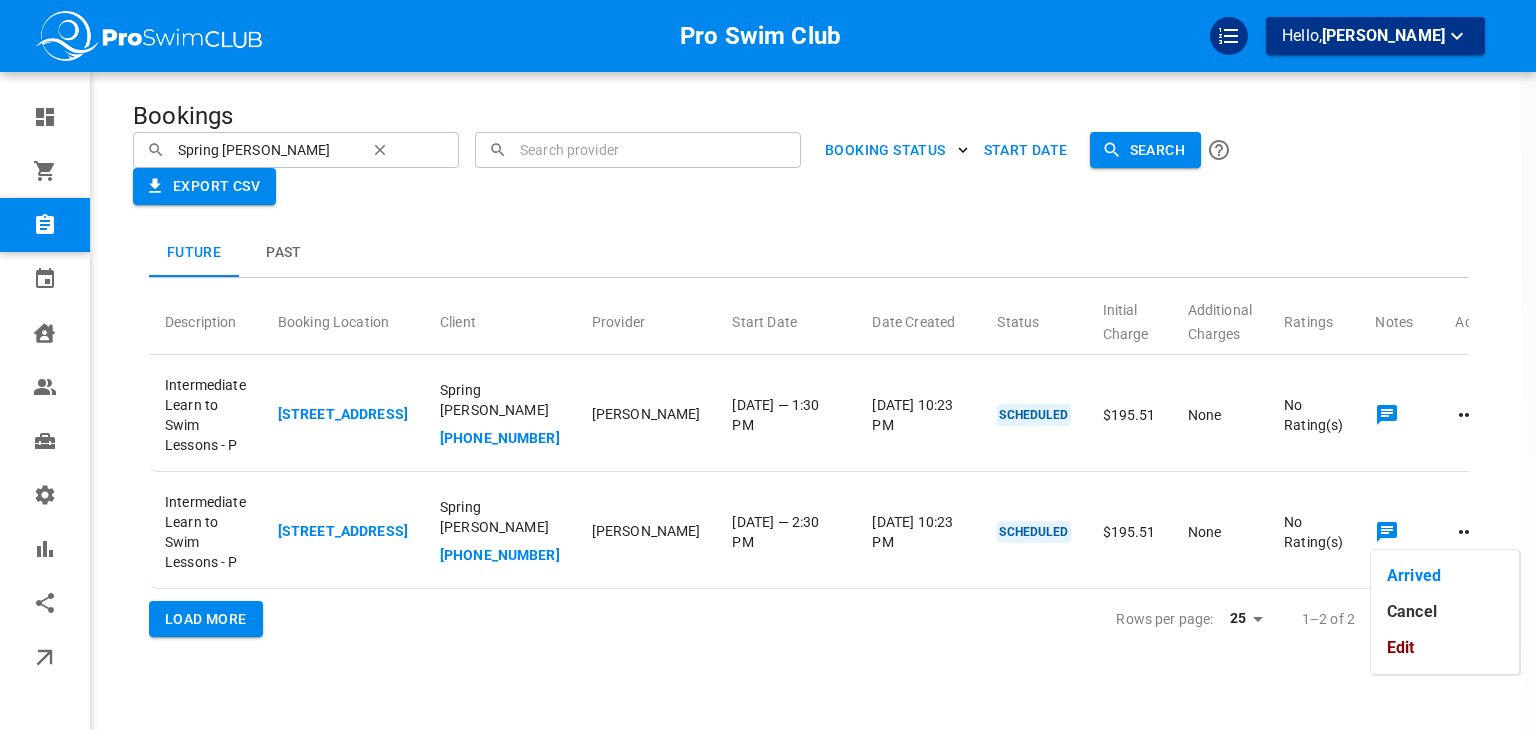 click on "Edit" at bounding box center [1445, 648] 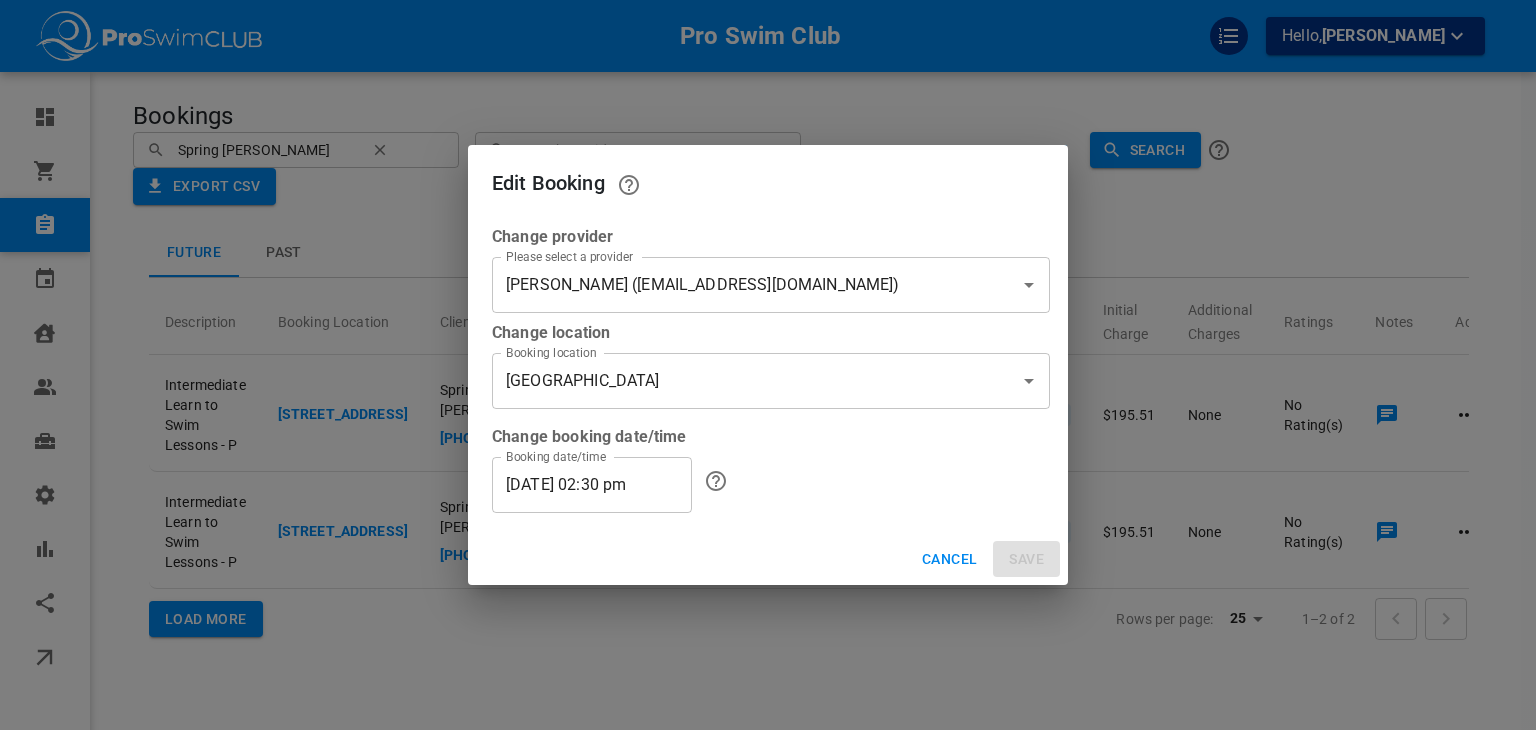 click on "Kori Slinger (kslinger5674@gmail.com)" at bounding box center (743, 285) 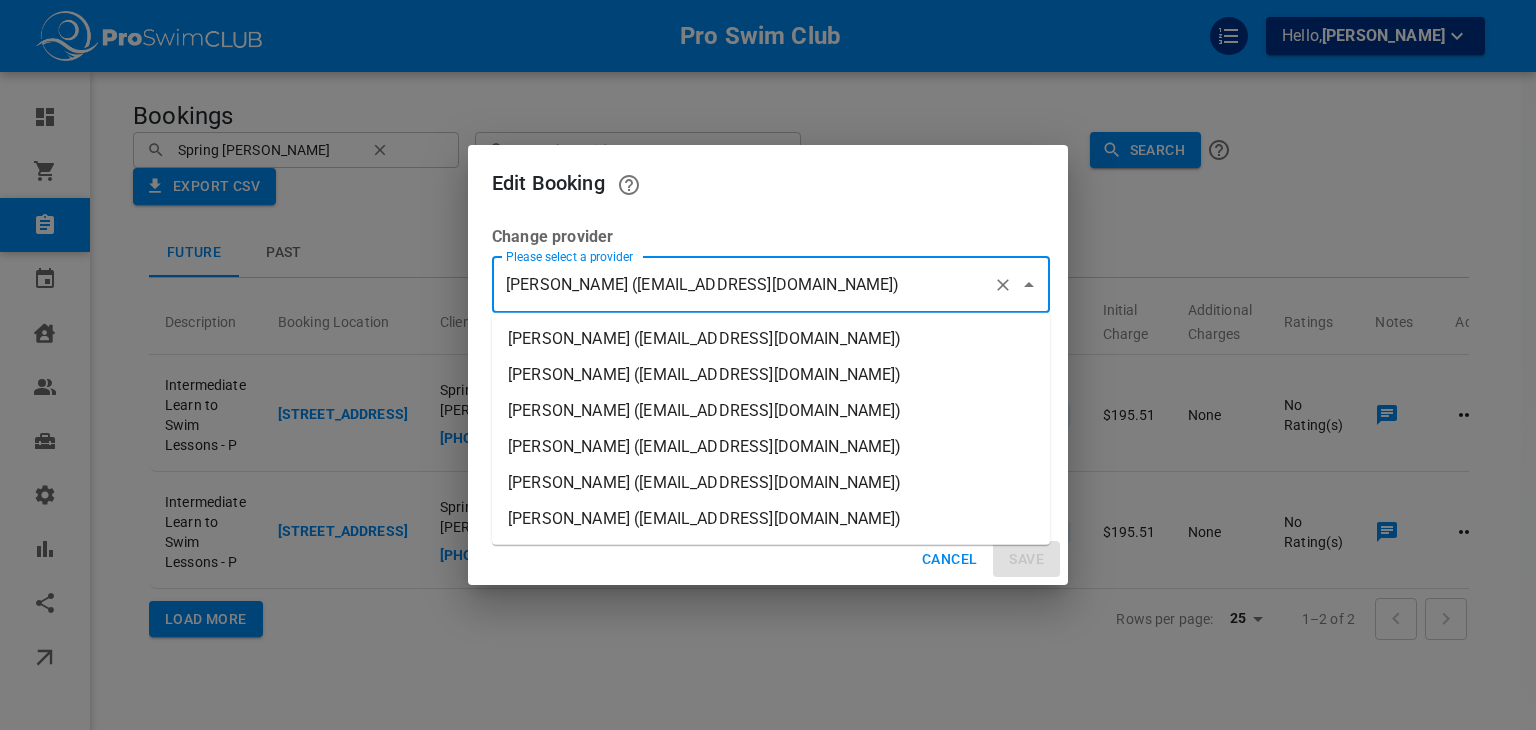 click on "Bethany Schenck (info+marketbox@proswimclub.com)" at bounding box center [771, 339] 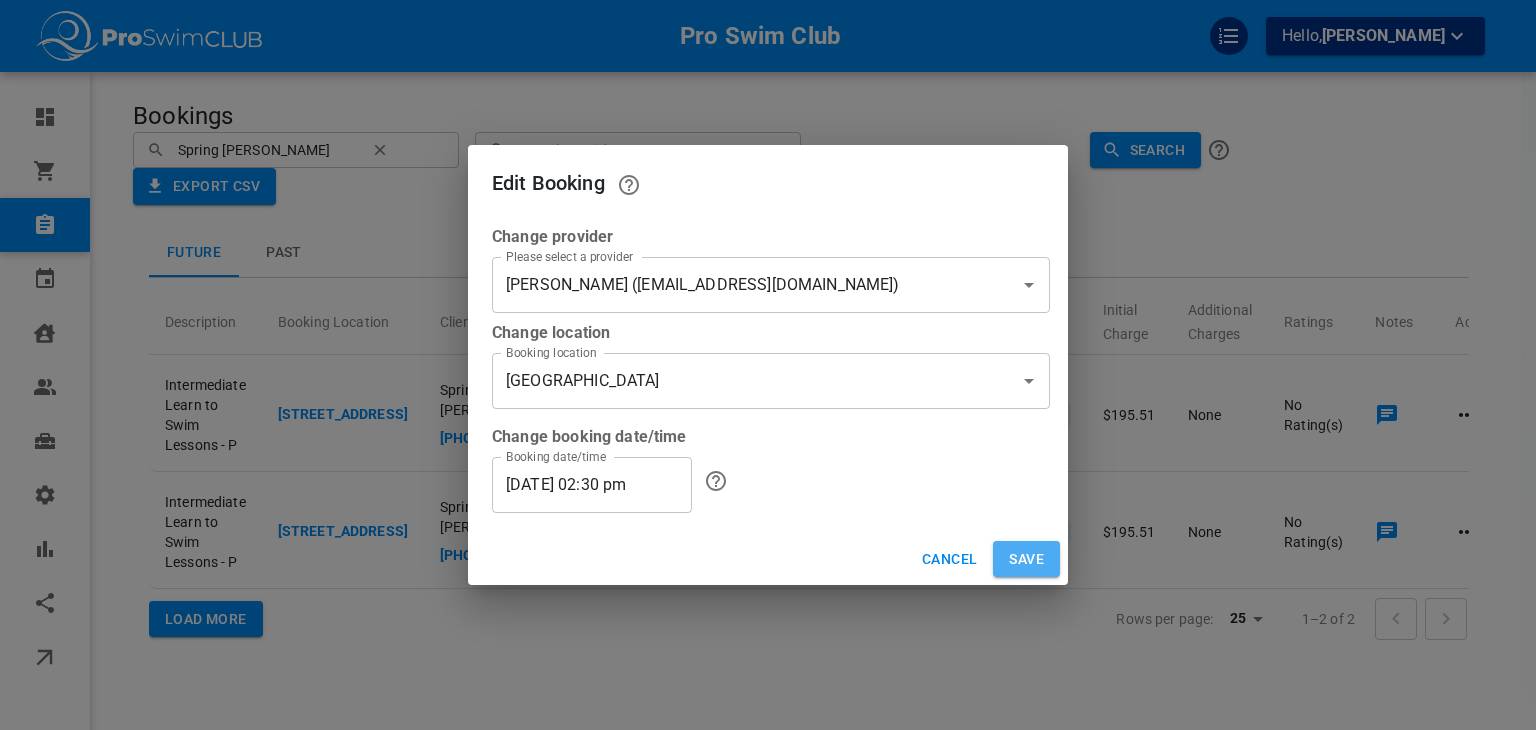 click on "Save" at bounding box center (1026, 559) 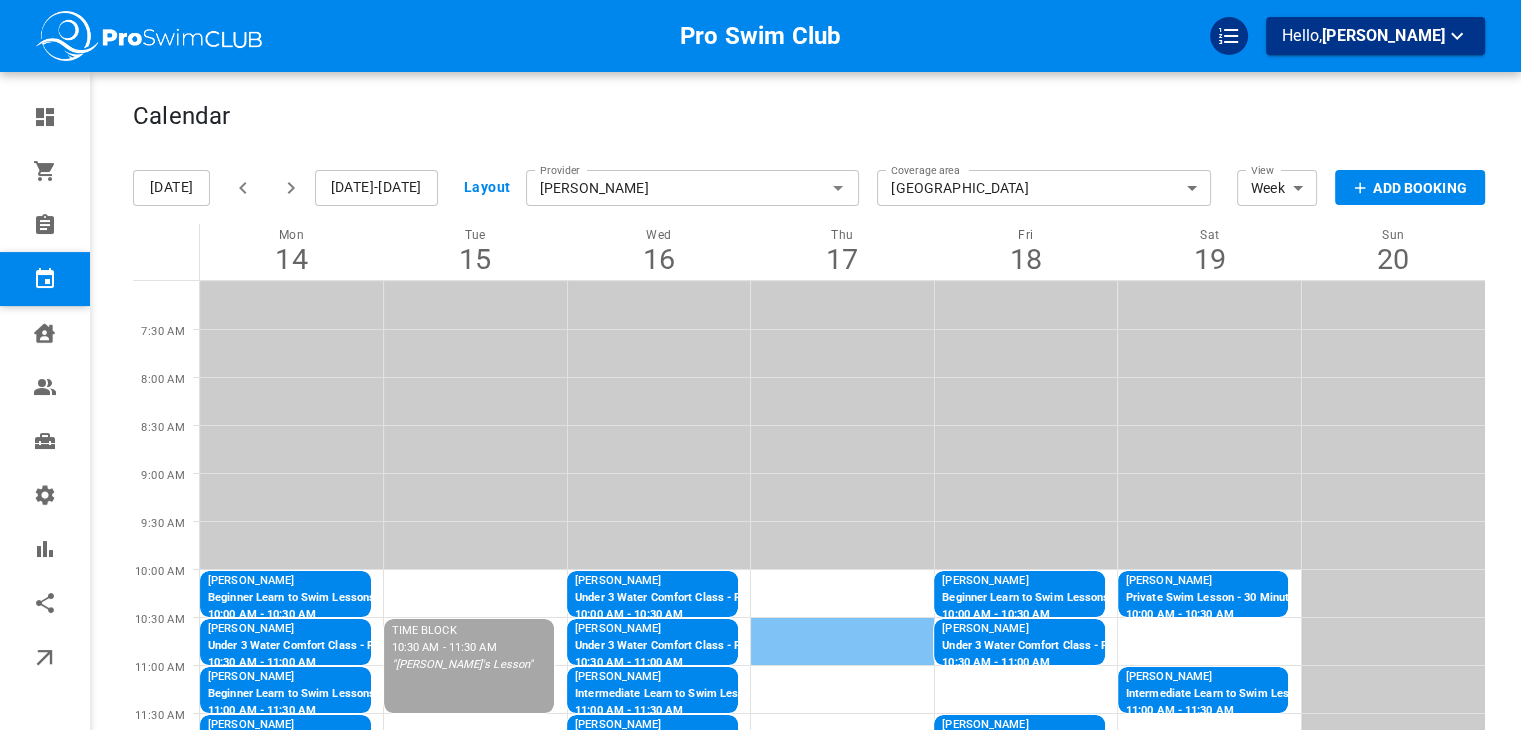scroll, scrollTop: 0, scrollLeft: 0, axis: both 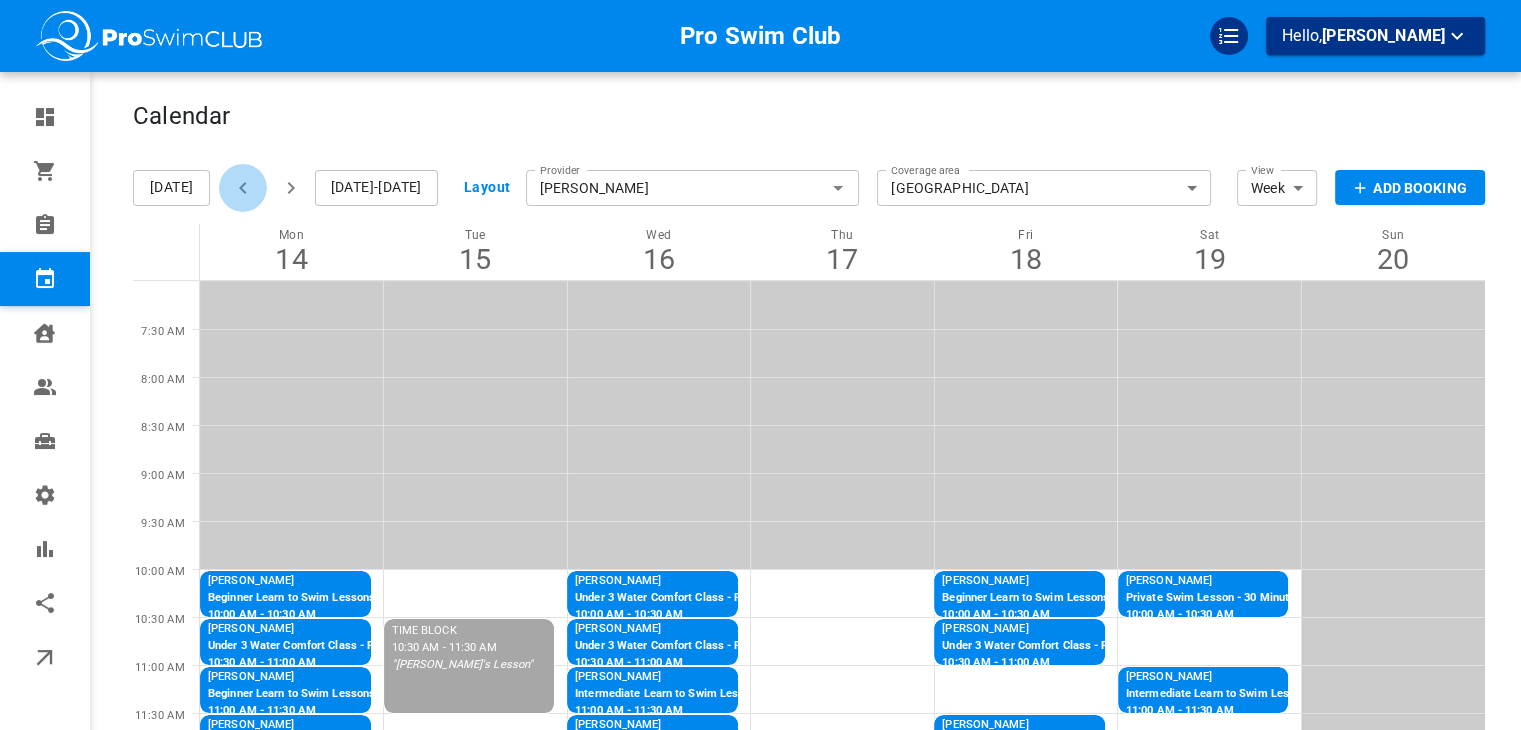 click 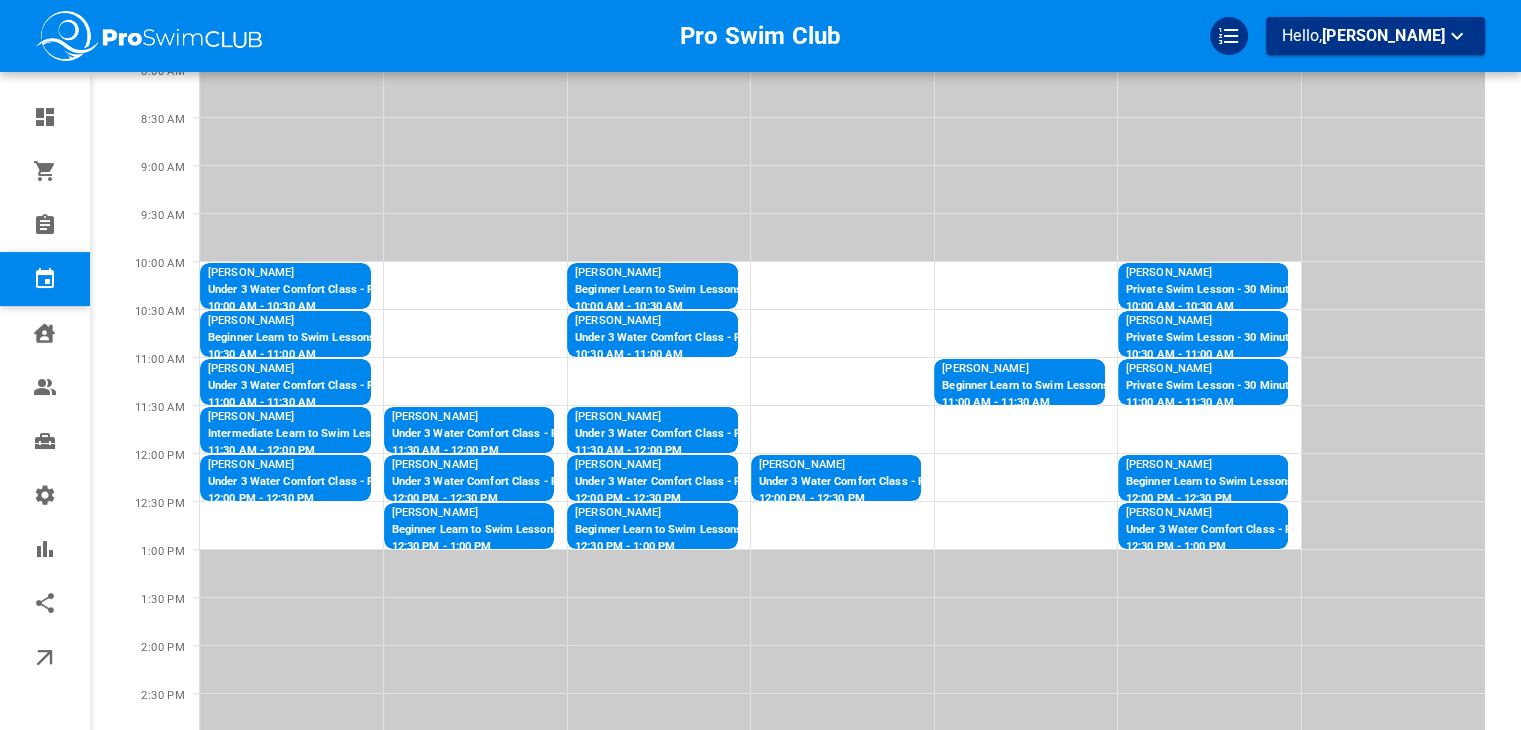 scroll, scrollTop: 54, scrollLeft: 0, axis: vertical 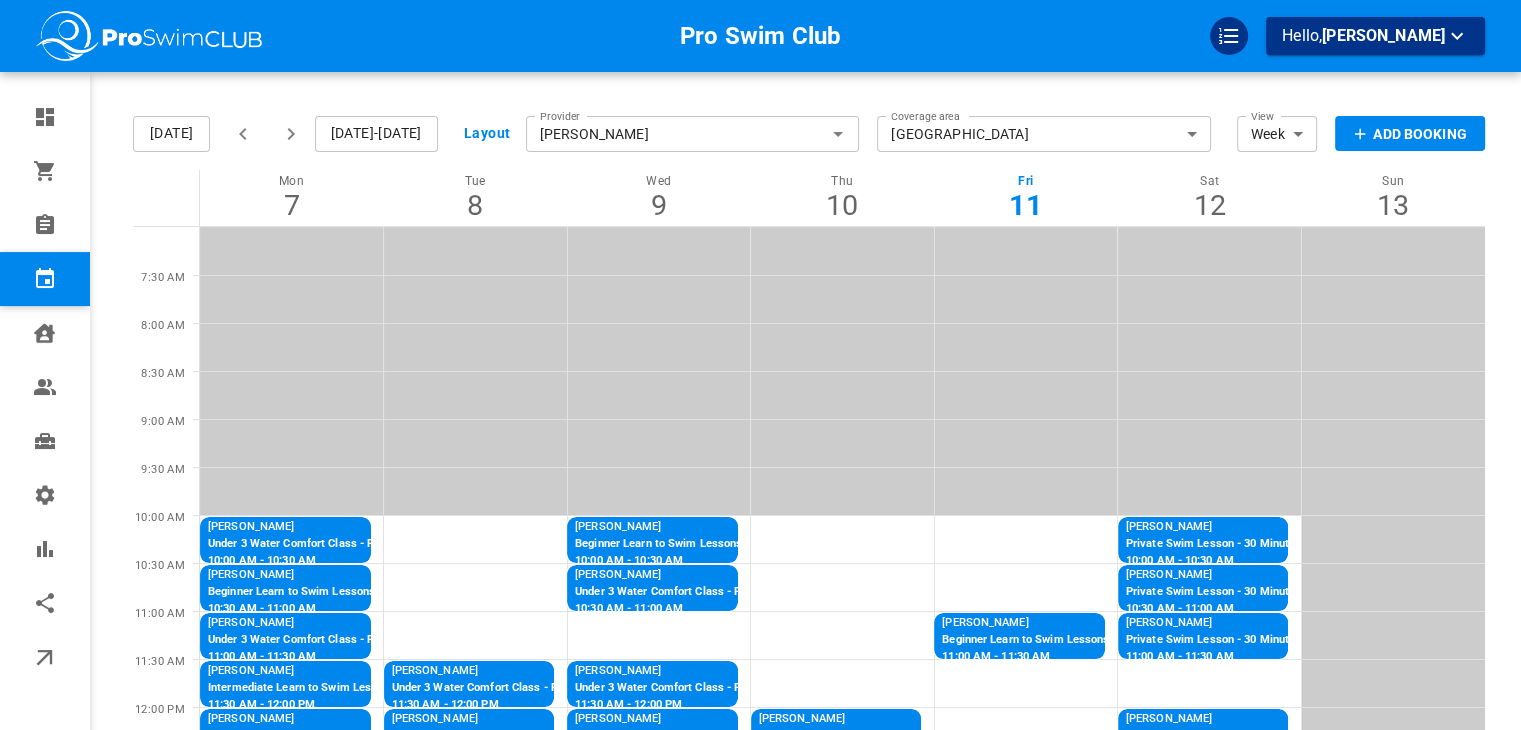 click at bounding box center [291, 134] 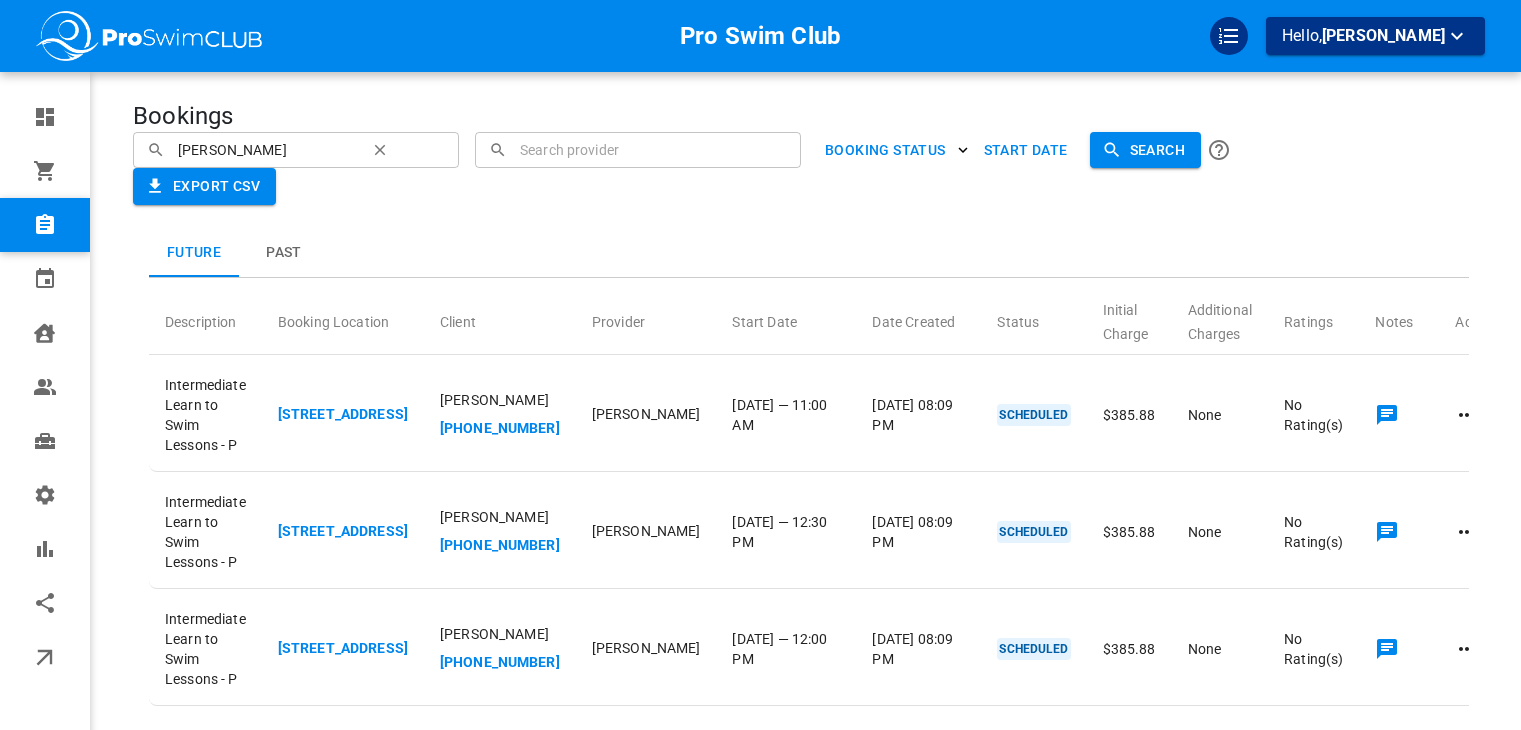 scroll, scrollTop: 0, scrollLeft: 0, axis: both 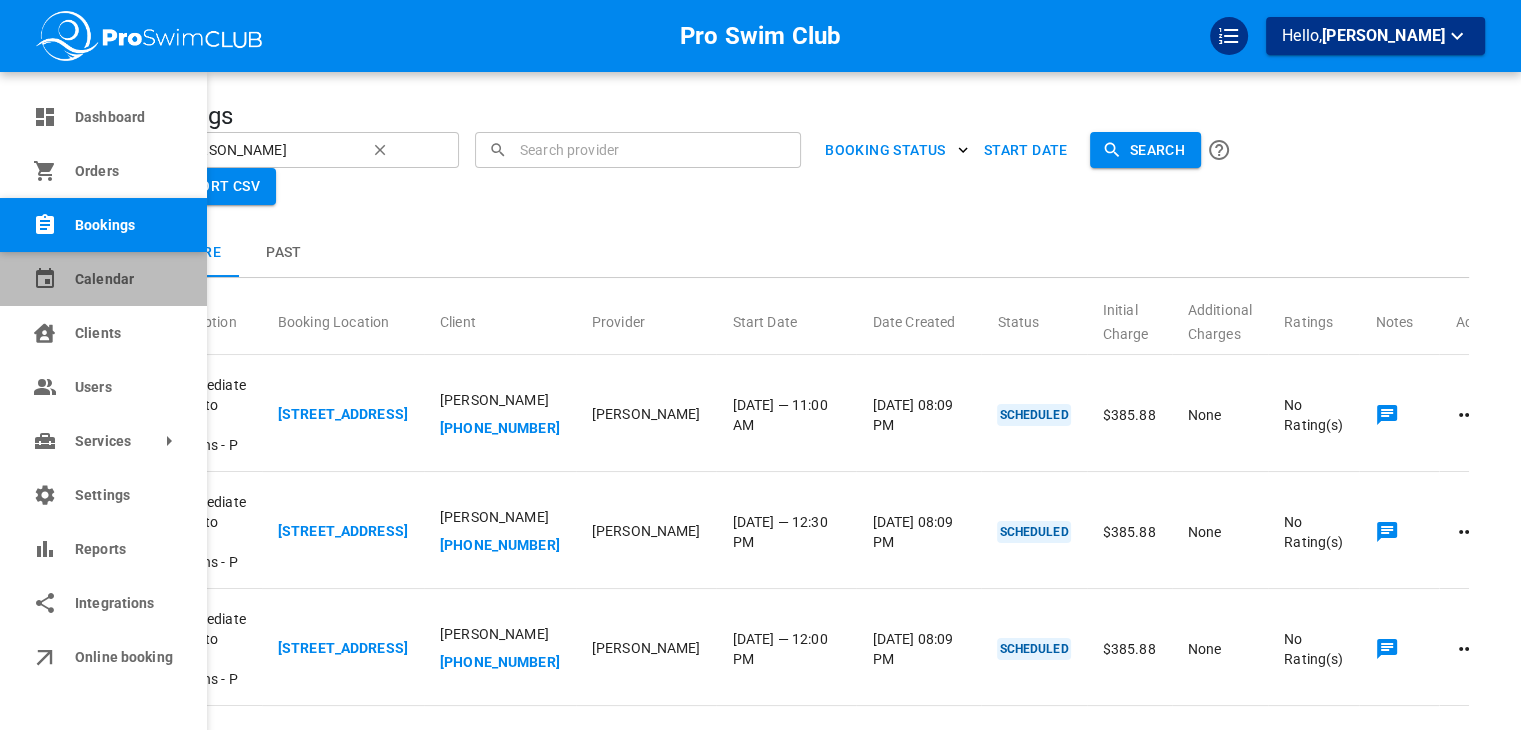 click 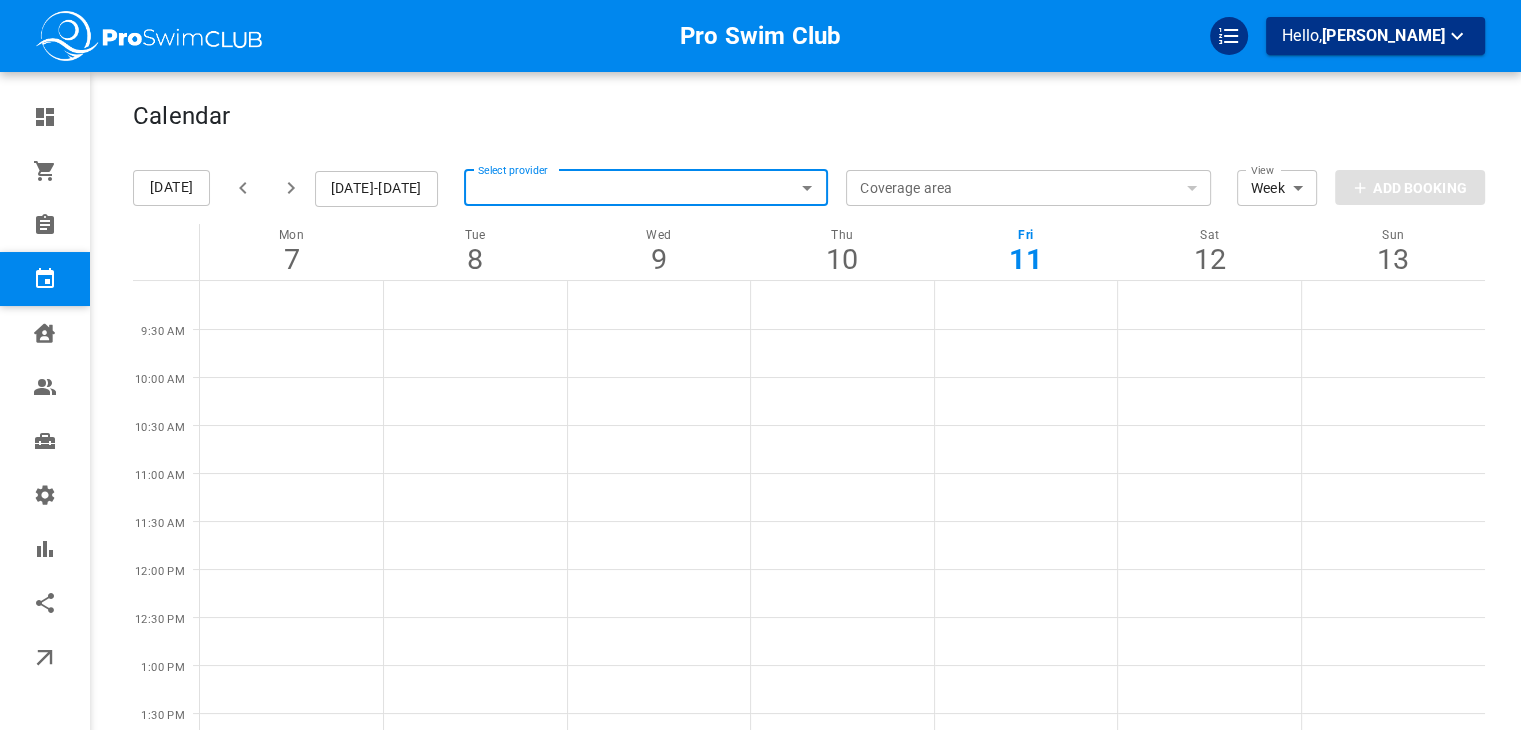 click on "Select provider" at bounding box center (646, 188) 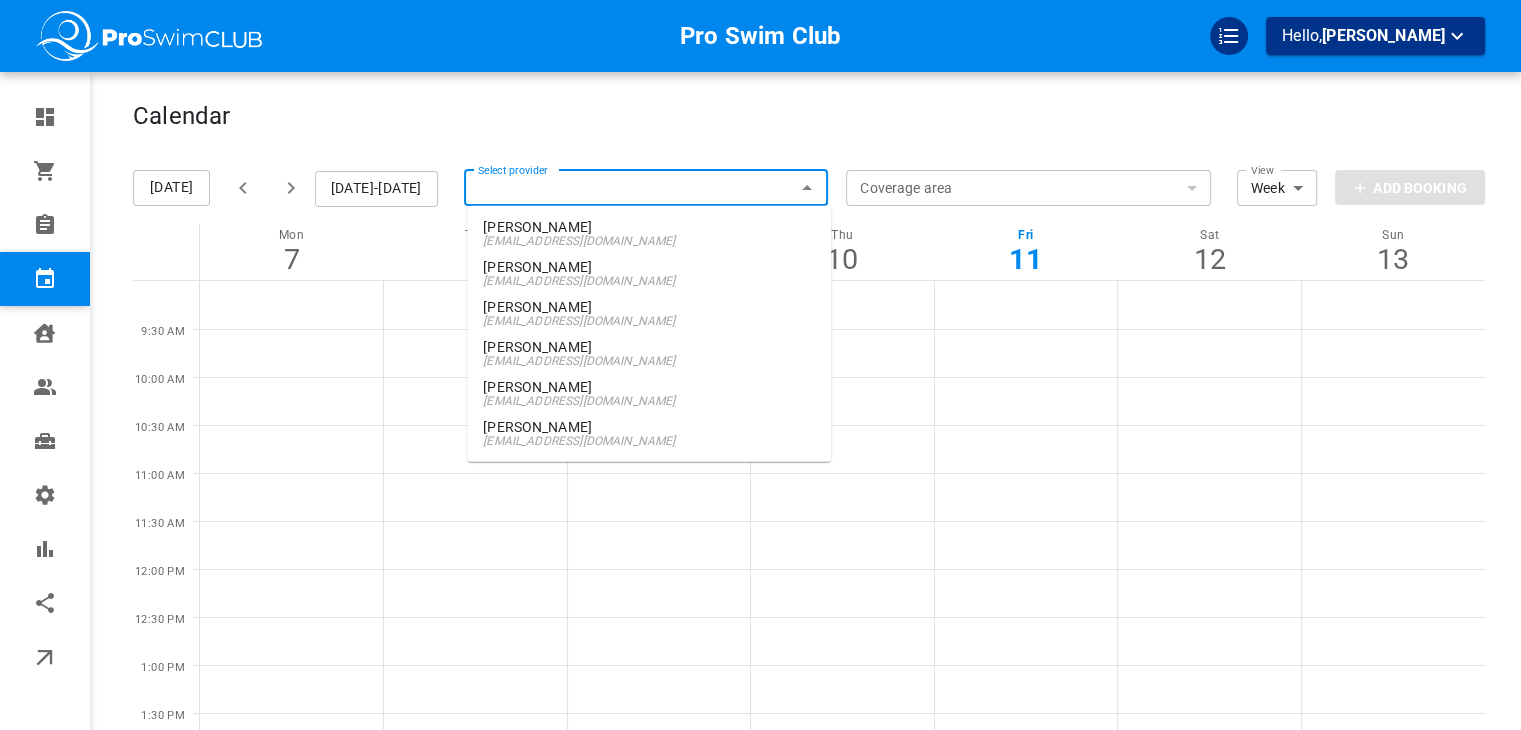 click on "[EMAIL_ADDRESS][DOMAIN_NAME]" at bounding box center (649, 361) 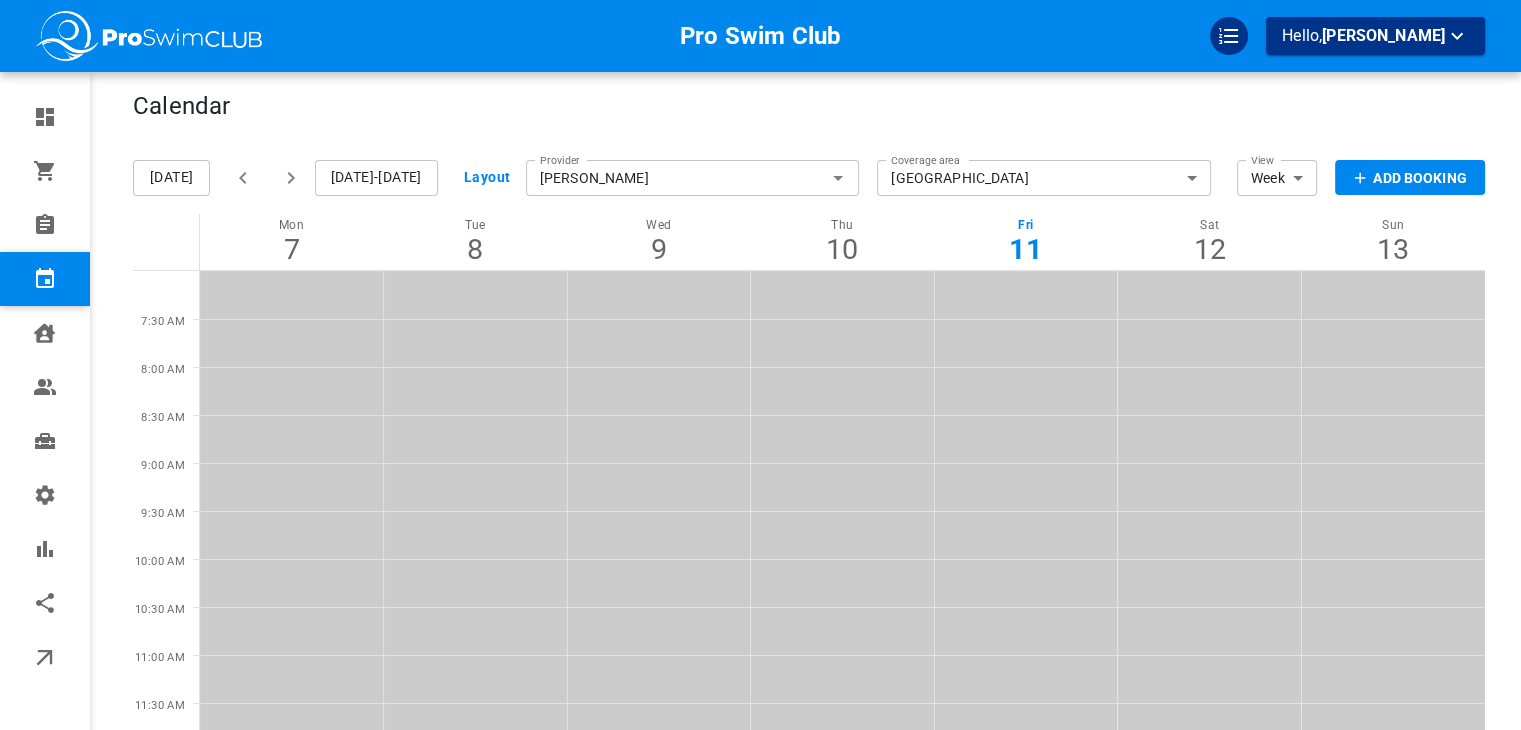 scroll, scrollTop: 10, scrollLeft: 0, axis: vertical 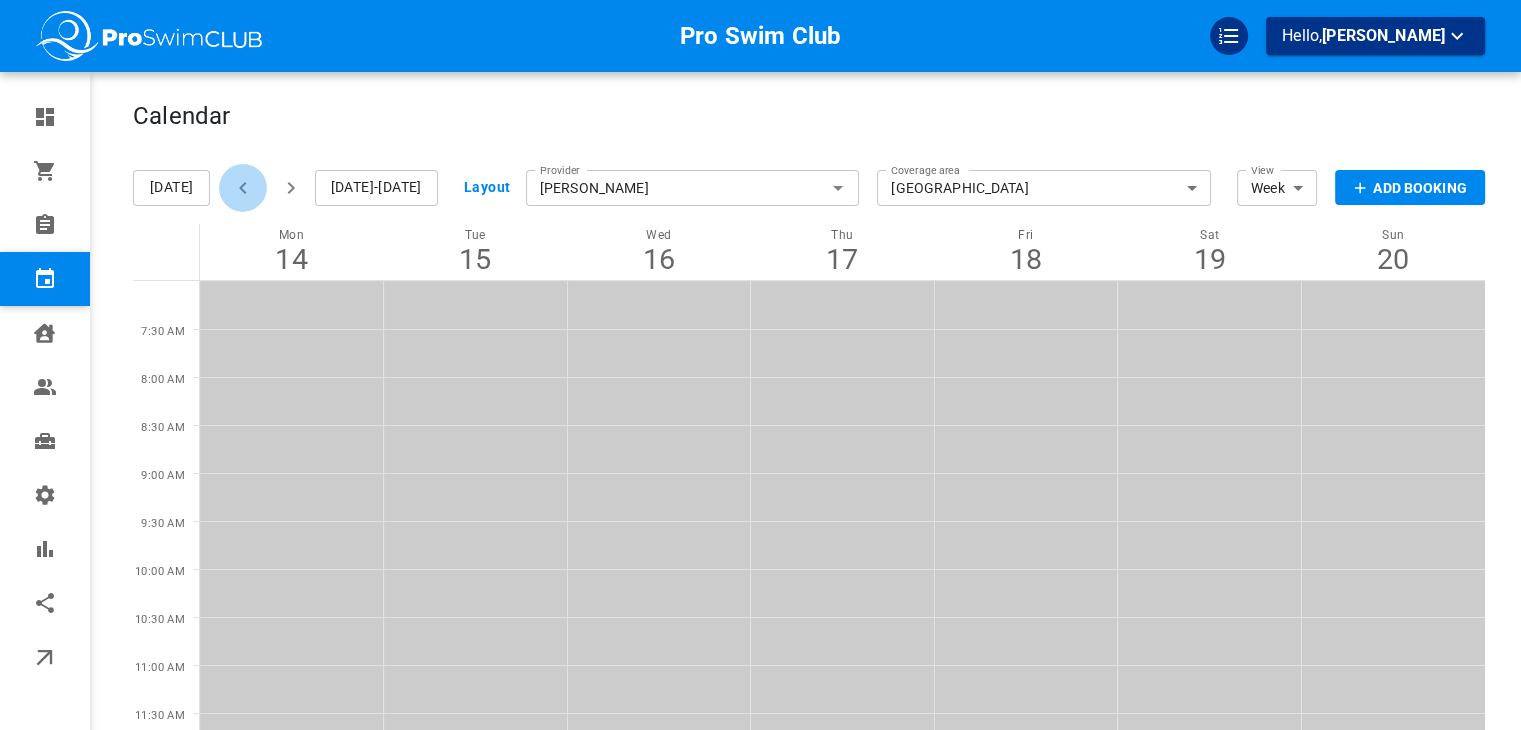 click 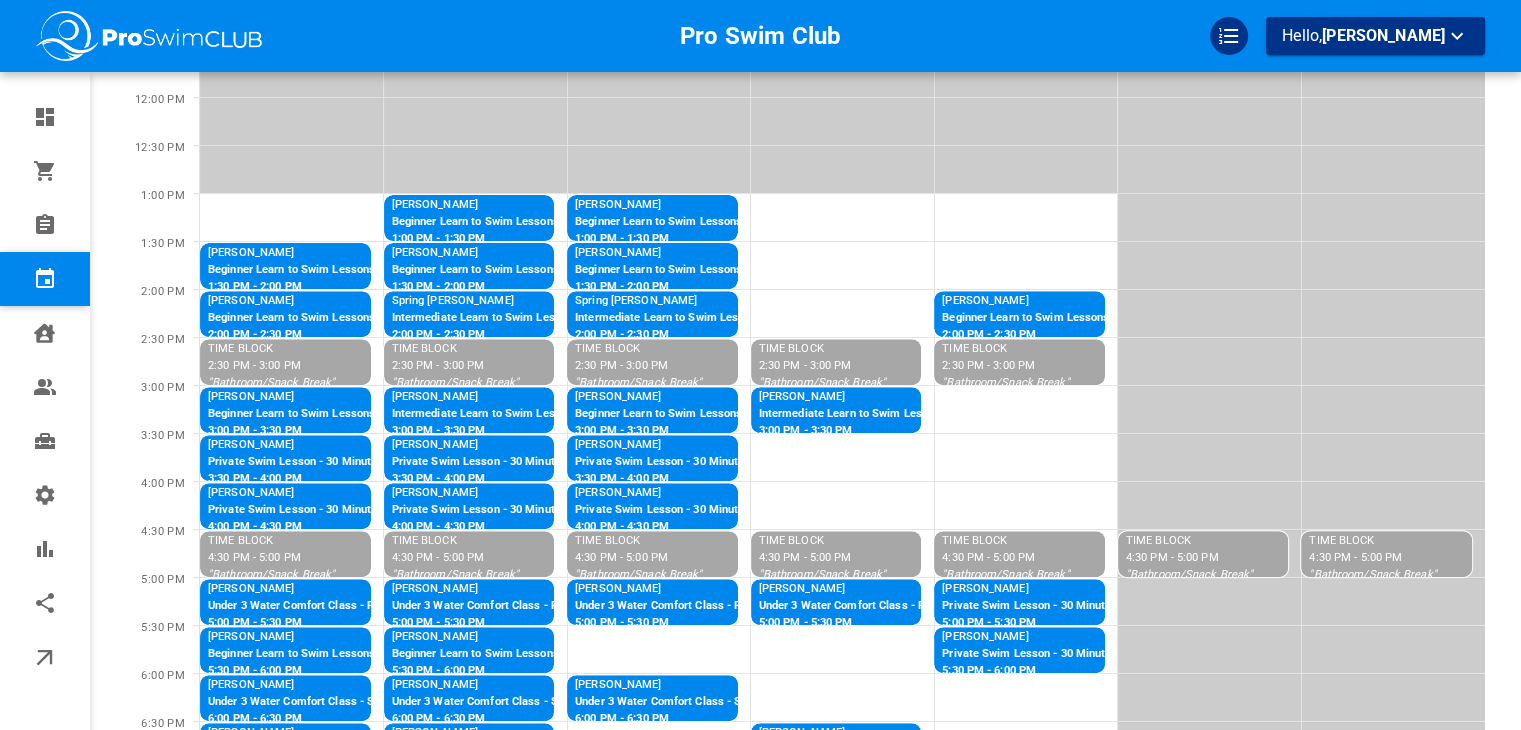 scroll, scrollTop: 0, scrollLeft: 0, axis: both 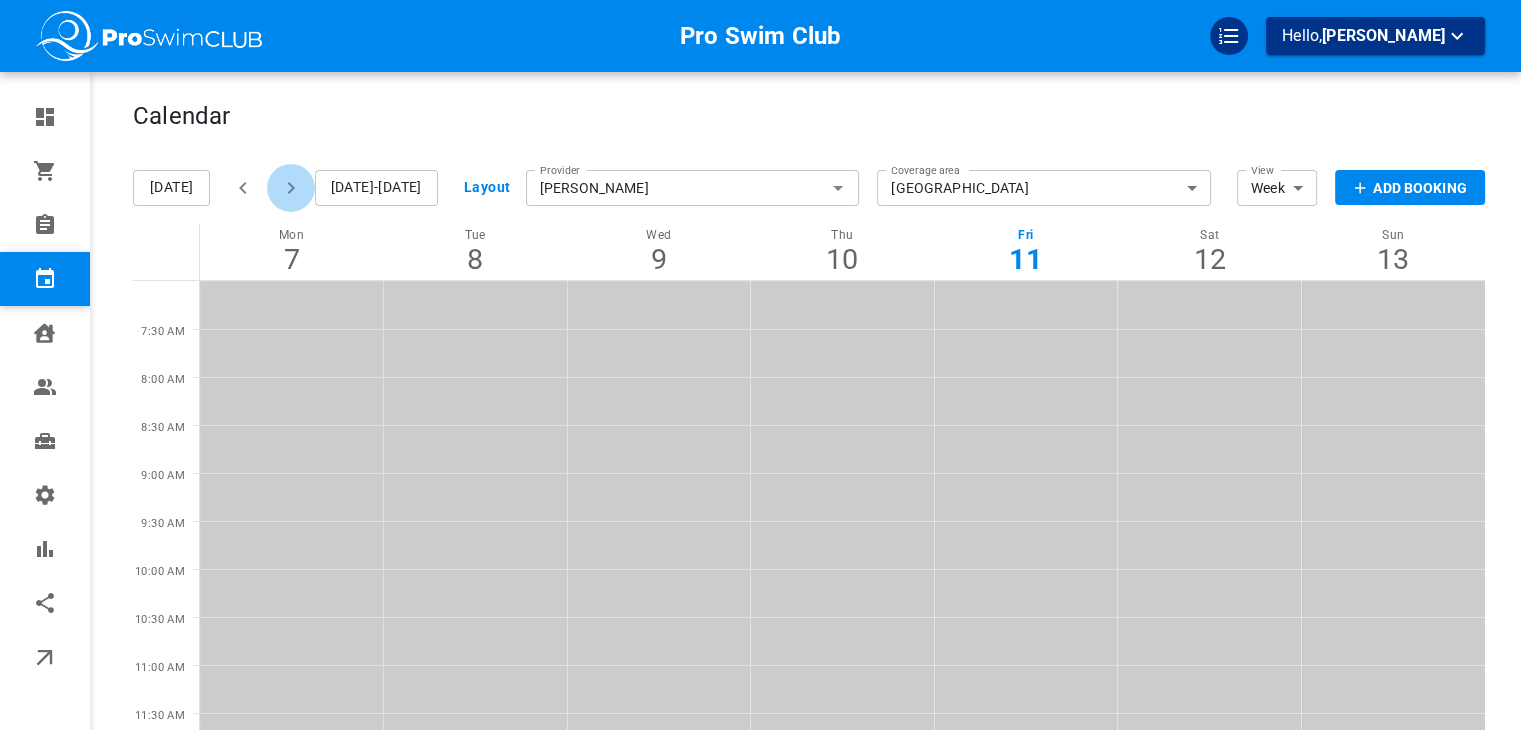 click 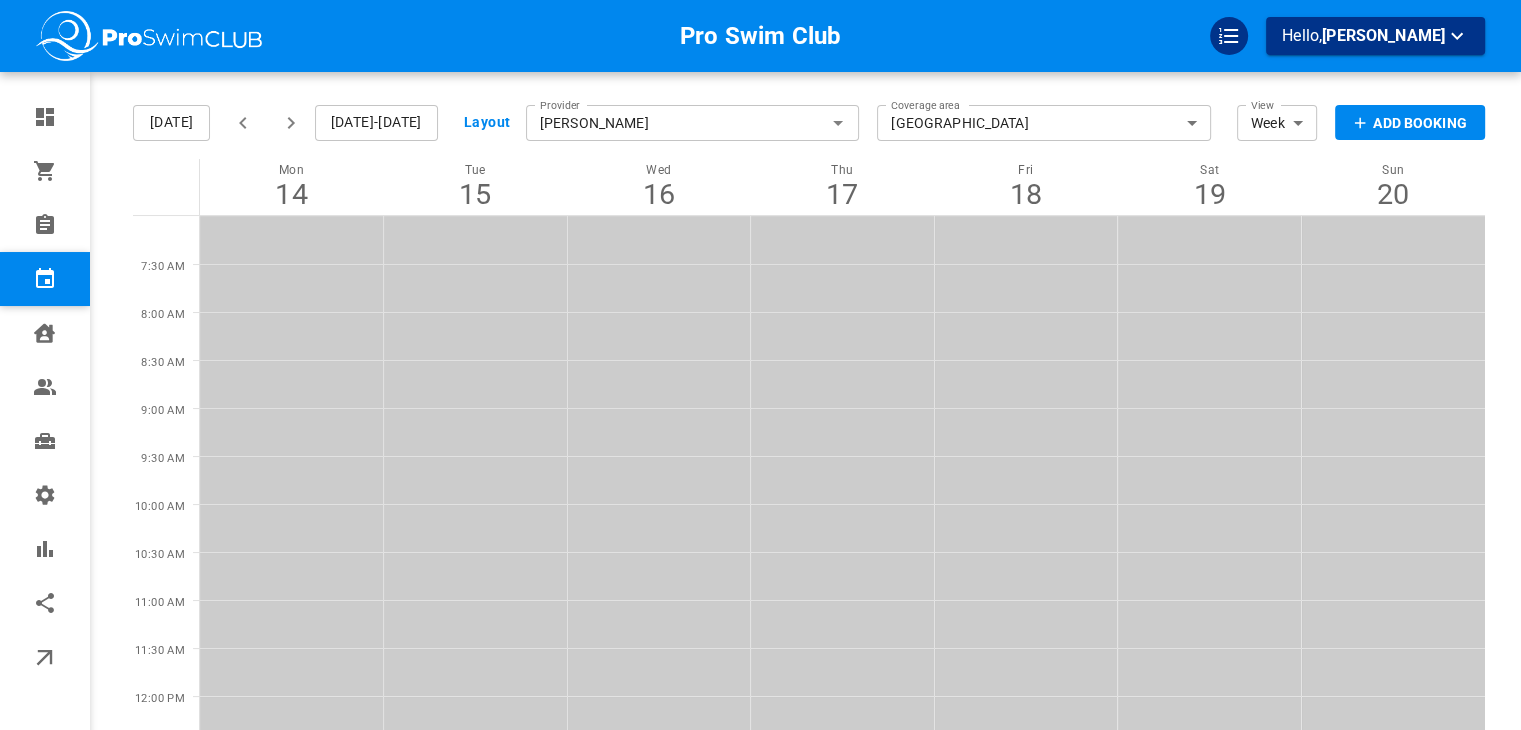 scroll, scrollTop: 0, scrollLeft: 0, axis: both 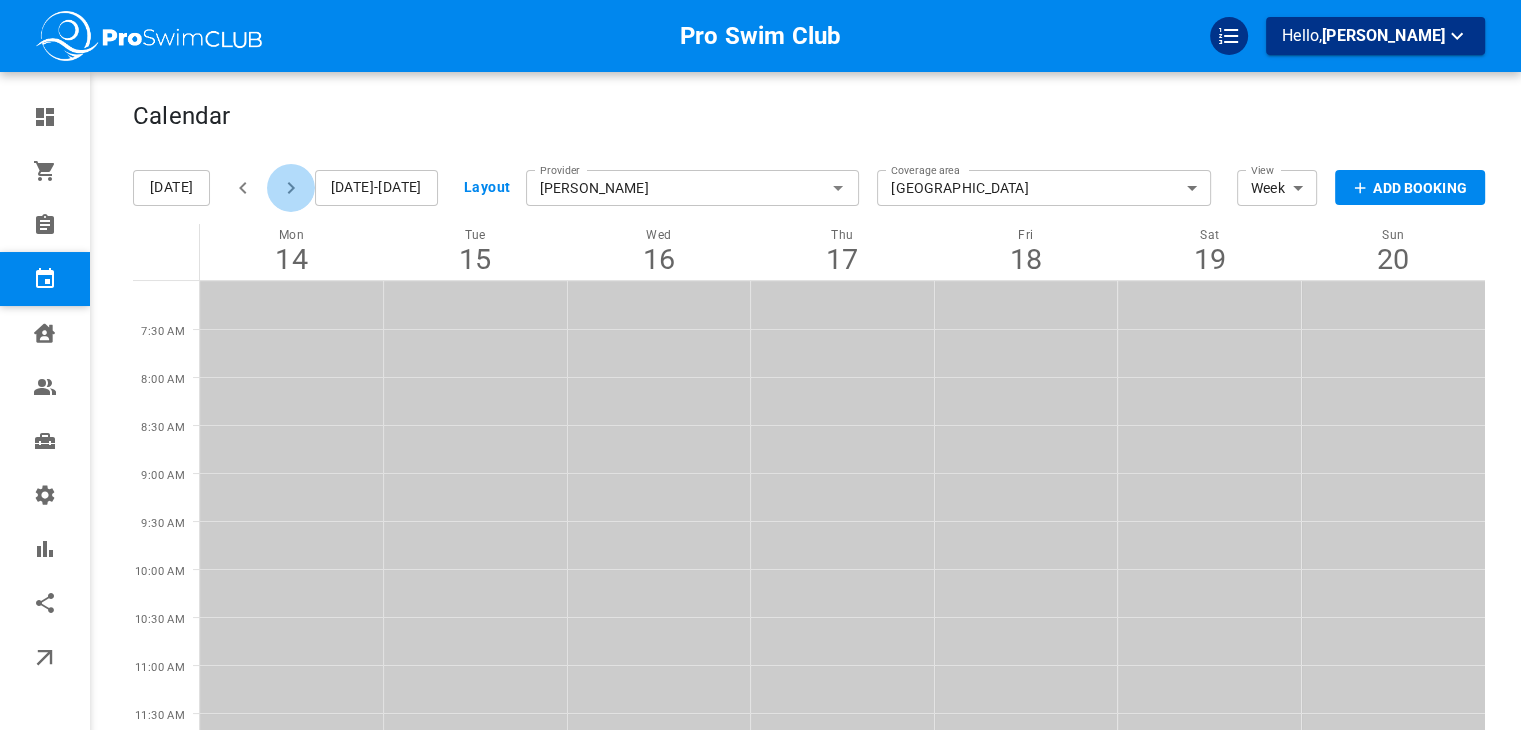 click 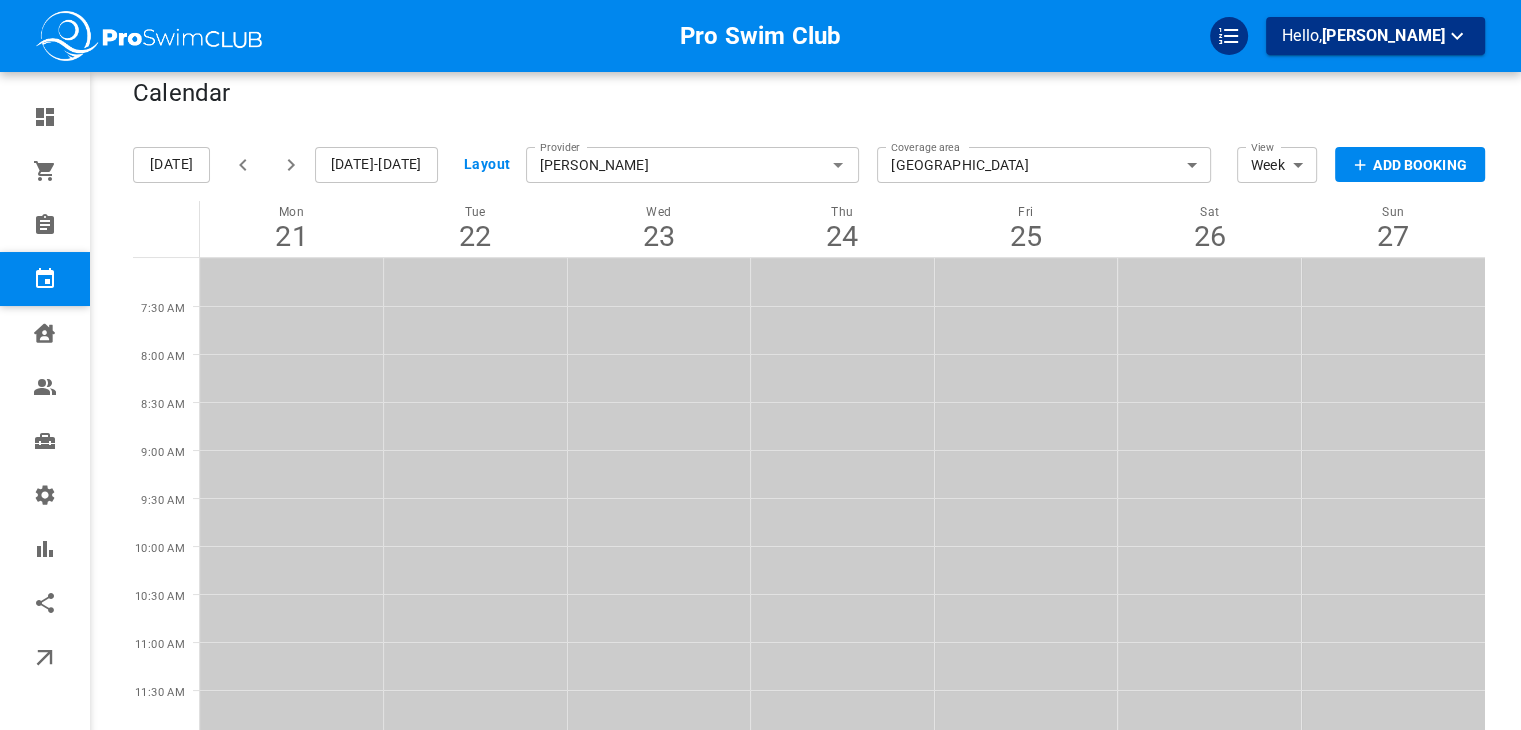 scroll, scrollTop: 14, scrollLeft: 0, axis: vertical 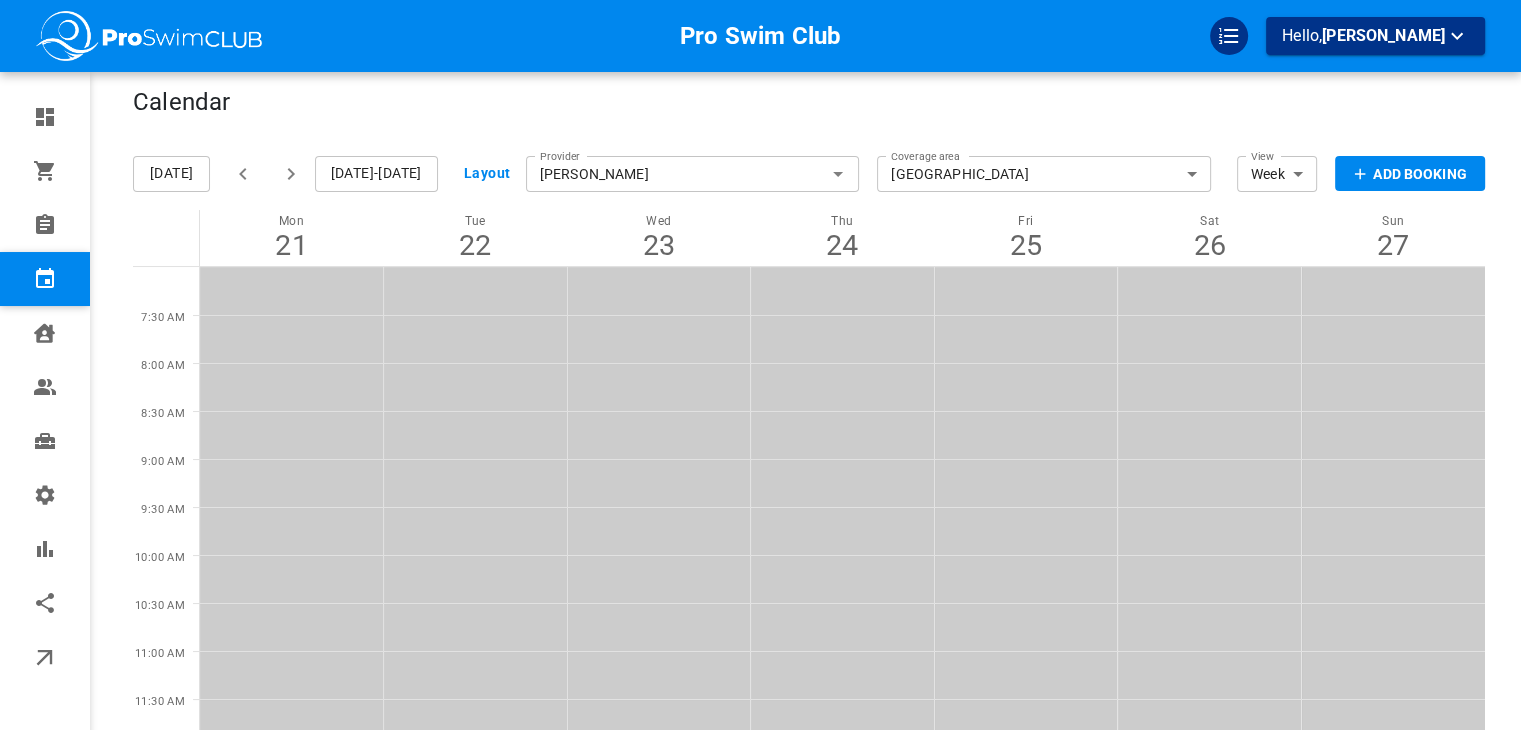 click 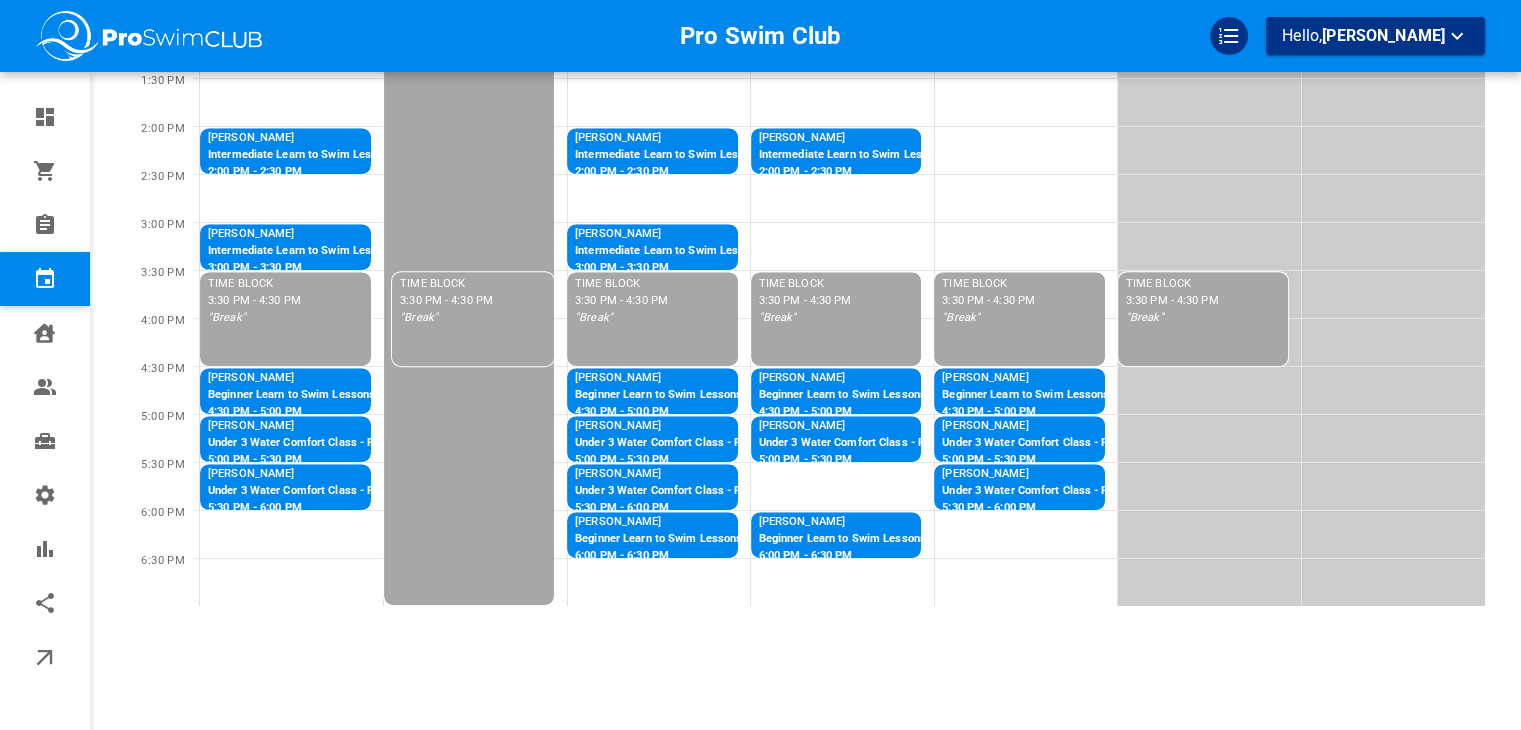 scroll, scrollTop: 828, scrollLeft: 0, axis: vertical 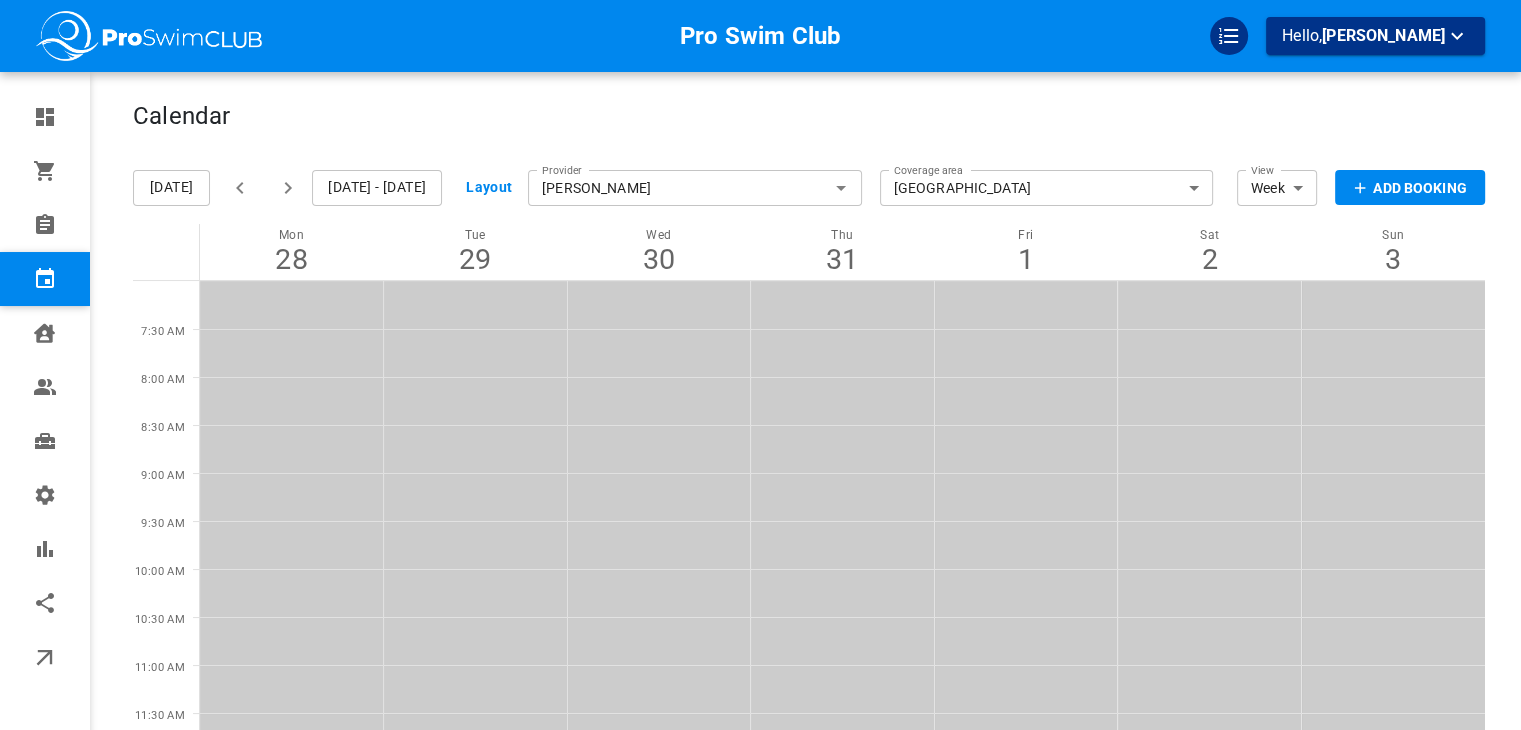 click on "[DATE] - [DATE]" at bounding box center [377, 188] 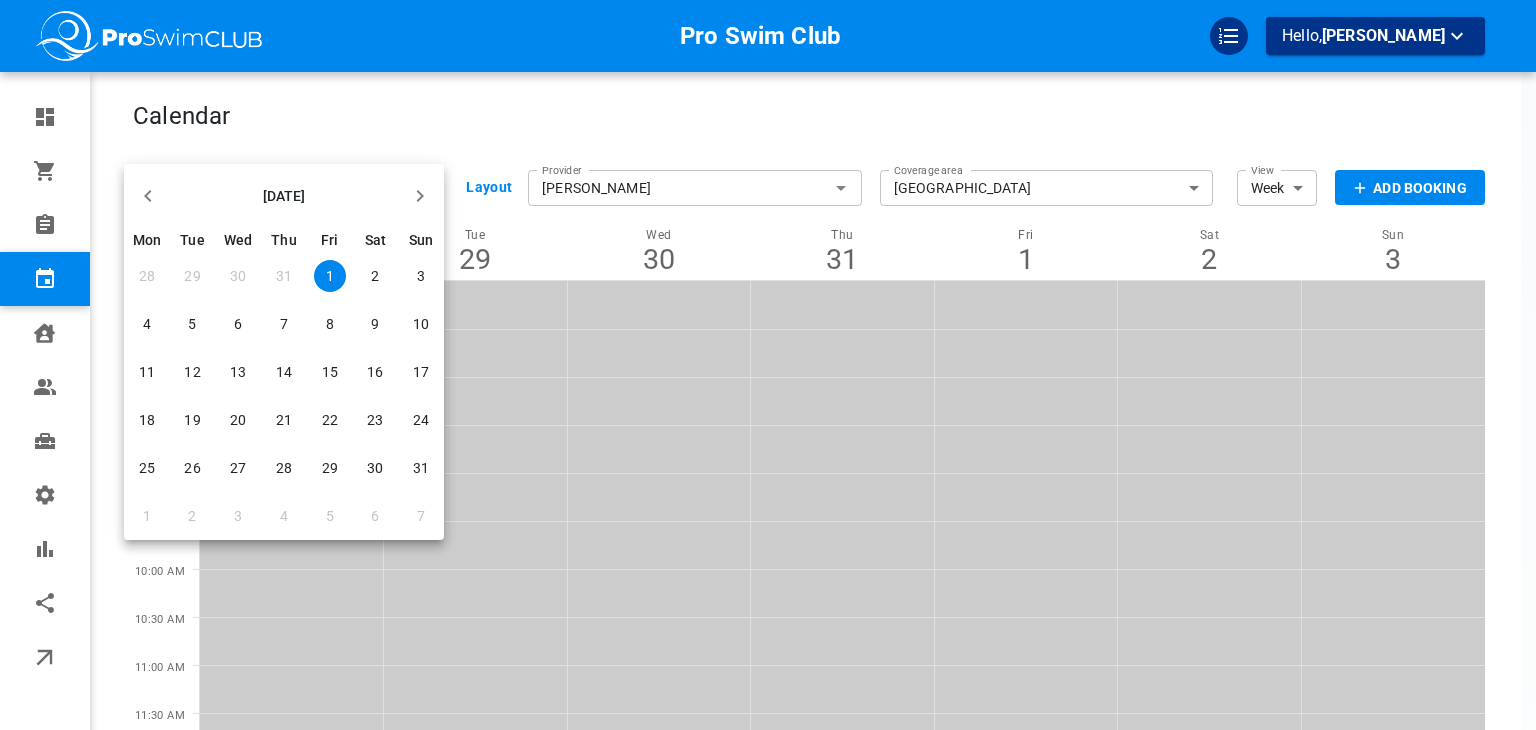 click on "6" at bounding box center [238, 324] 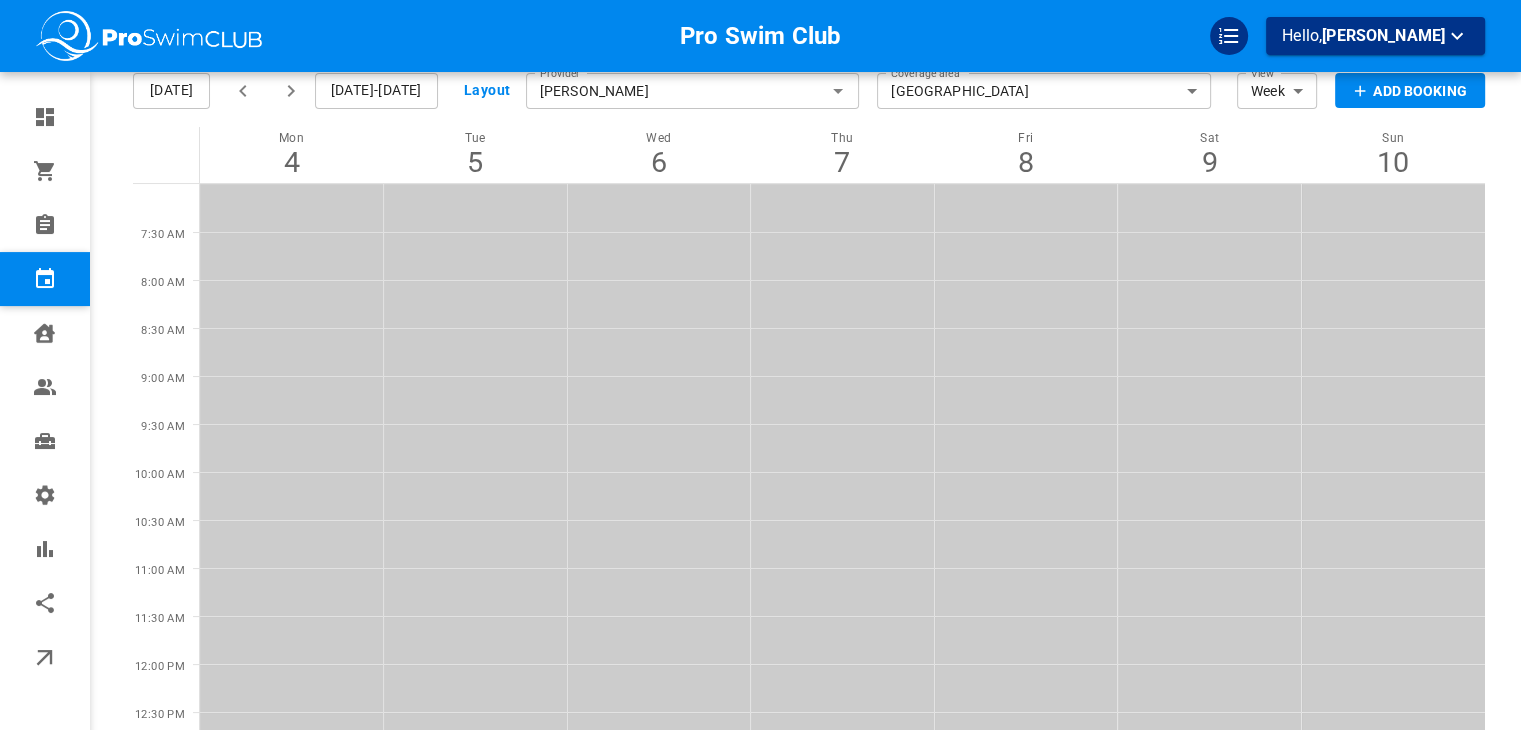 scroll, scrollTop: 0, scrollLeft: 0, axis: both 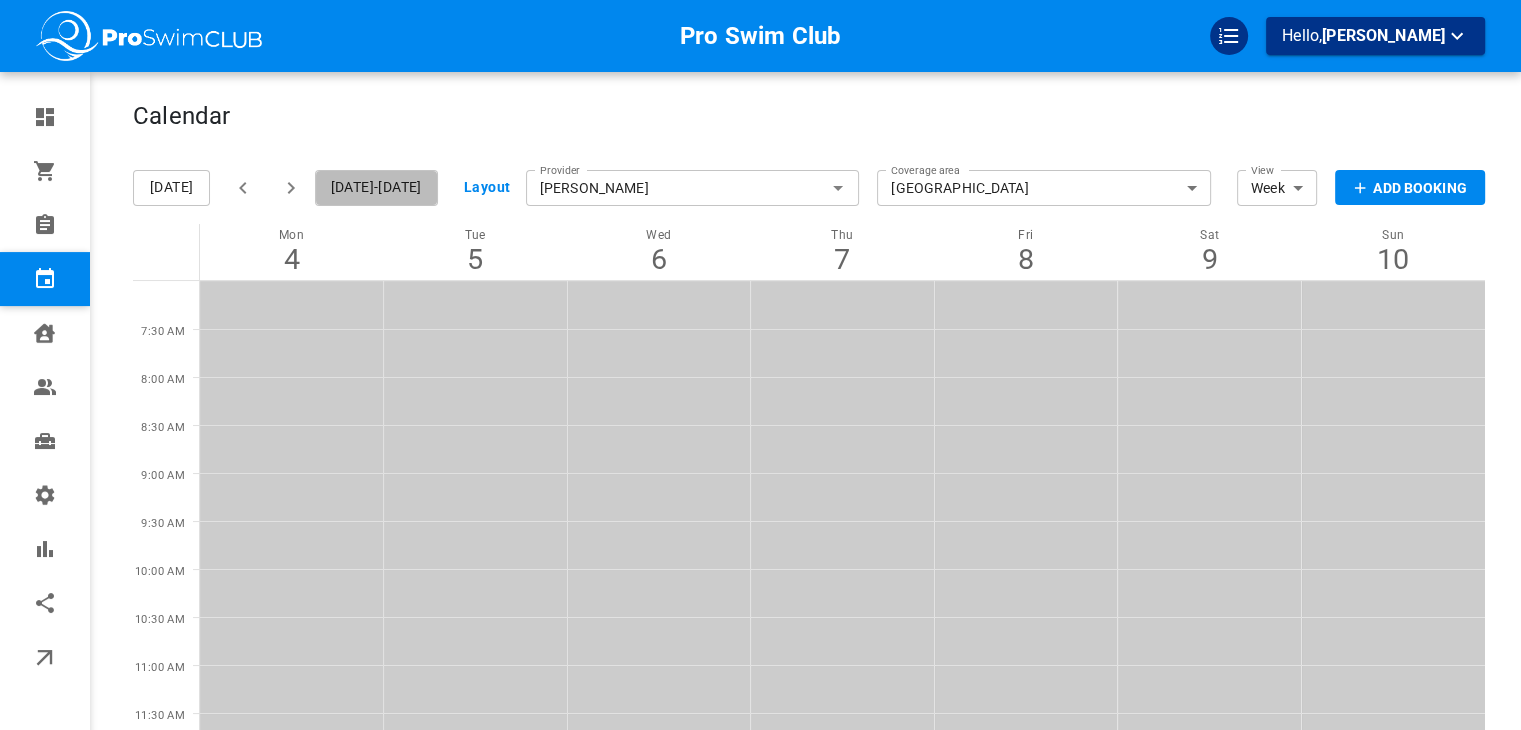 click on "[DATE]-[DATE]" at bounding box center [376, 188] 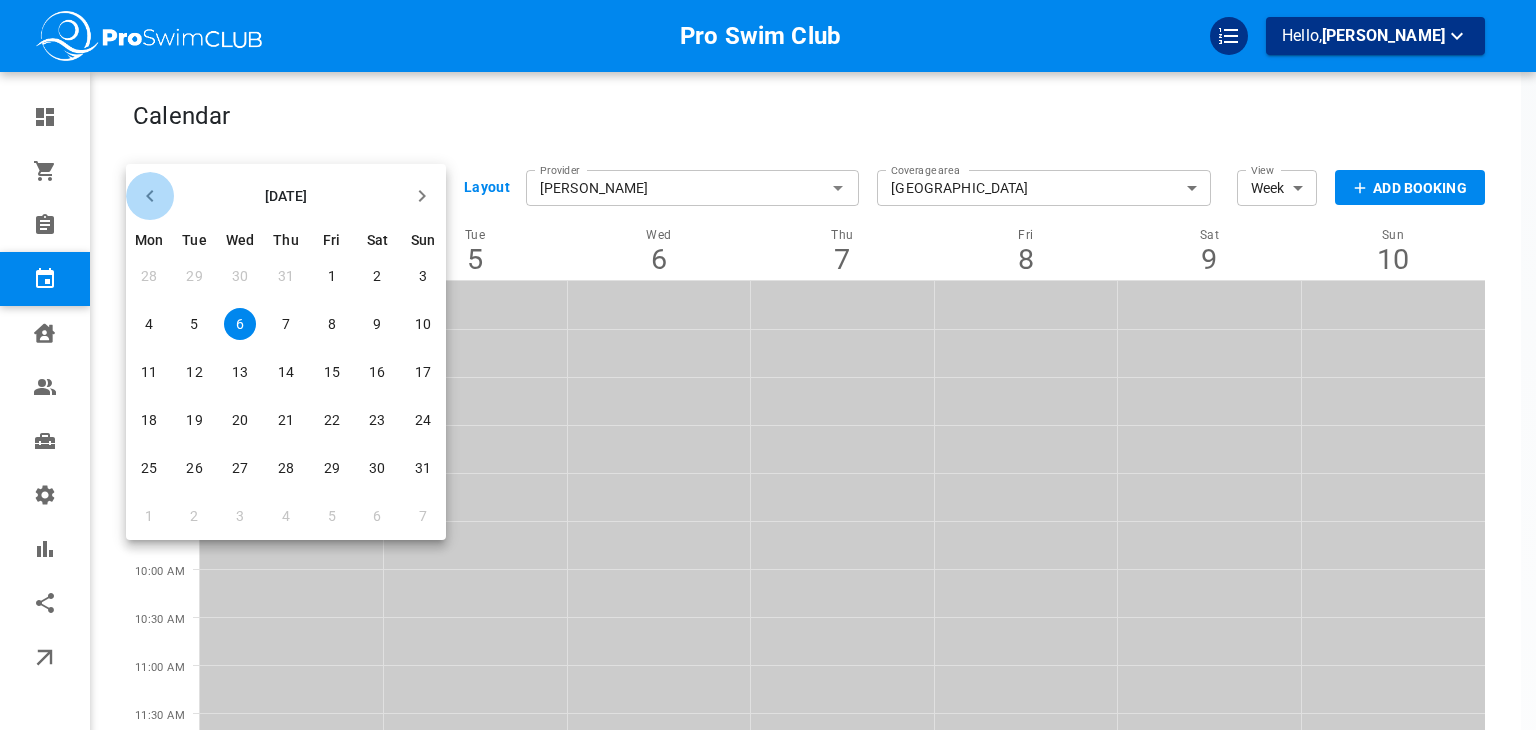 click 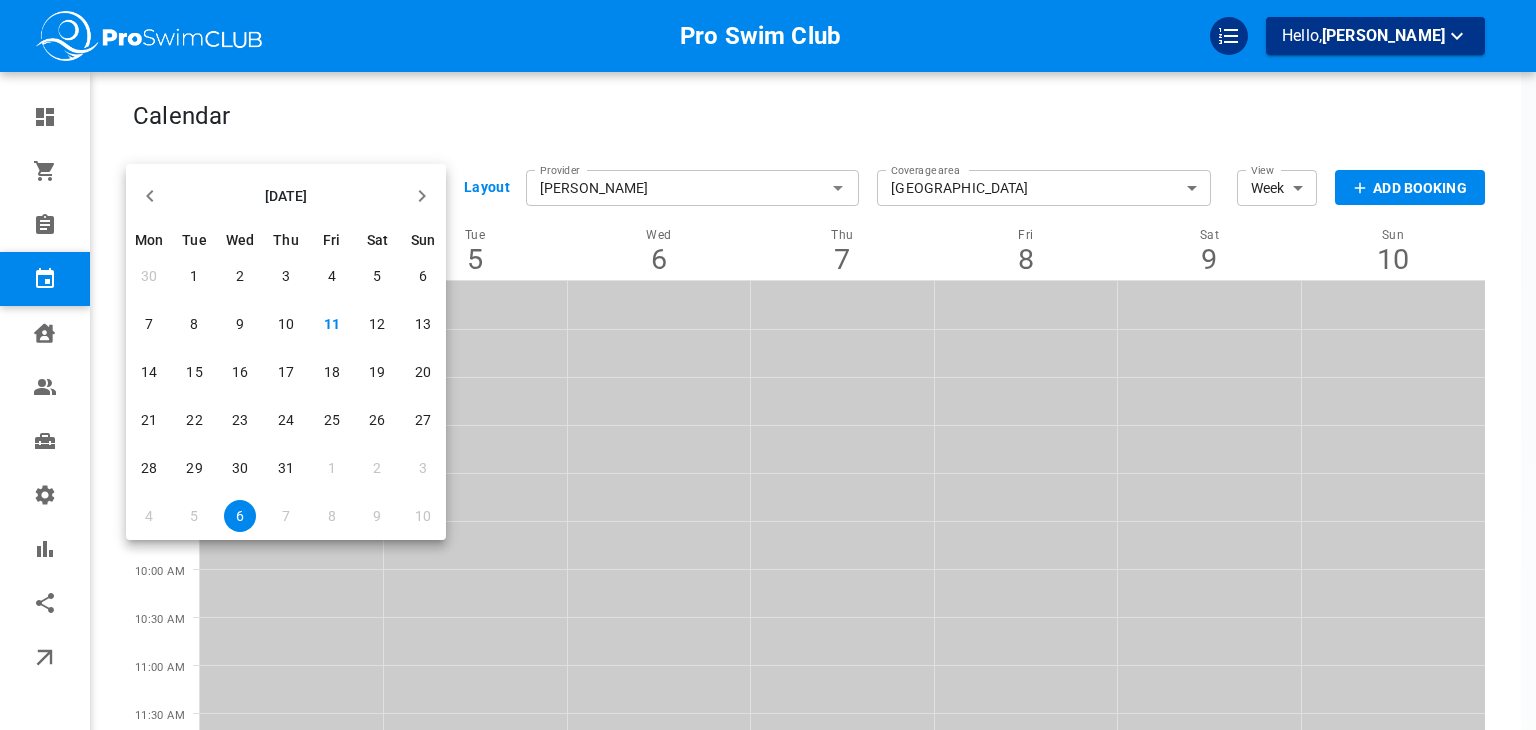 click on "29" at bounding box center (194, 468) 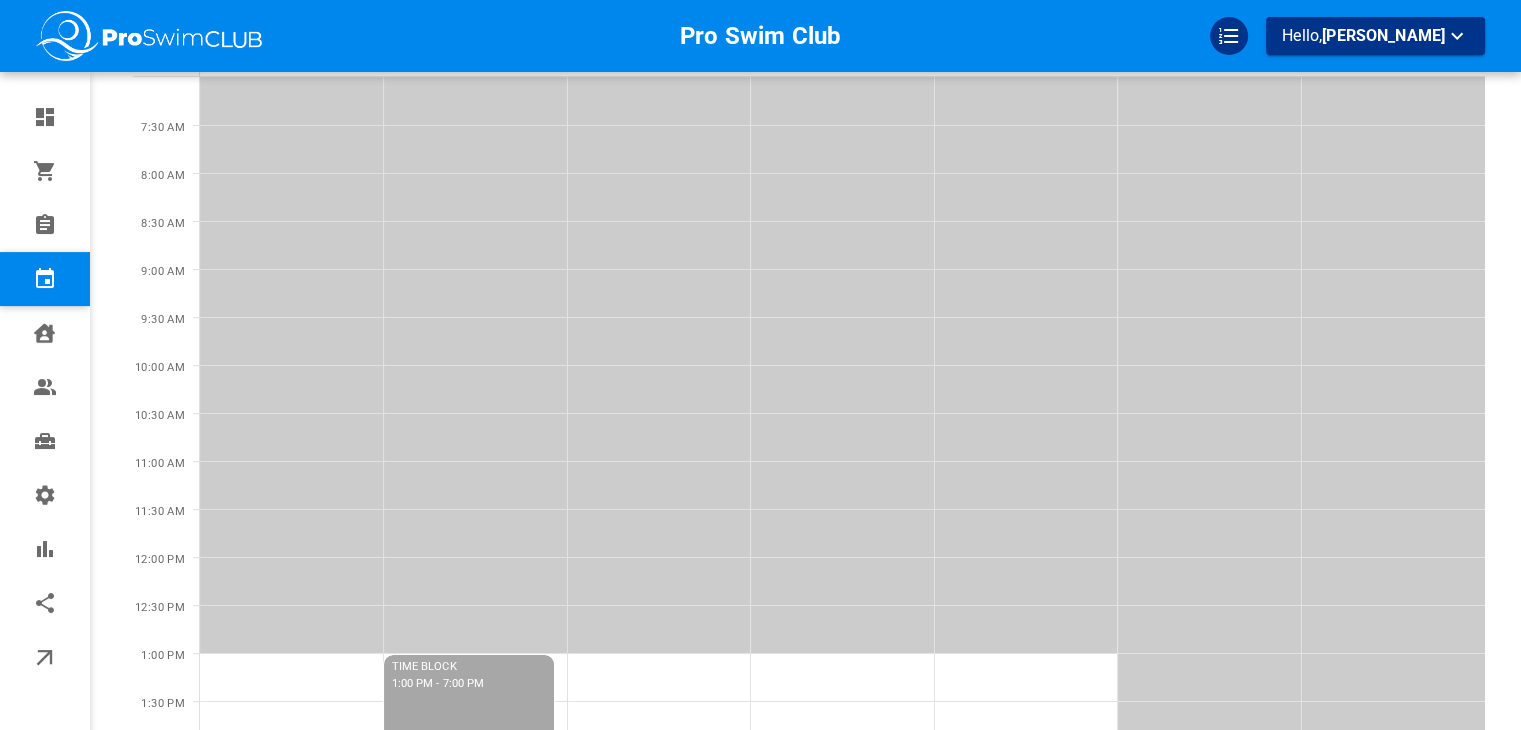 scroll, scrollTop: 0, scrollLeft: 0, axis: both 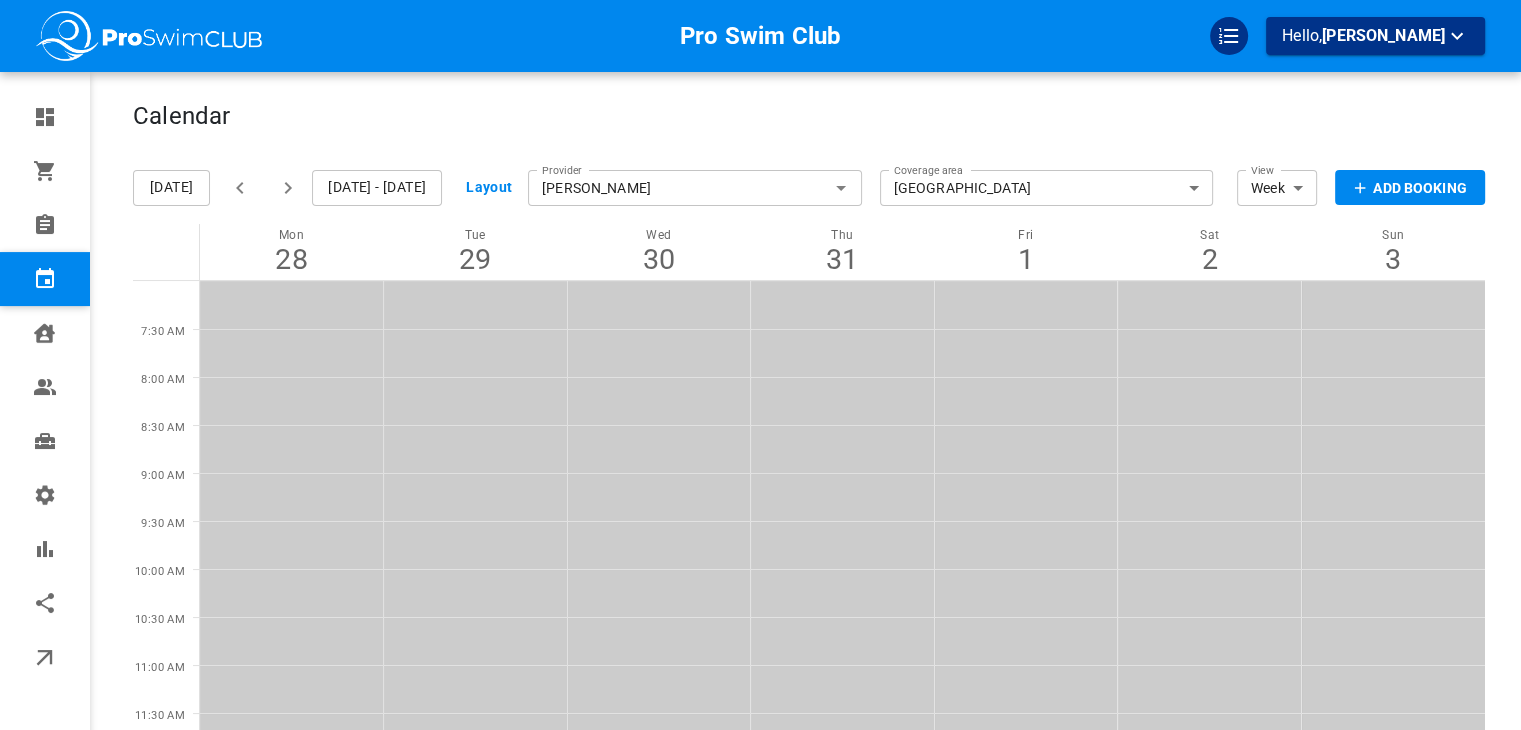 click on "[DATE] - [DATE]" at bounding box center [377, 188] 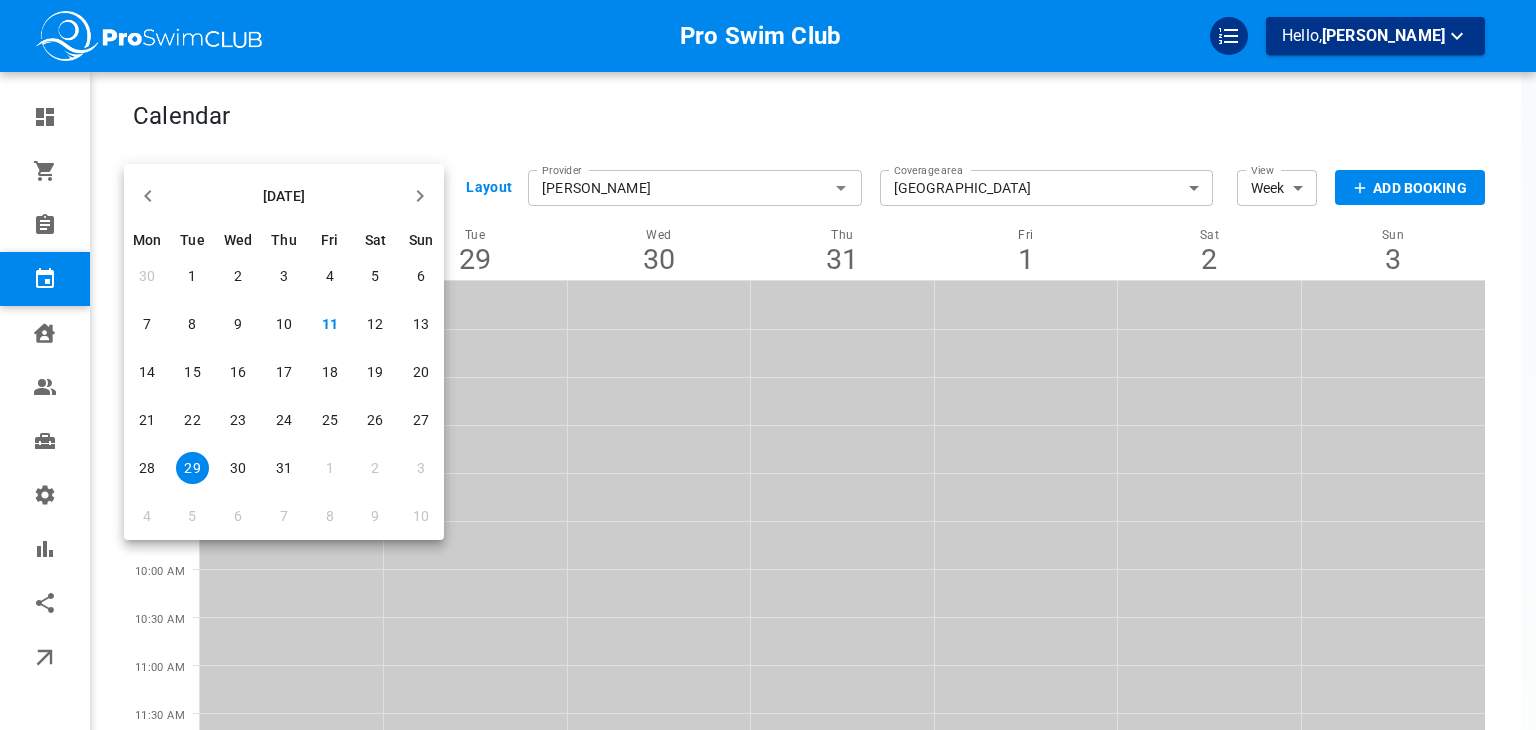 click on "15" at bounding box center [192, 372] 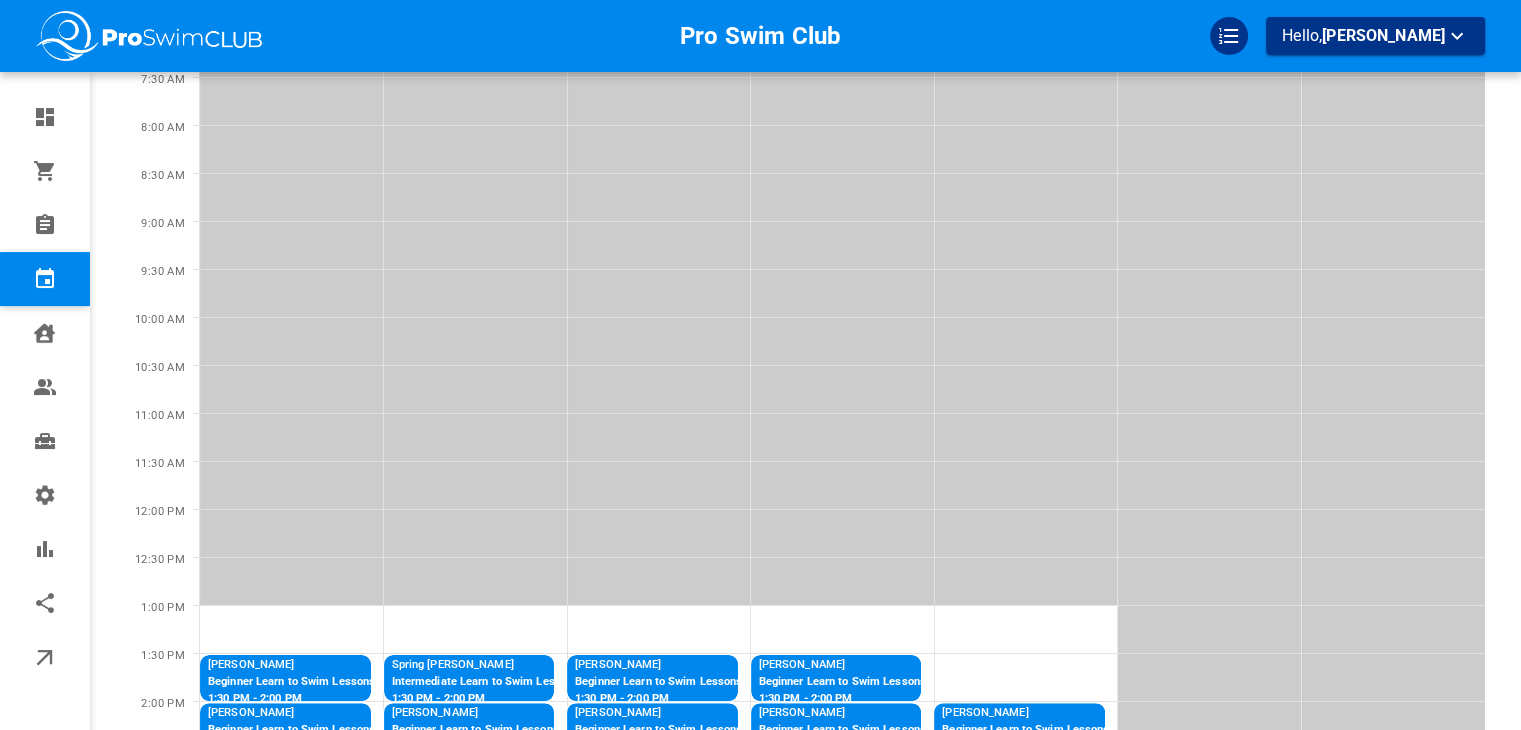 scroll, scrollTop: 0, scrollLeft: 0, axis: both 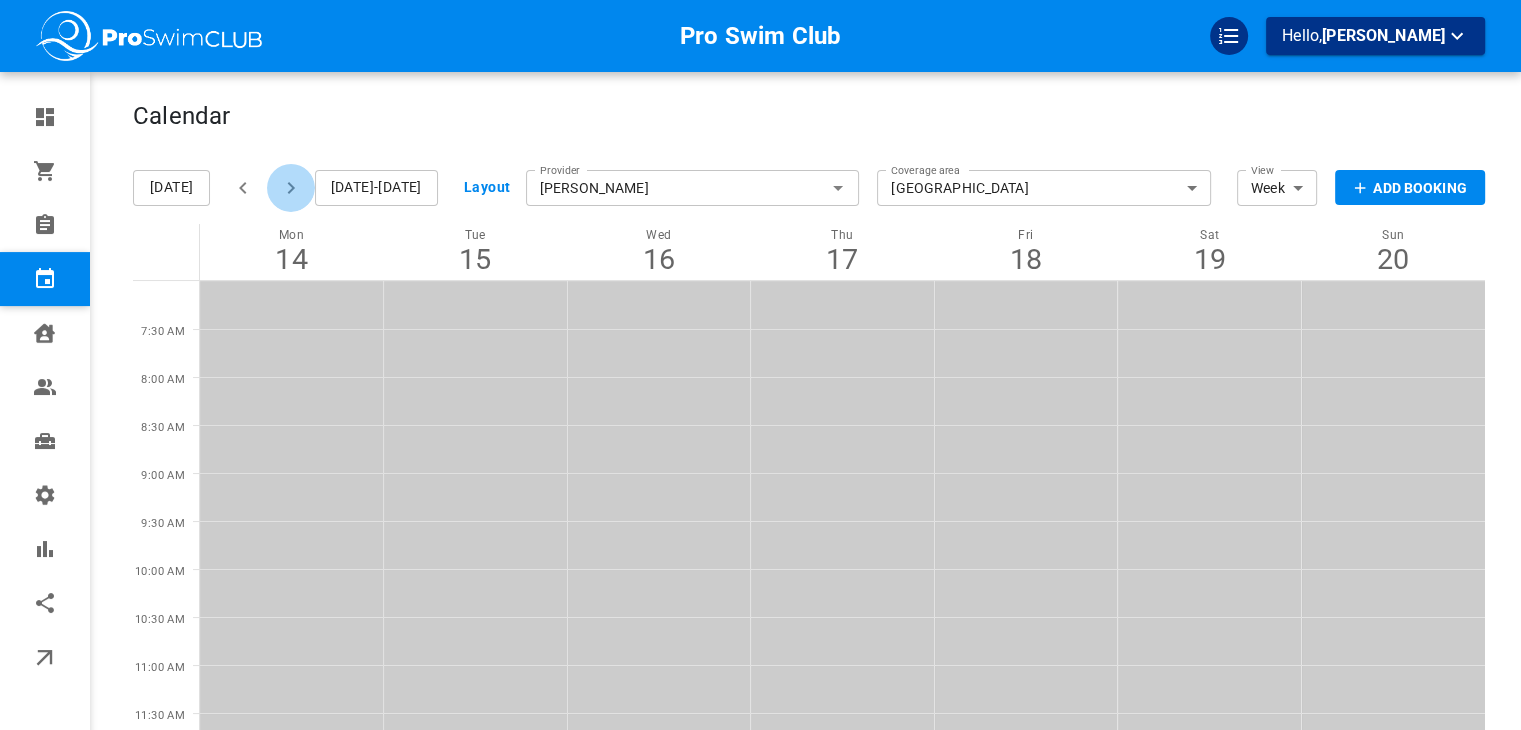 click 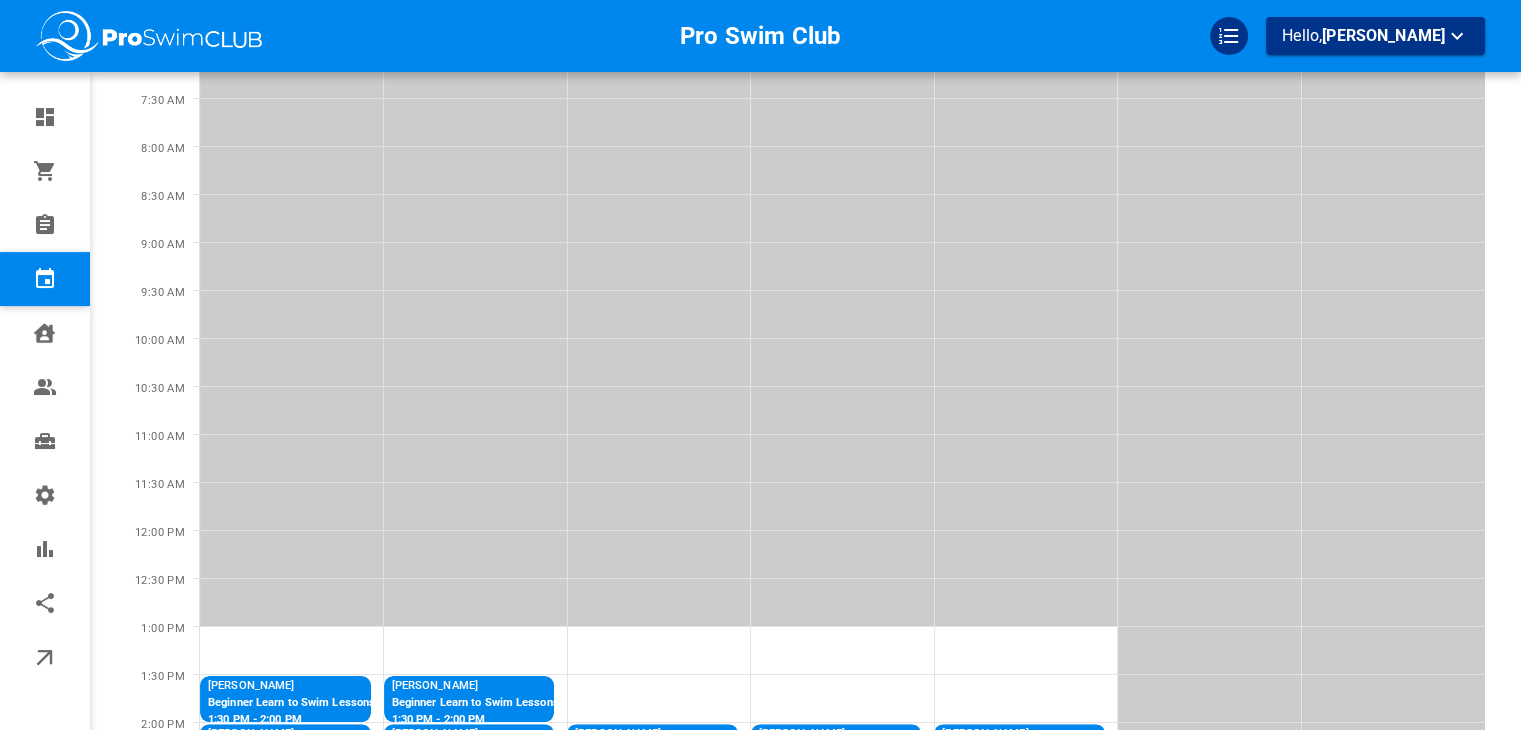 scroll, scrollTop: 210, scrollLeft: 0, axis: vertical 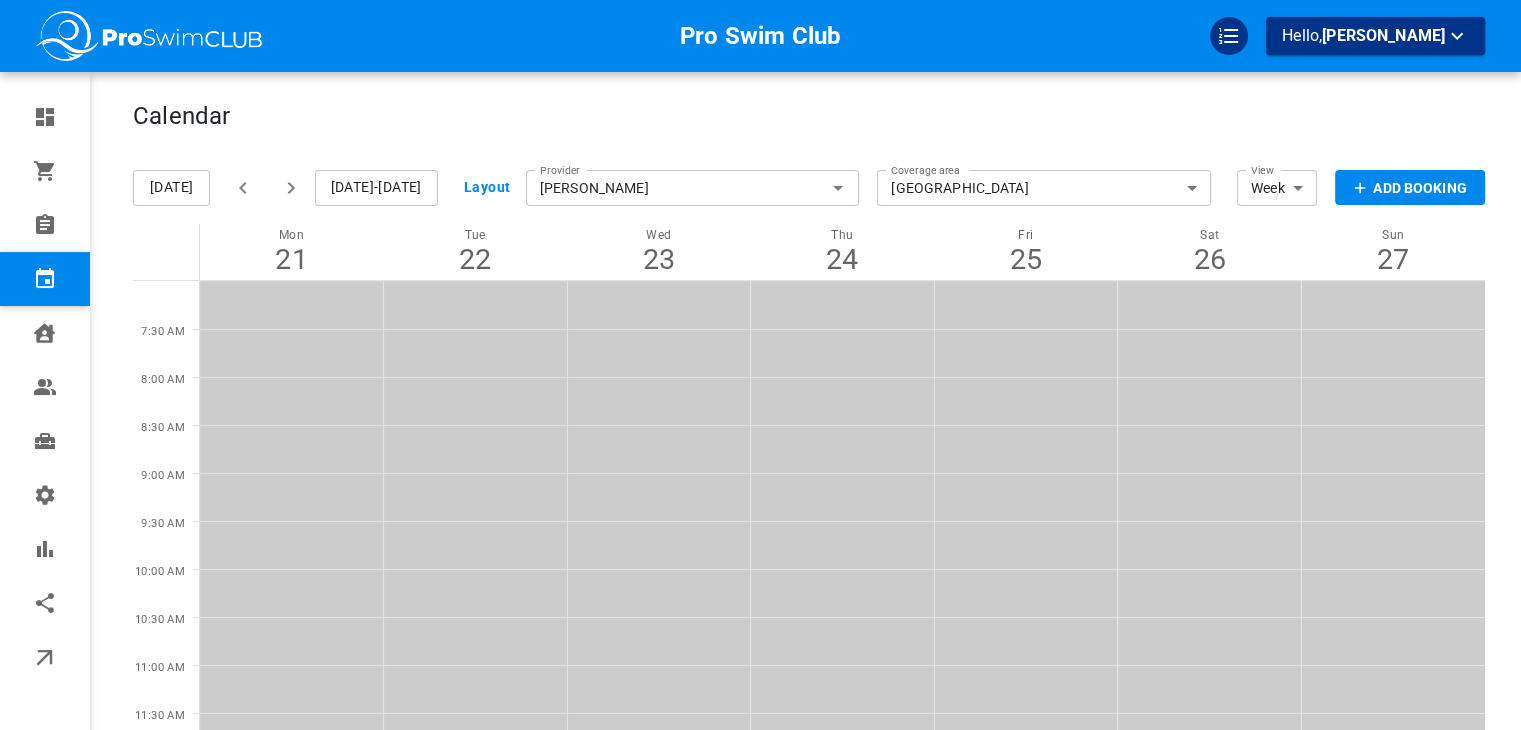 click 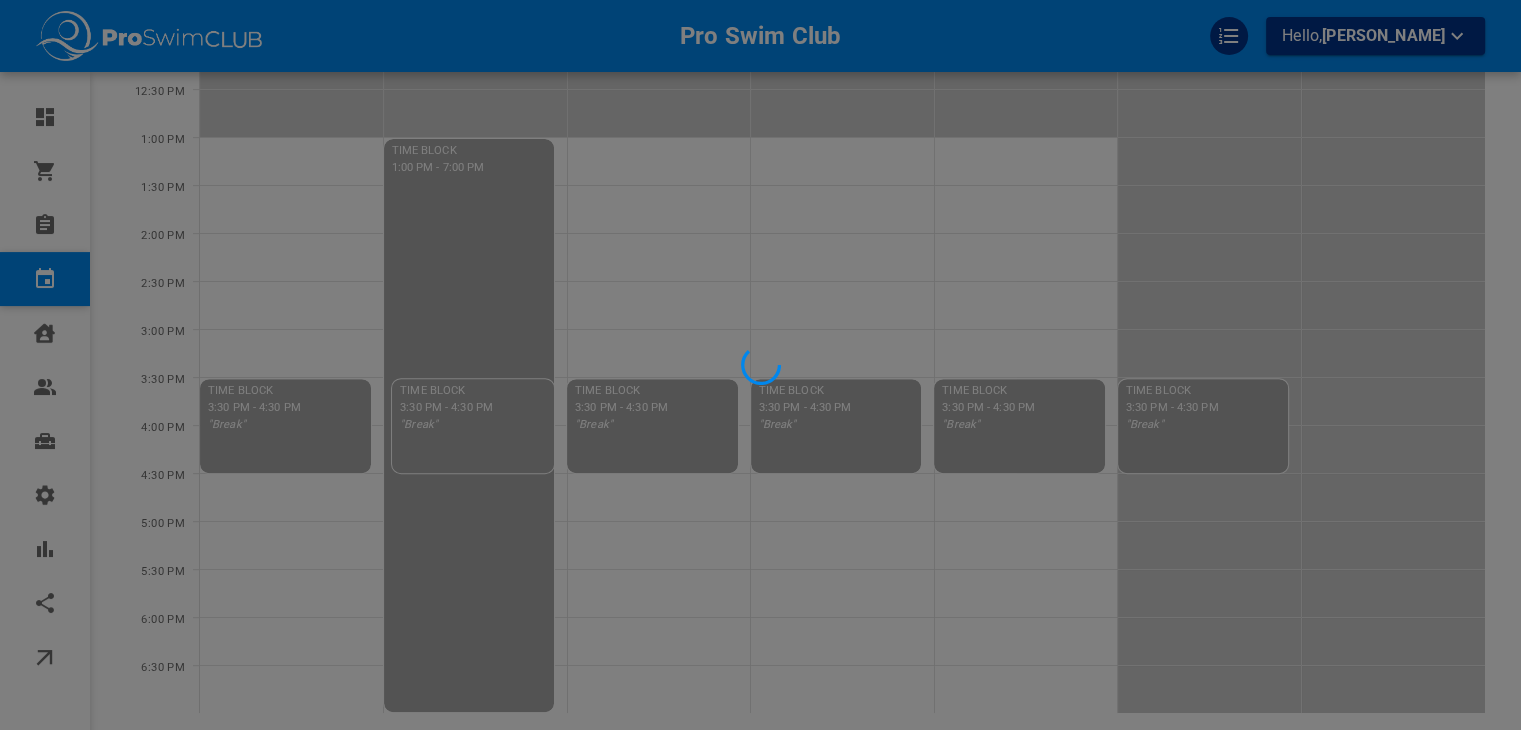 scroll, scrollTop: 720, scrollLeft: 0, axis: vertical 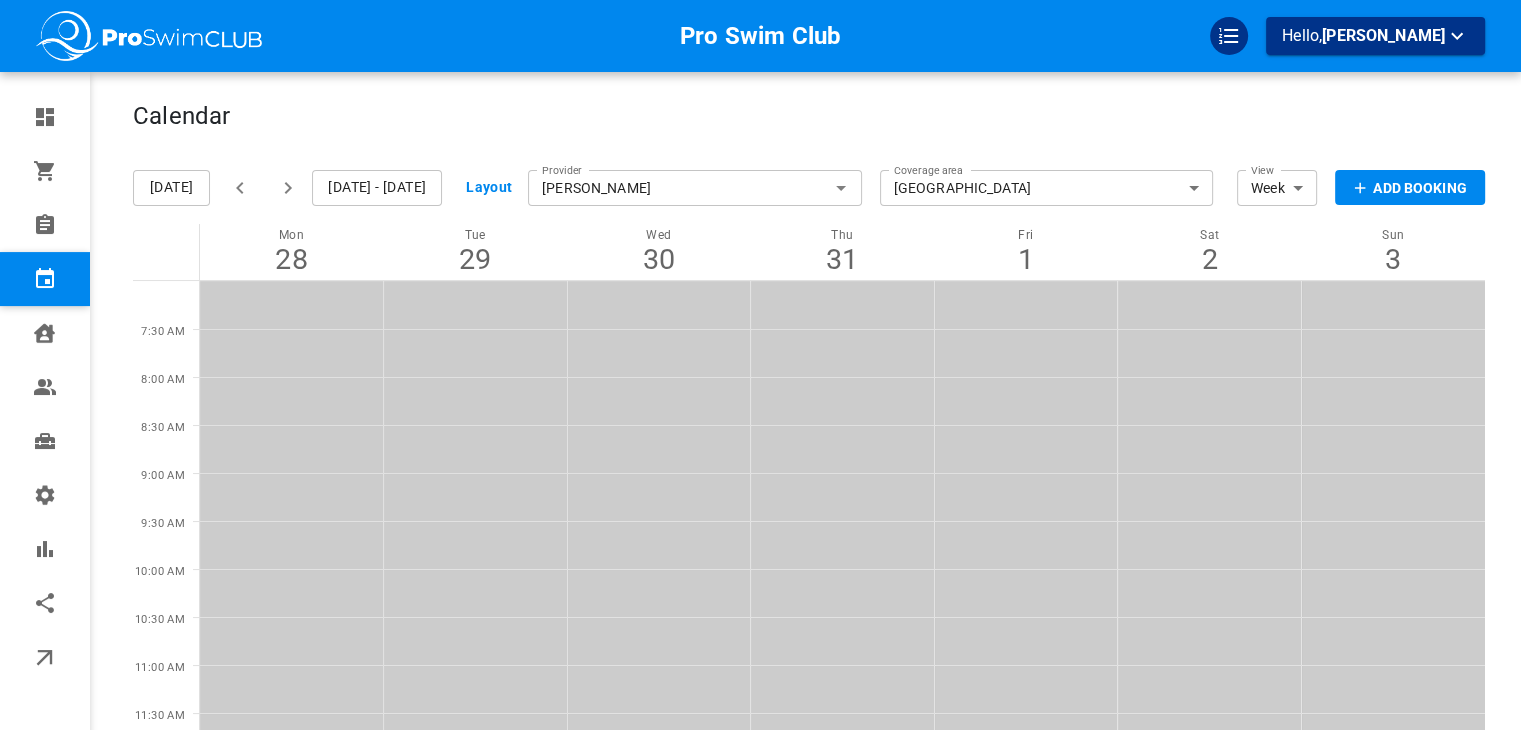 click on "[DATE] - [DATE]" at bounding box center [377, 188] 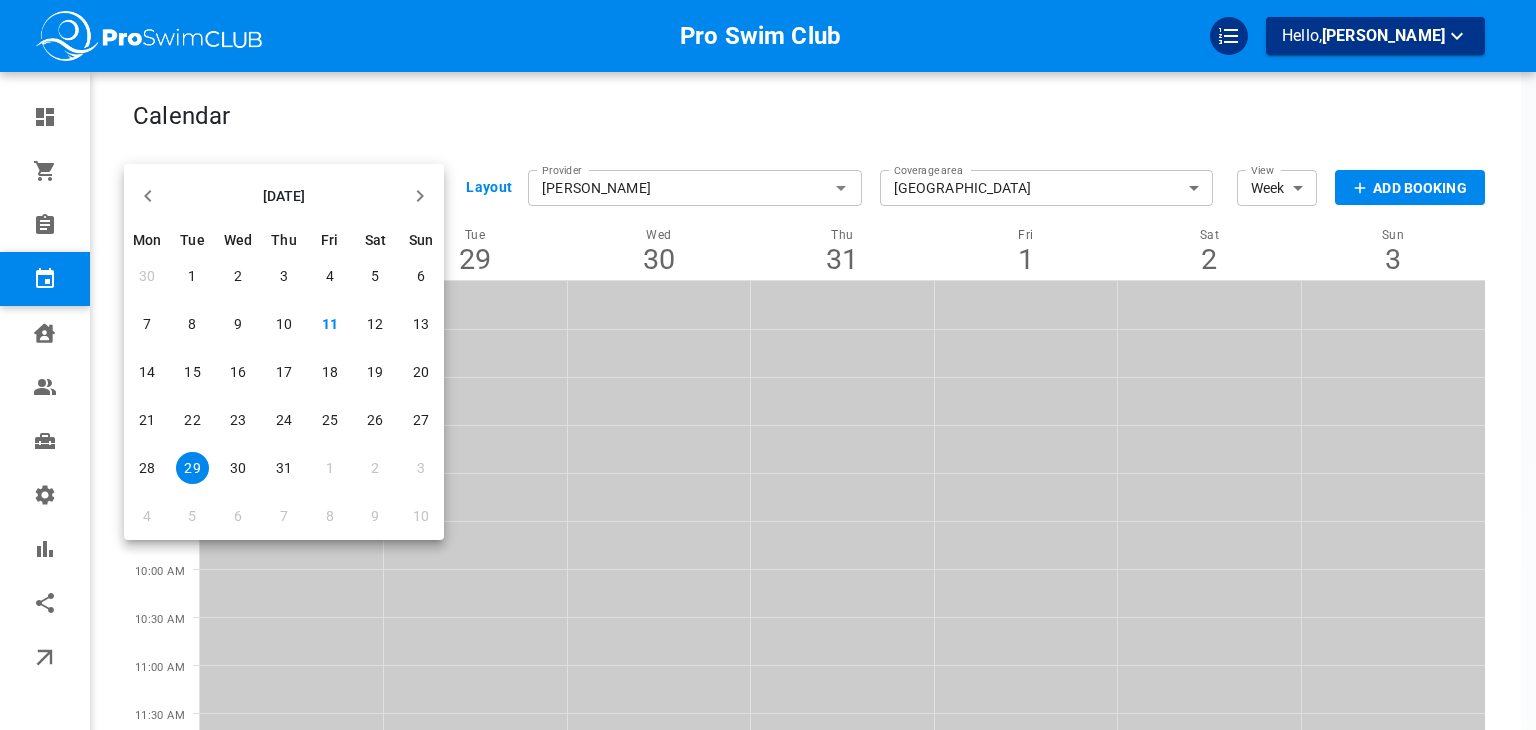 click at bounding box center (768, 365) 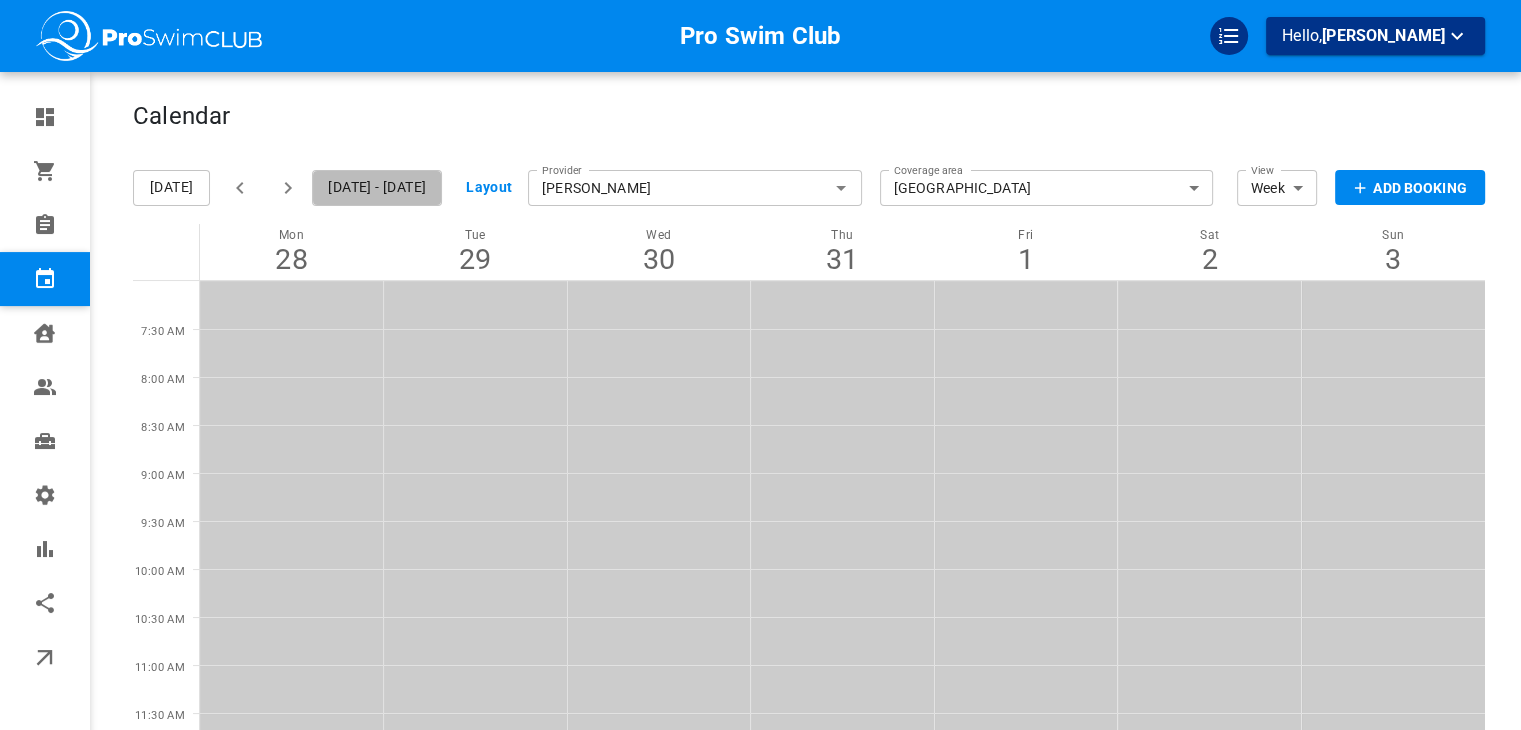 click on "[DATE] - [DATE]" at bounding box center (377, 188) 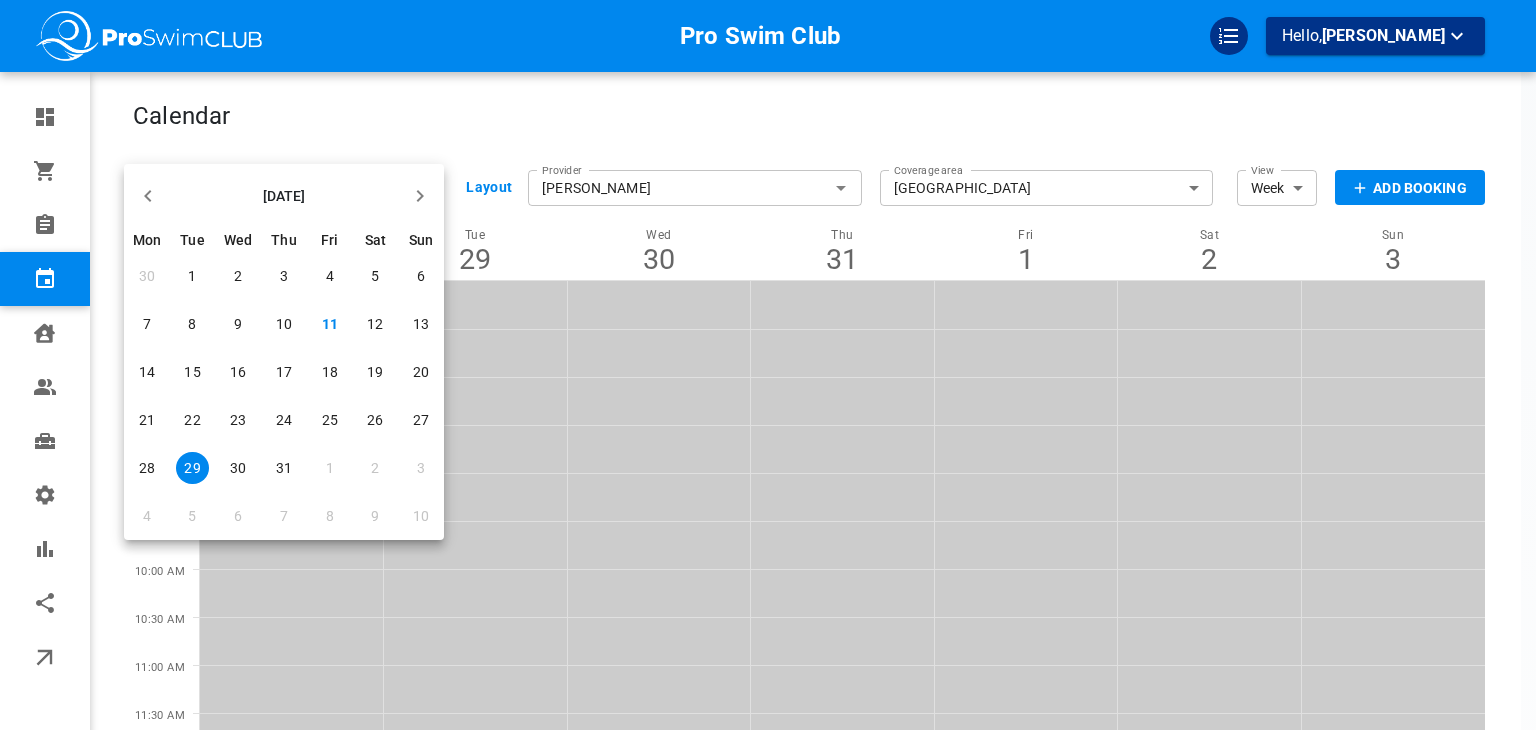 click on "15" at bounding box center (192, 372) 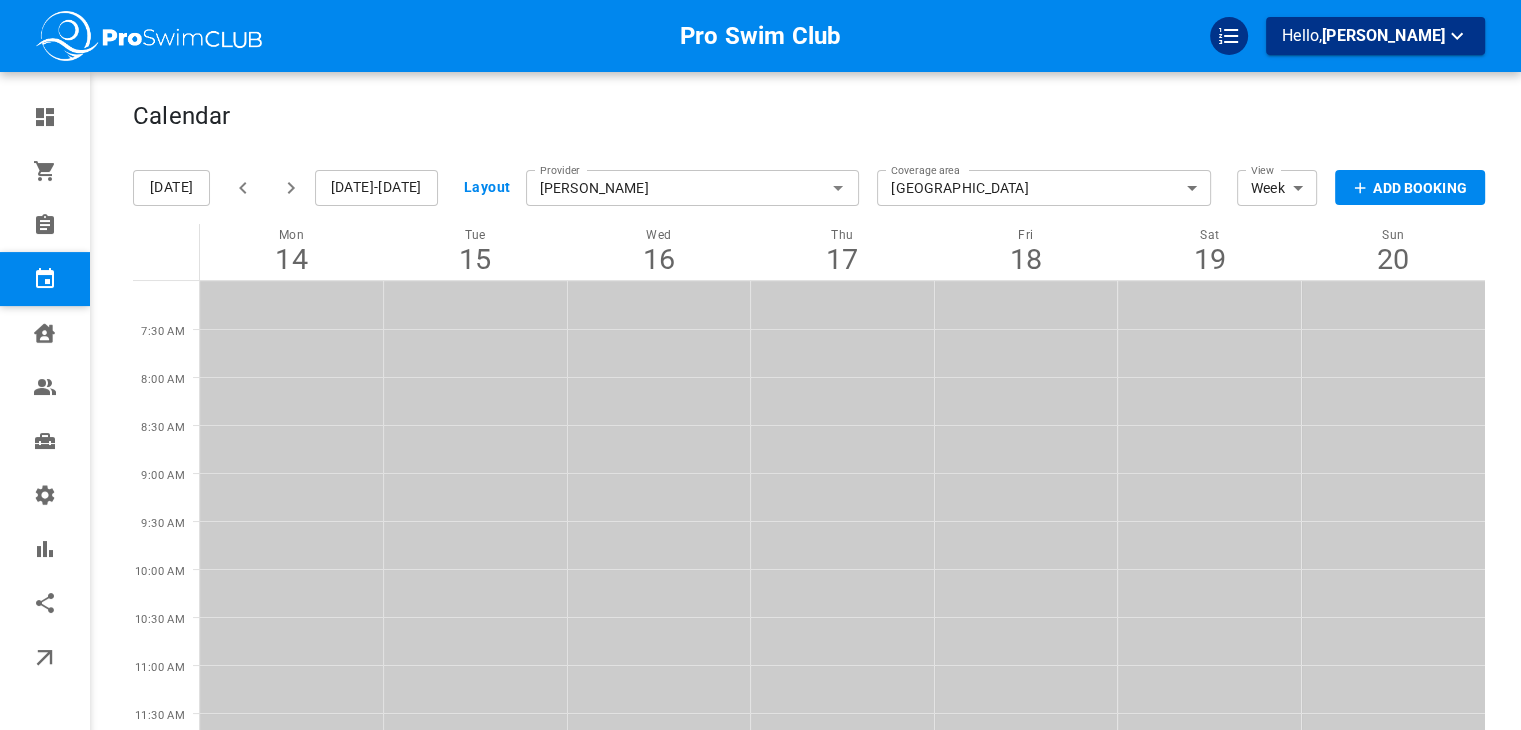 scroll, scrollTop: 0, scrollLeft: 0, axis: both 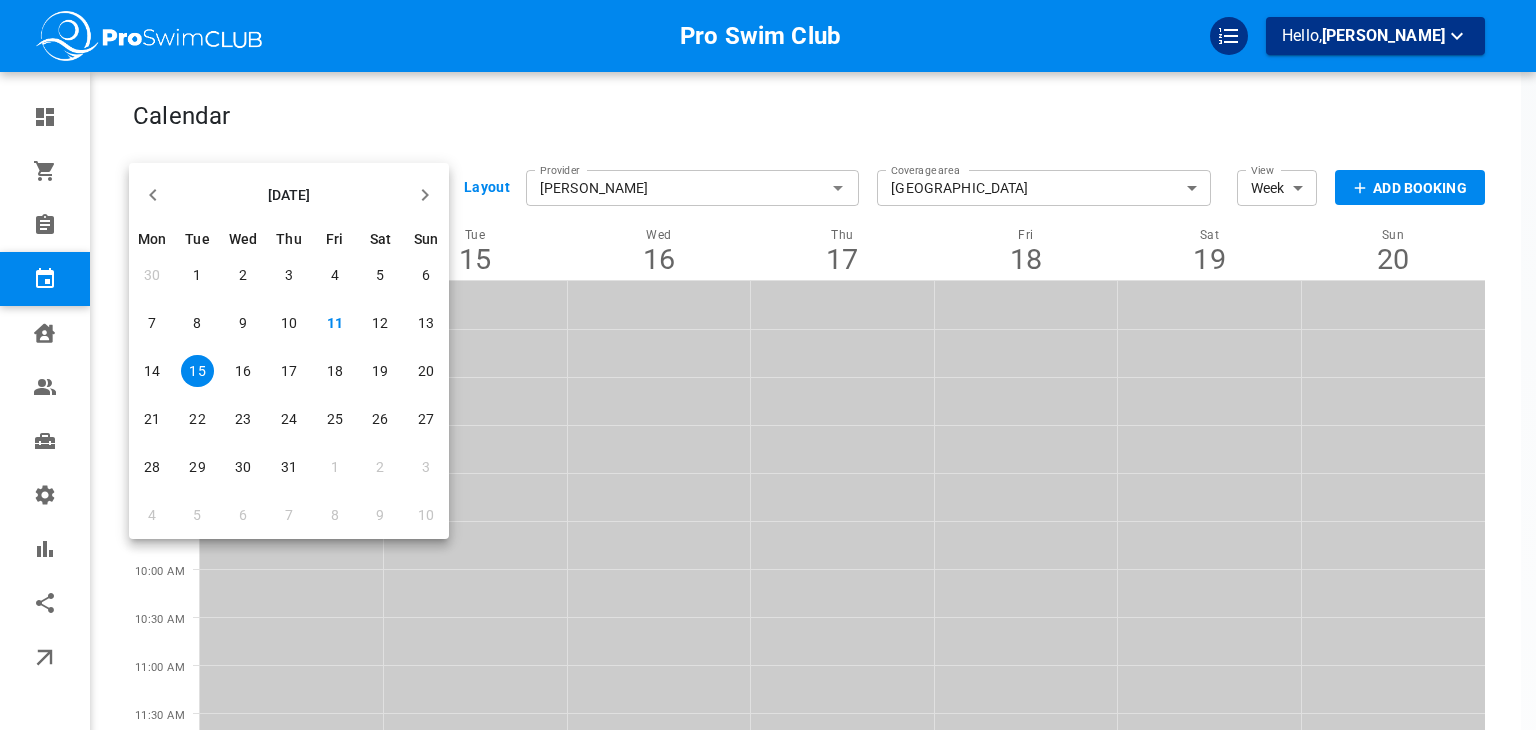 click on "28" at bounding box center [152, 467] 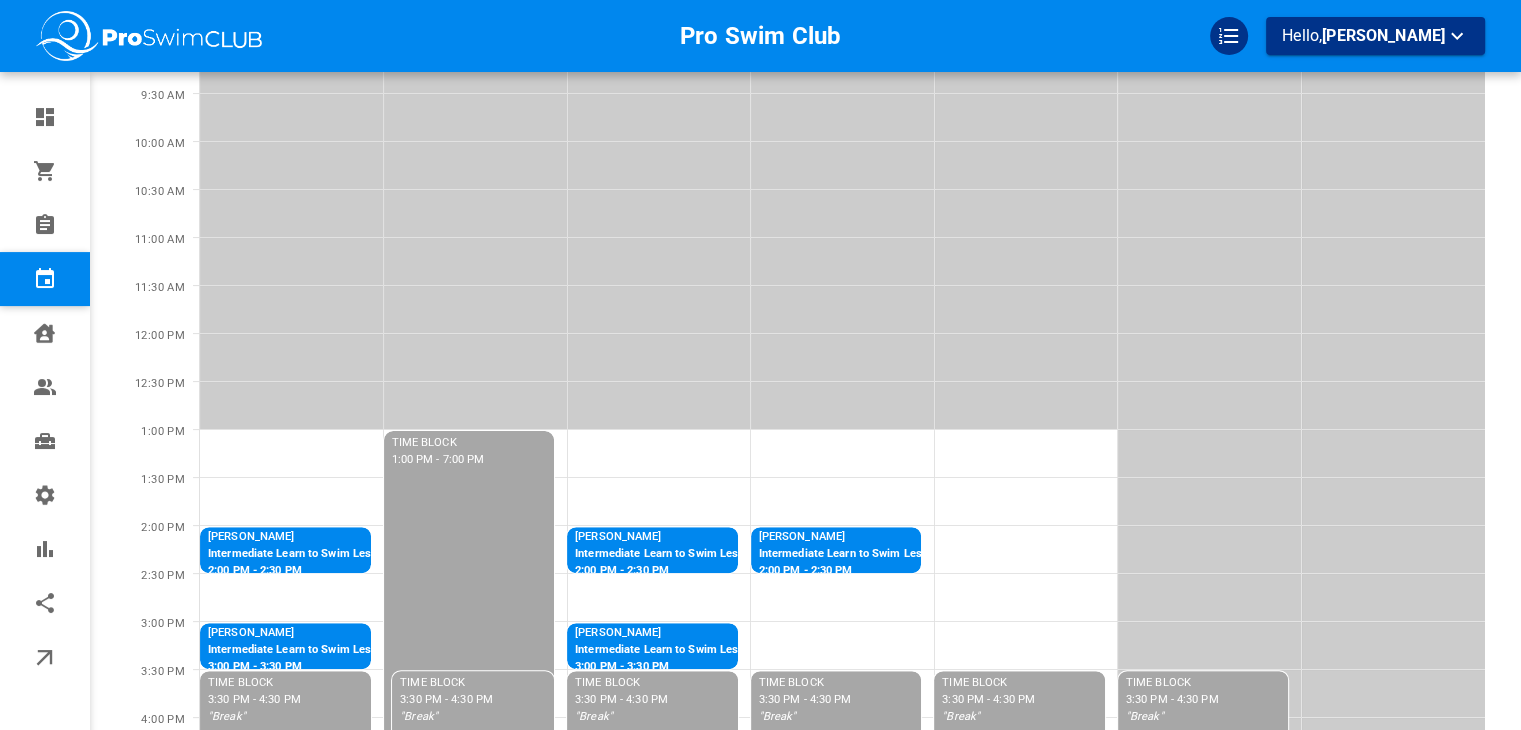 scroll, scrollTop: 0, scrollLeft: 0, axis: both 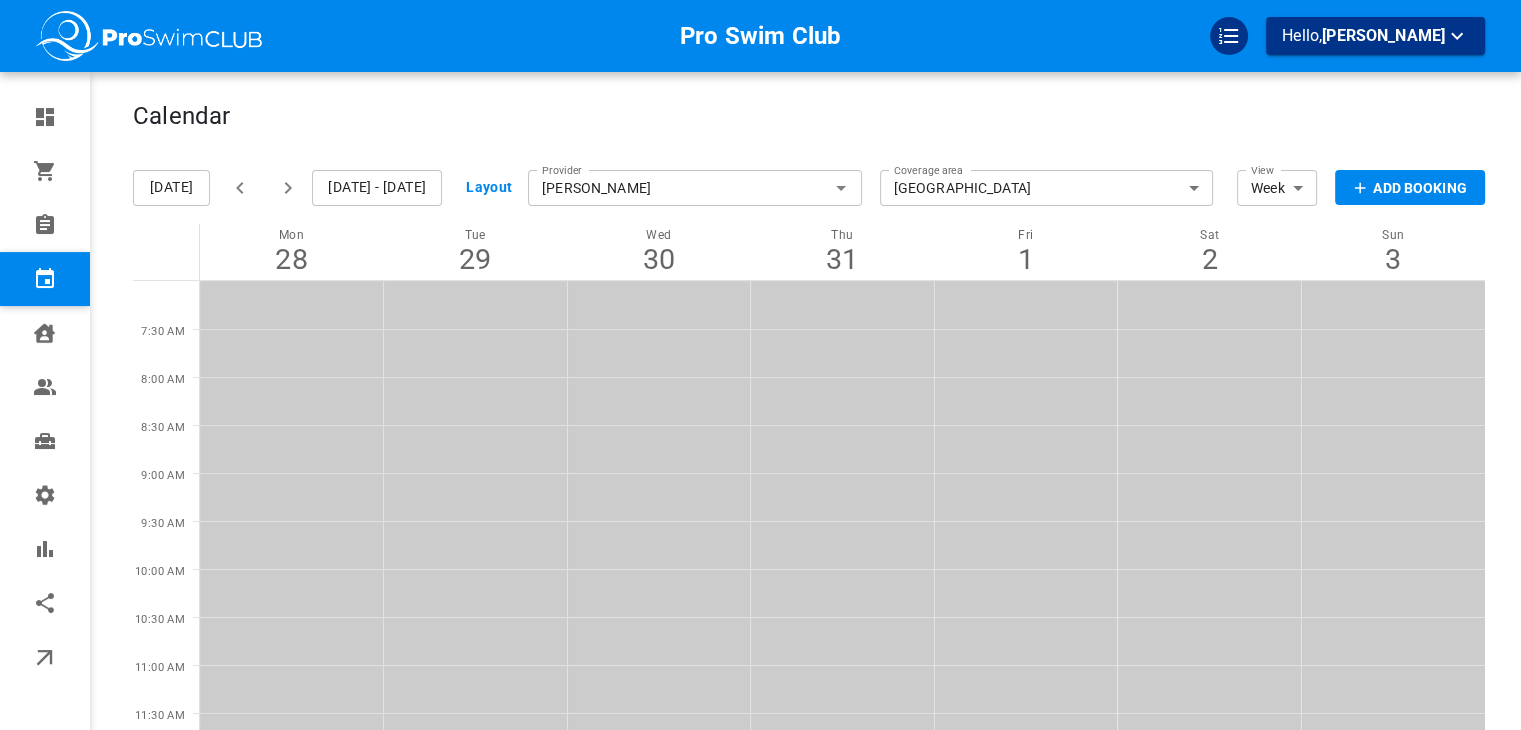 click on "[DATE] - [DATE]" at bounding box center (377, 188) 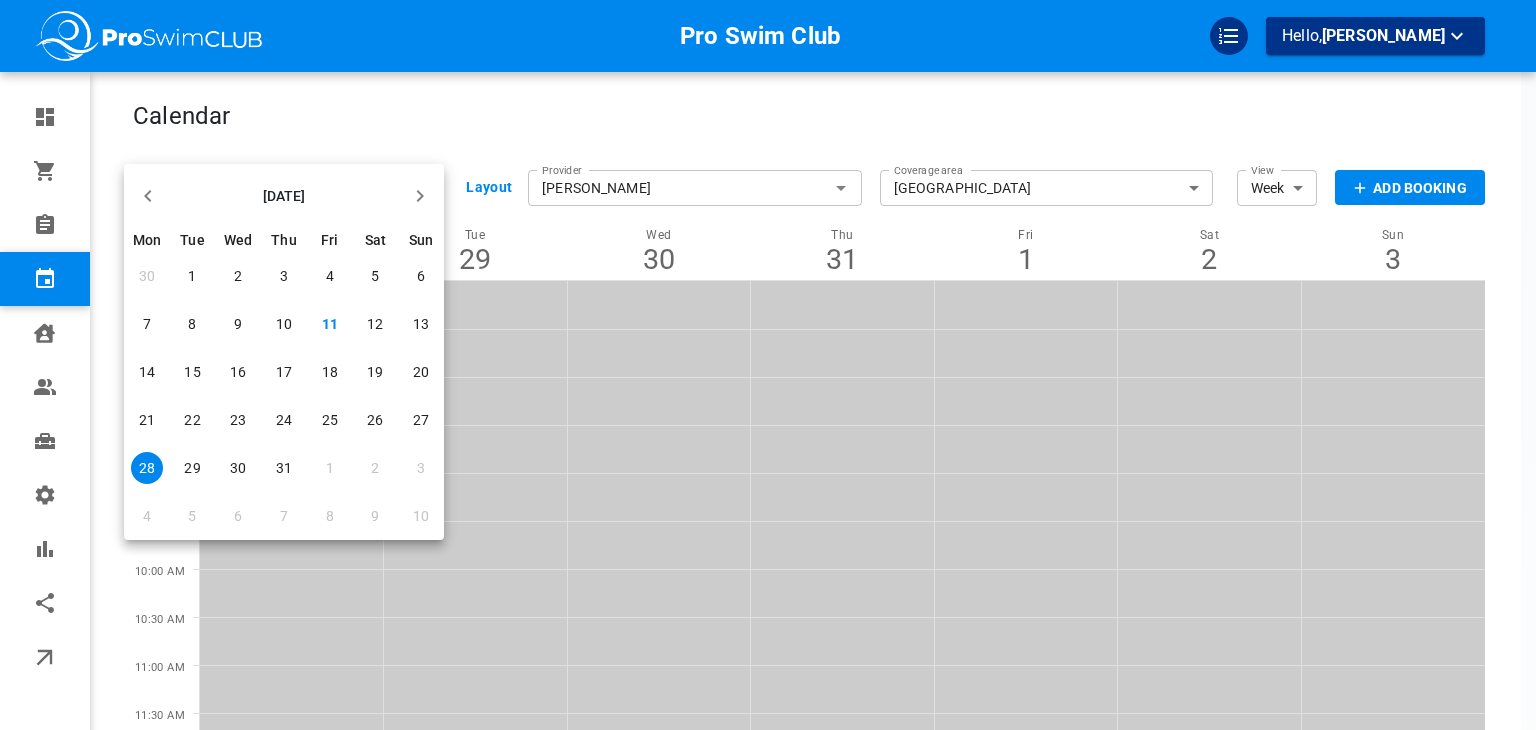 click on "12" at bounding box center (375, 324) 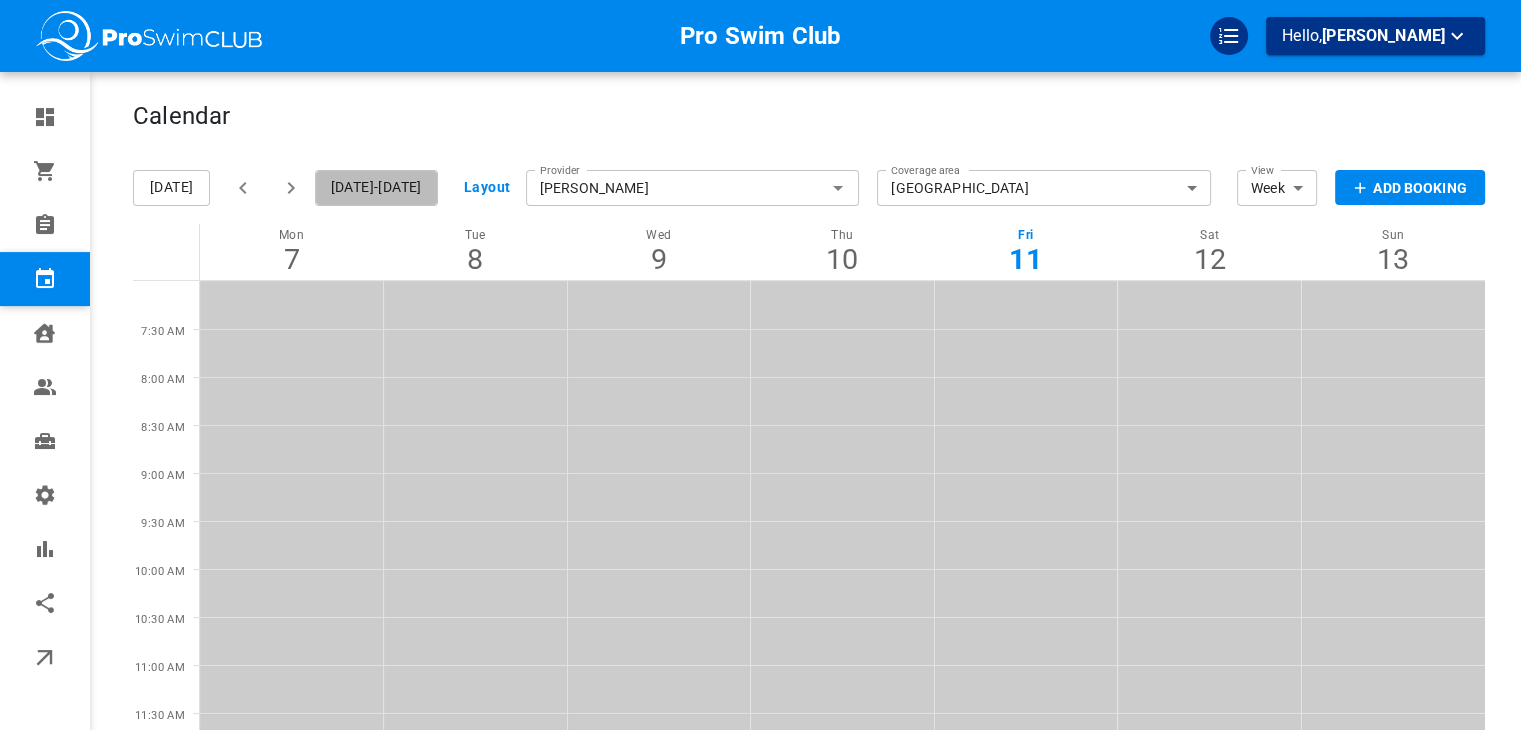 click on "[DATE]-[DATE]" at bounding box center (376, 188) 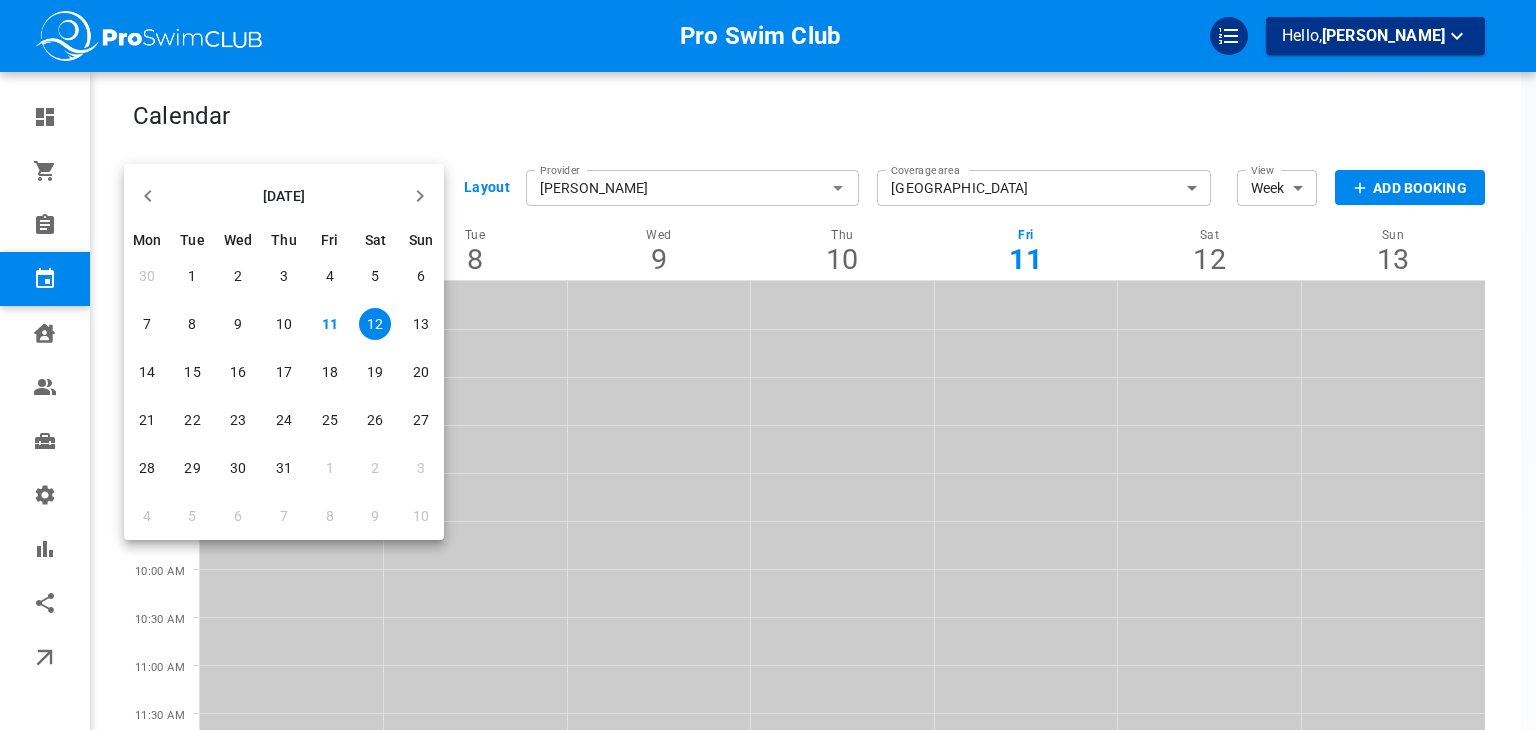 click at bounding box center [768, 365] 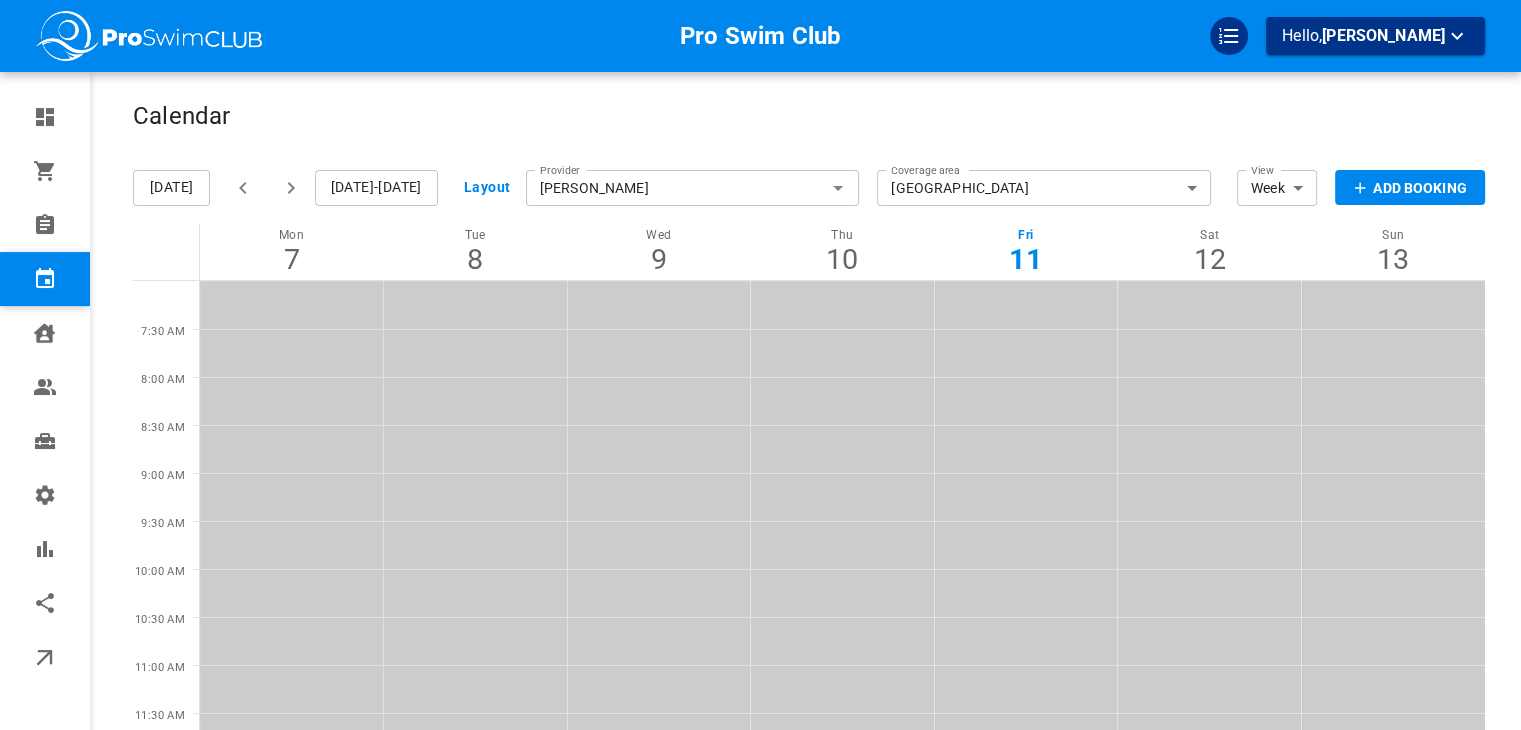 click at bounding box center [243, 188] 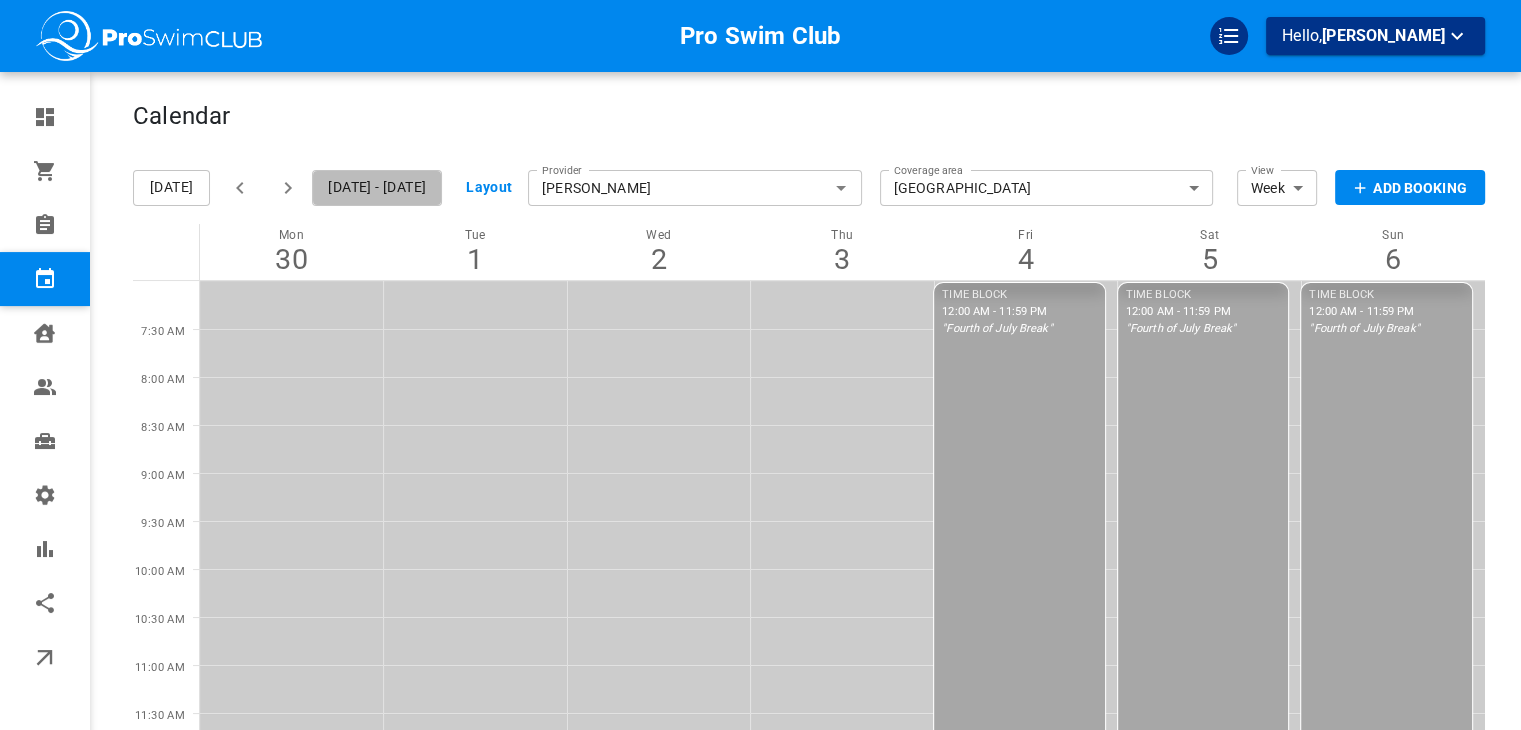 click on "Jun 30 - Jul 6" at bounding box center [377, 188] 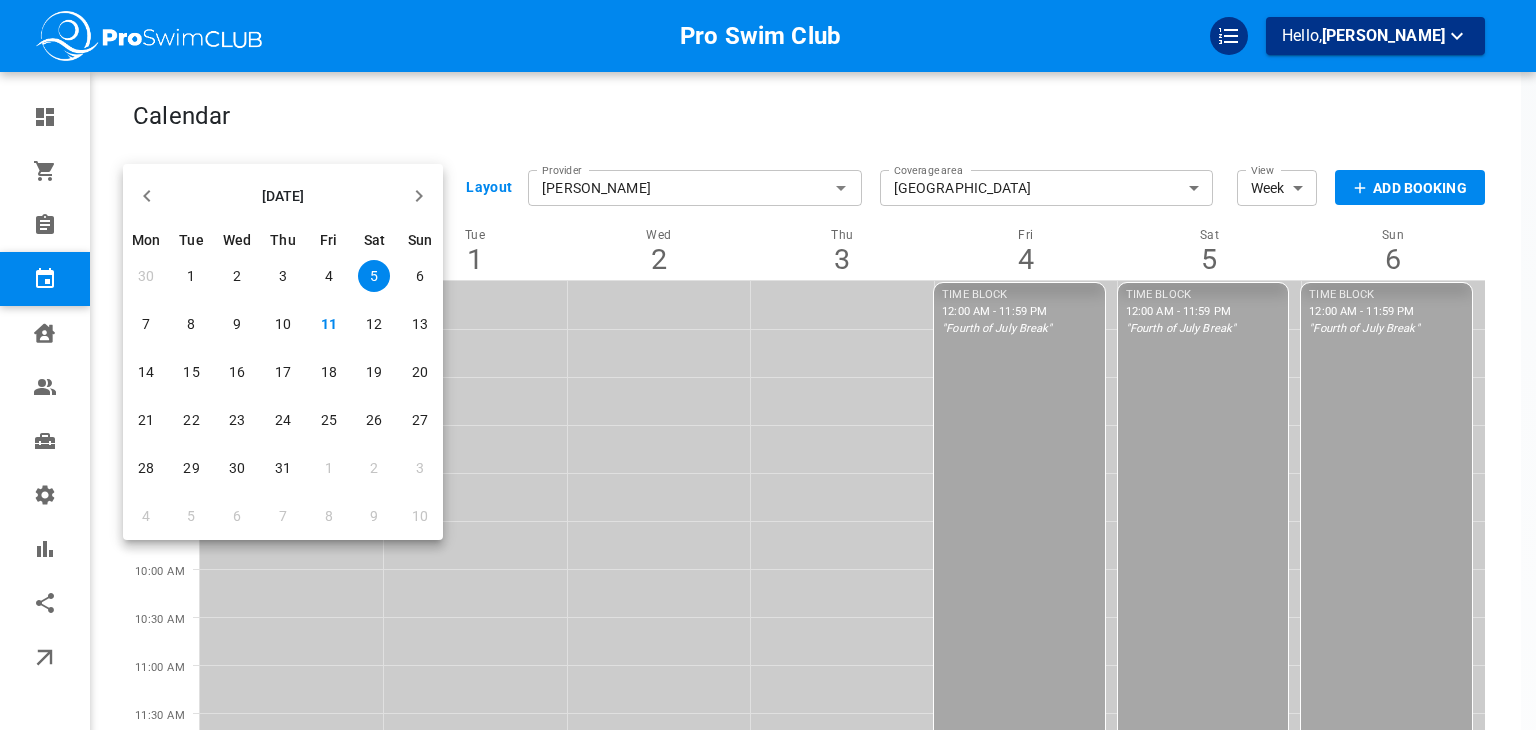 click on "16" at bounding box center (237, 372) 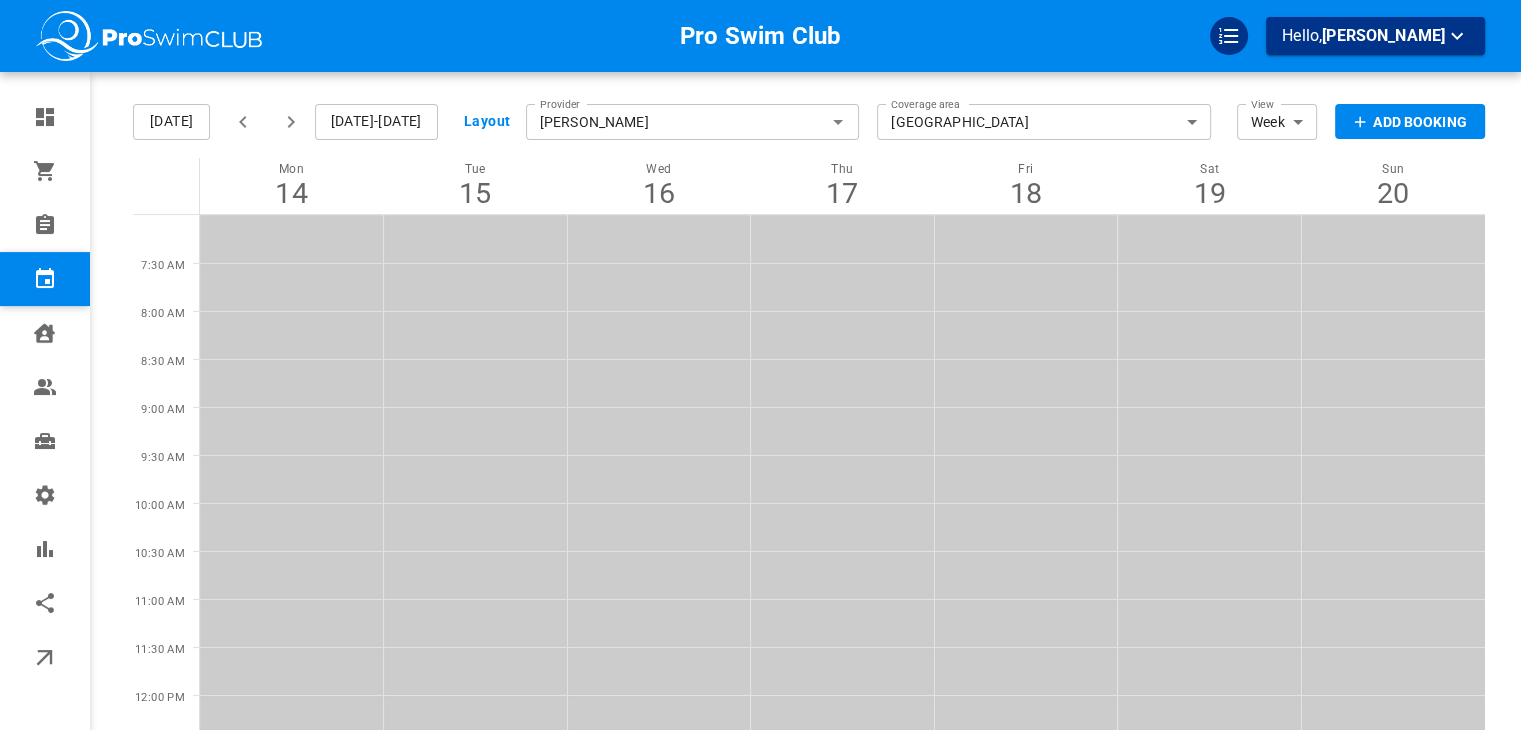 scroll, scrollTop: 64, scrollLeft: 0, axis: vertical 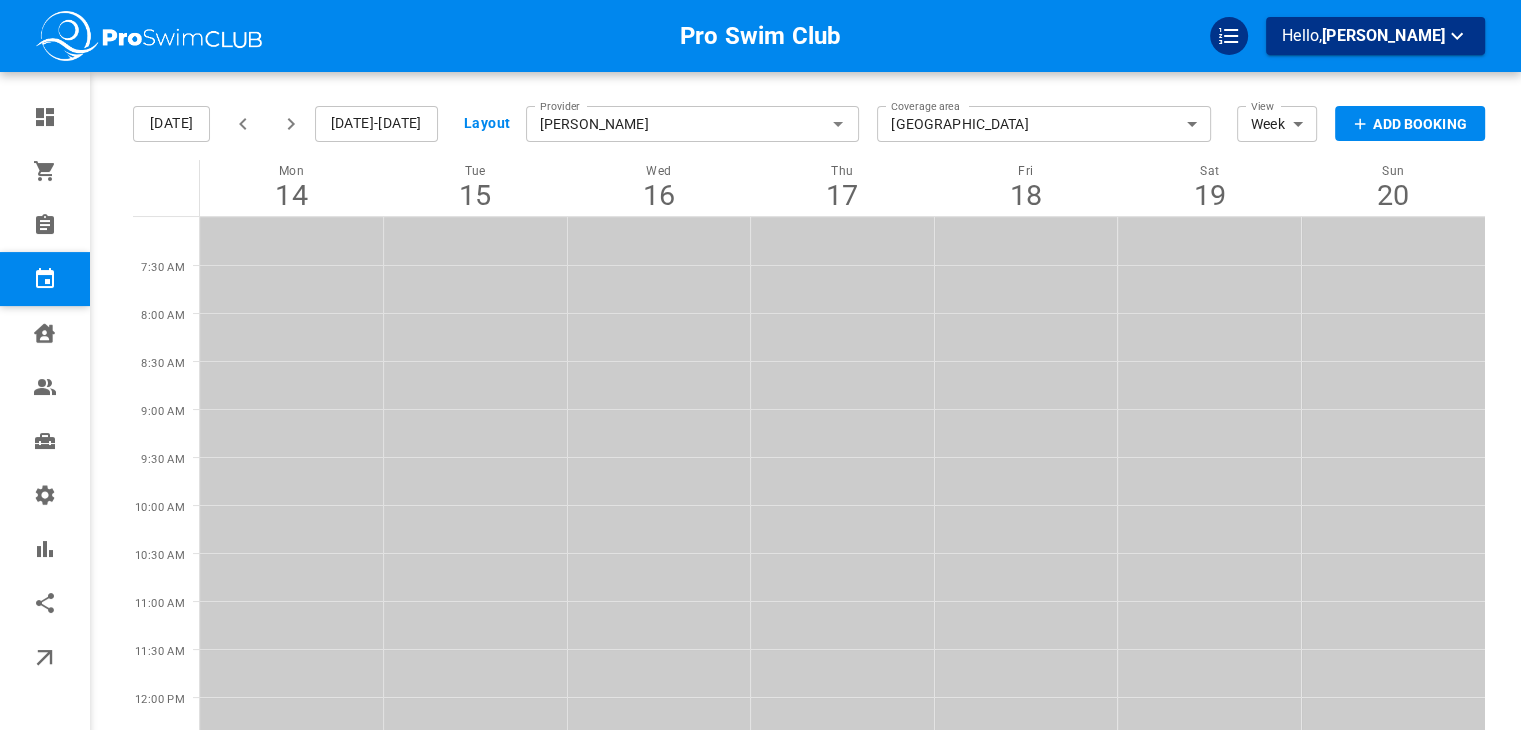 click 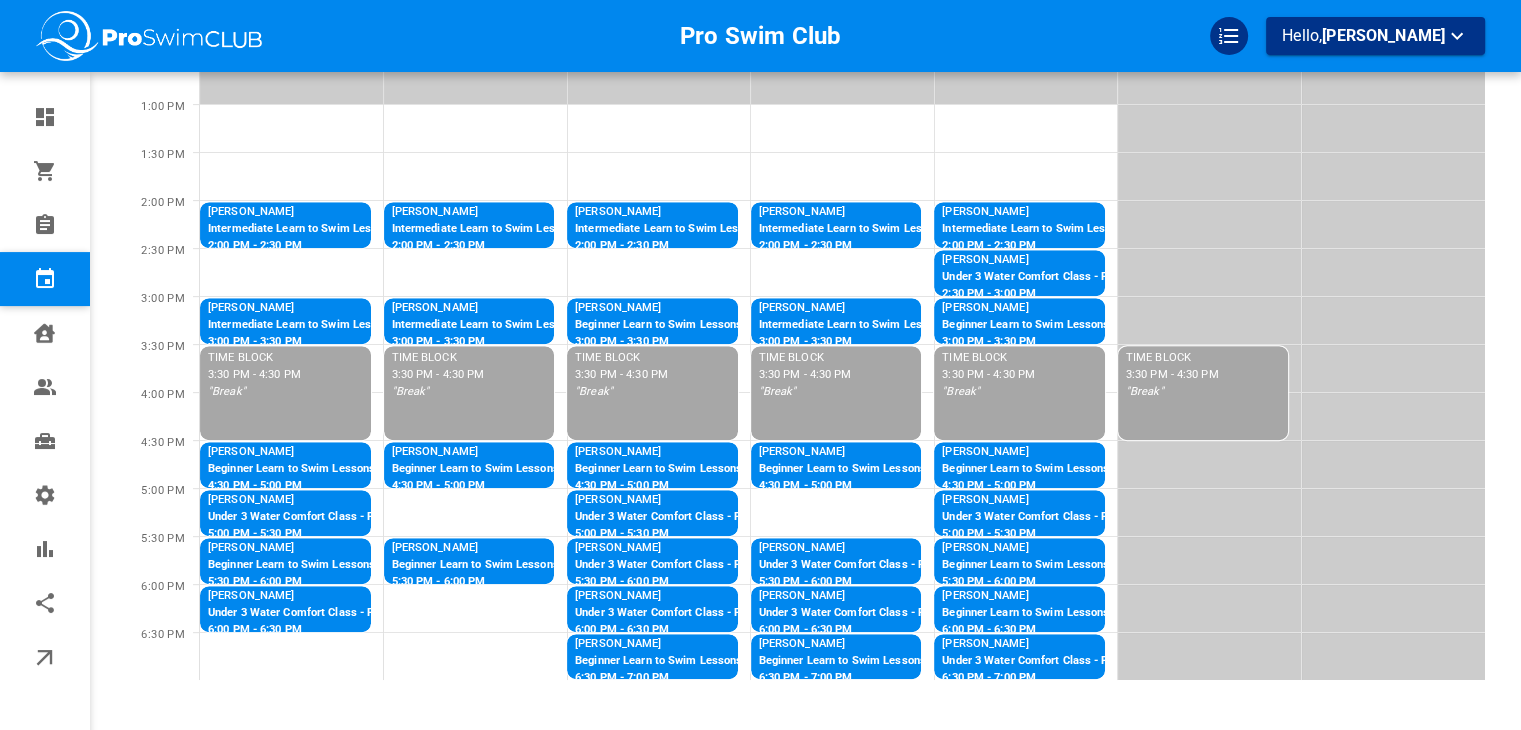 scroll, scrollTop: 752, scrollLeft: 0, axis: vertical 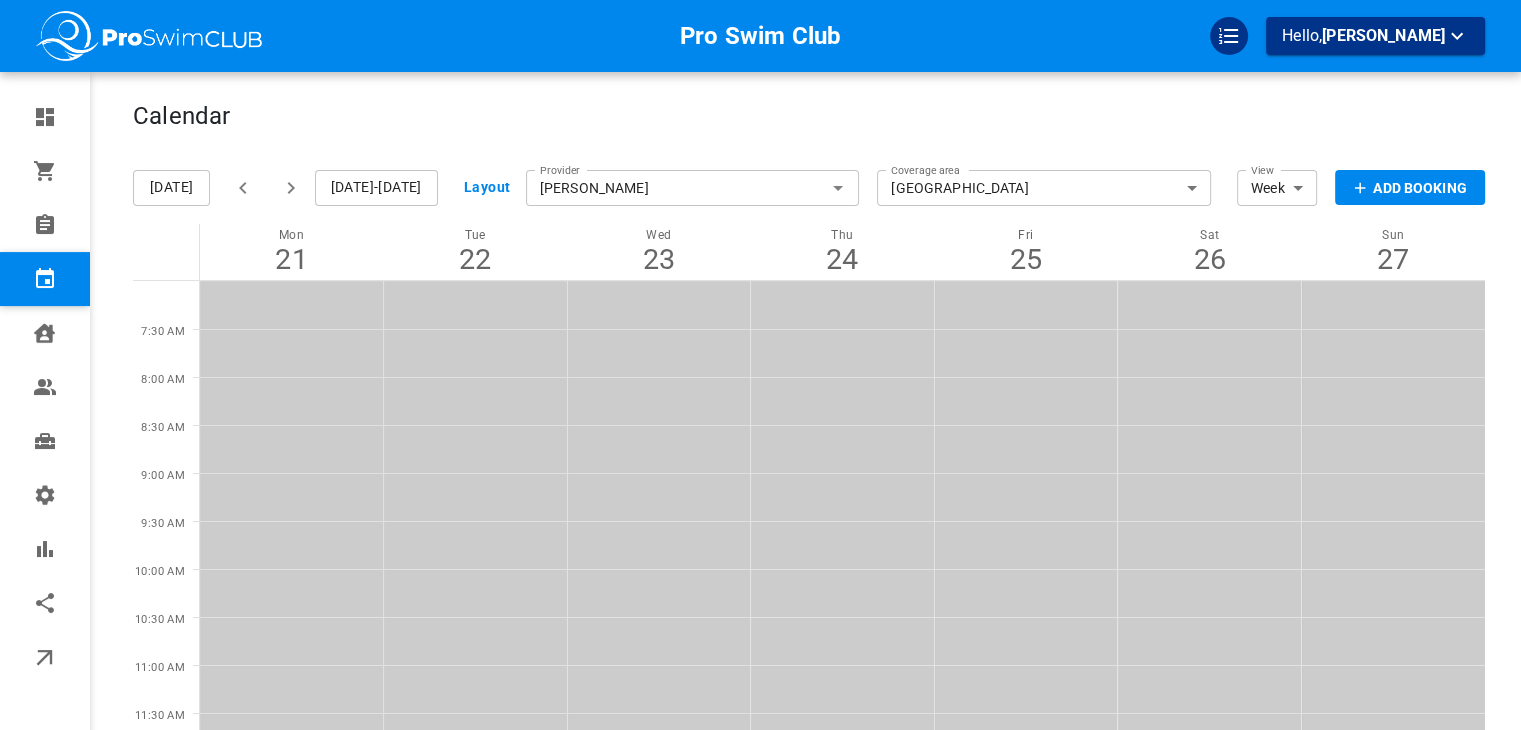 click 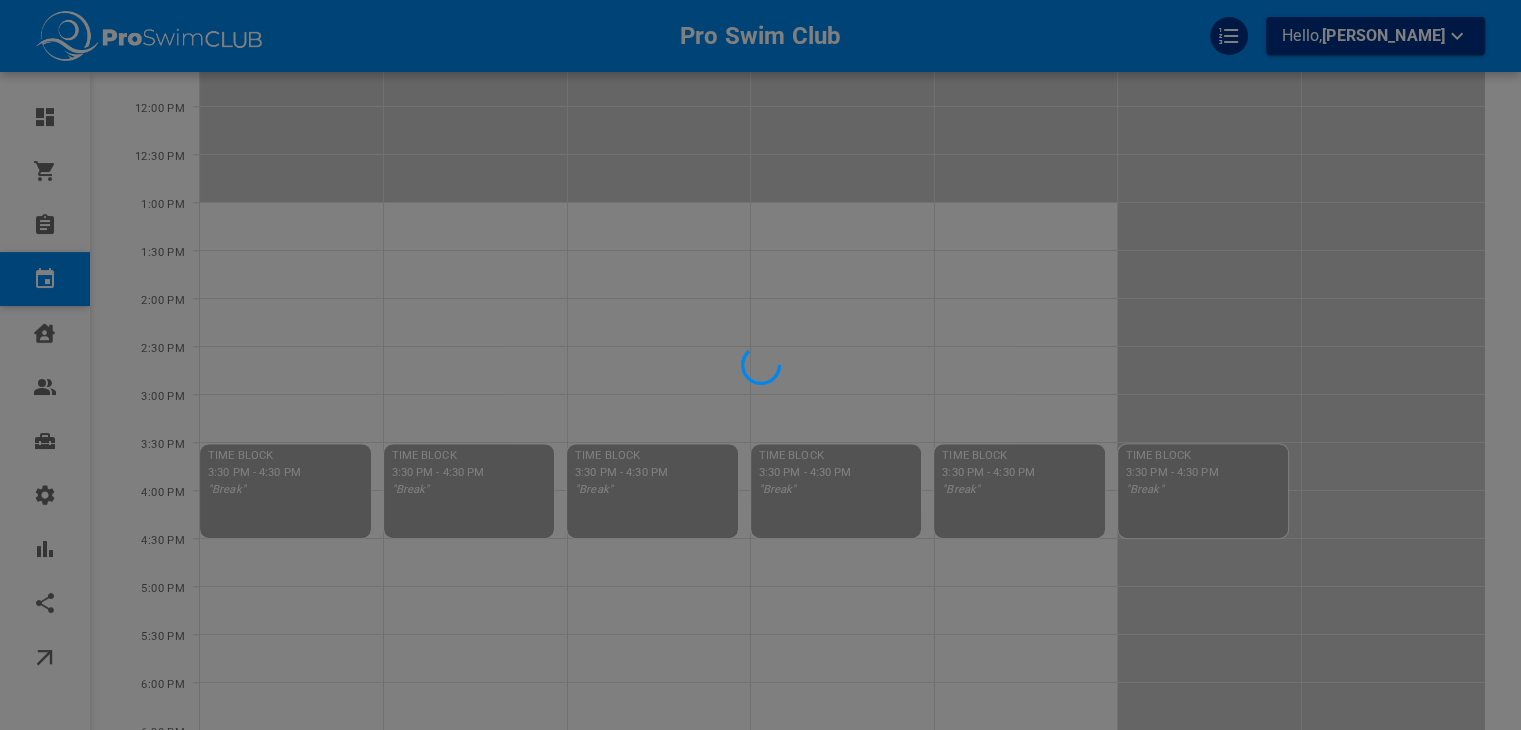 scroll, scrollTop: 656, scrollLeft: 0, axis: vertical 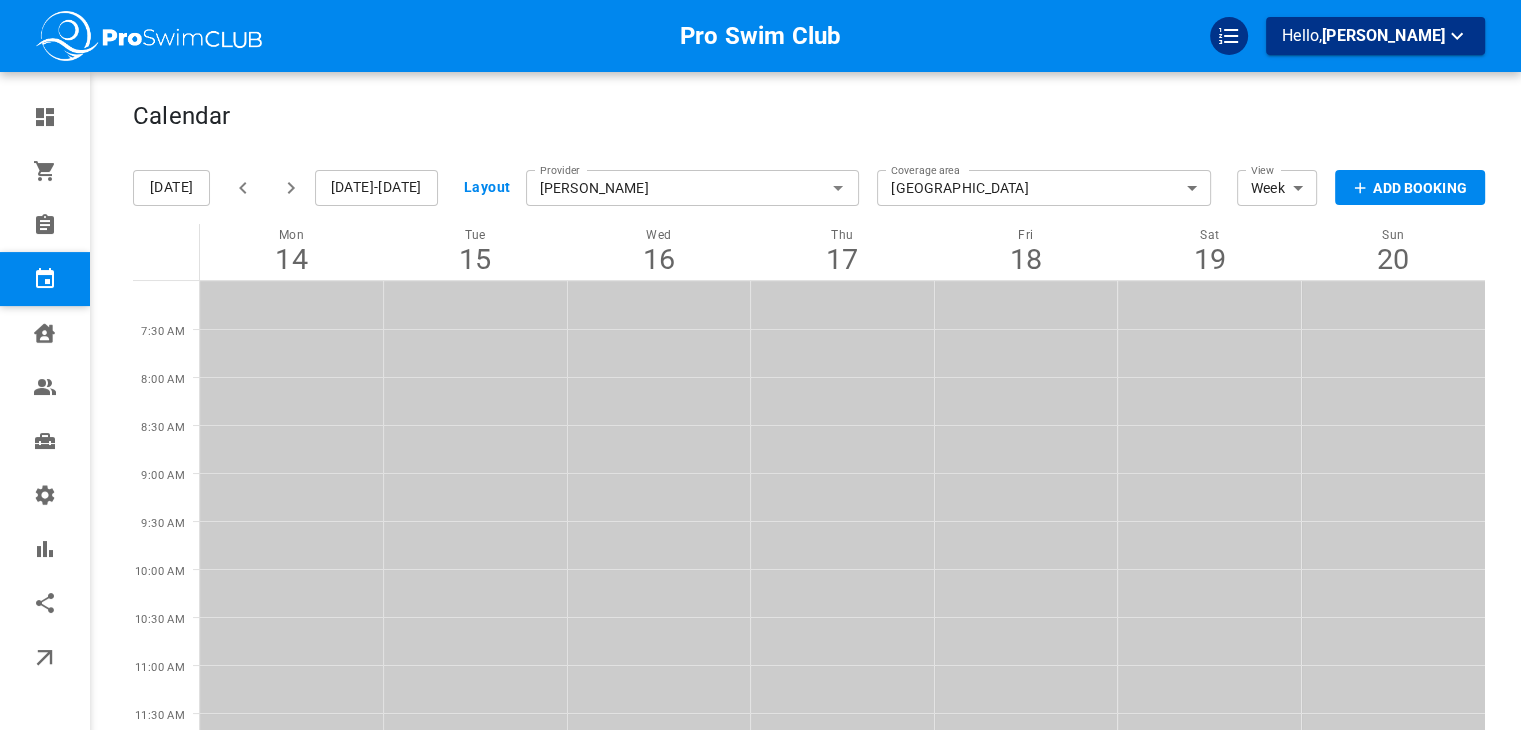 click 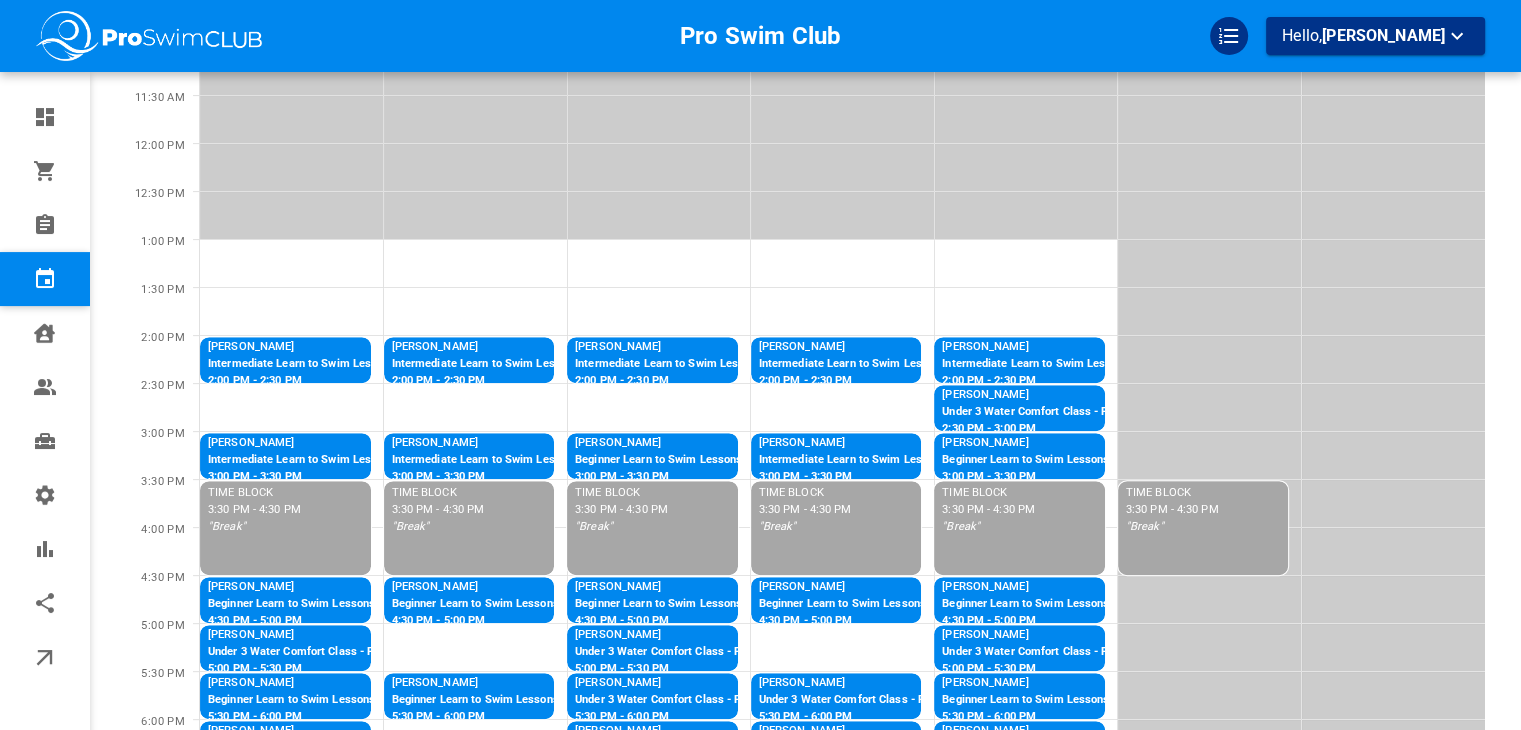scroll, scrollTop: 616, scrollLeft: 0, axis: vertical 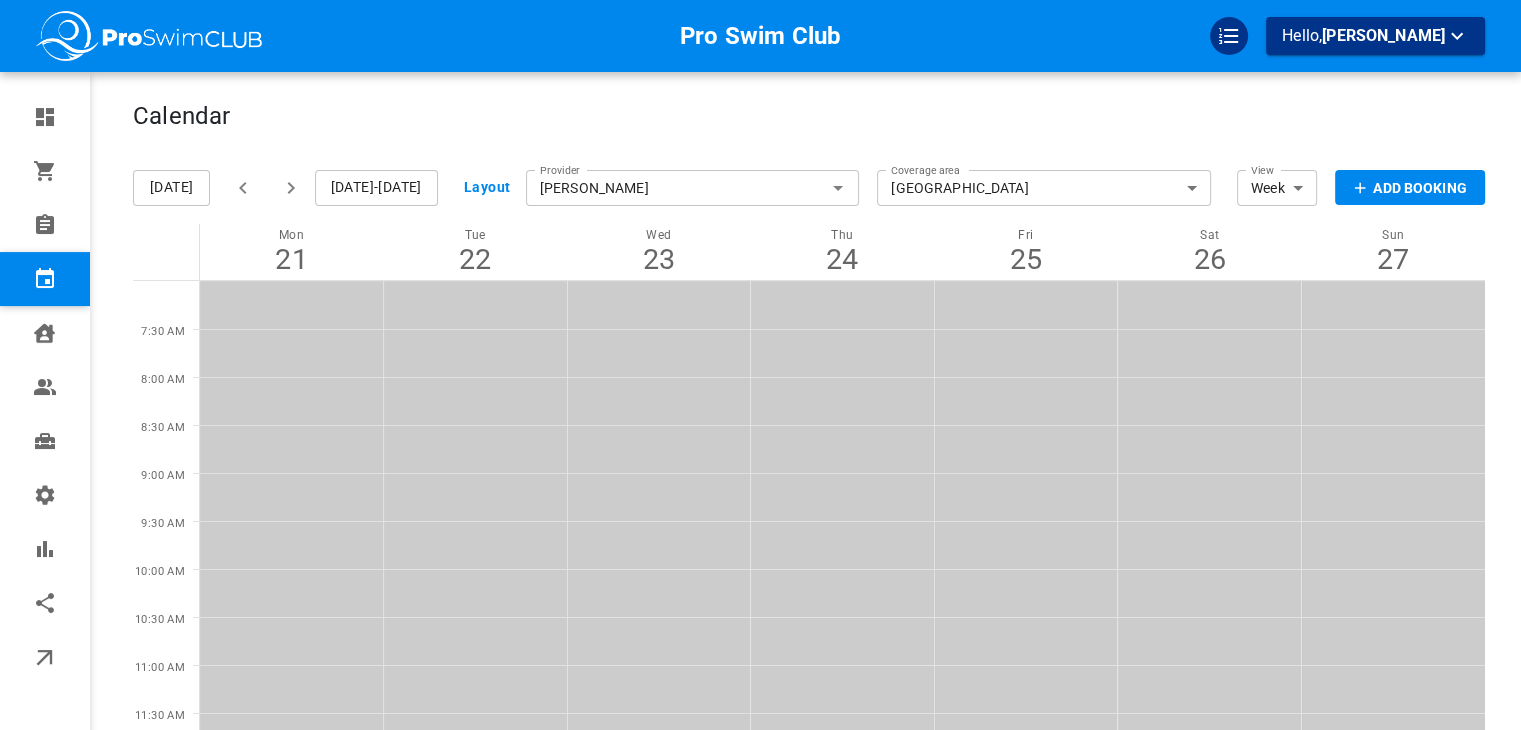 click at bounding box center (243, 188) 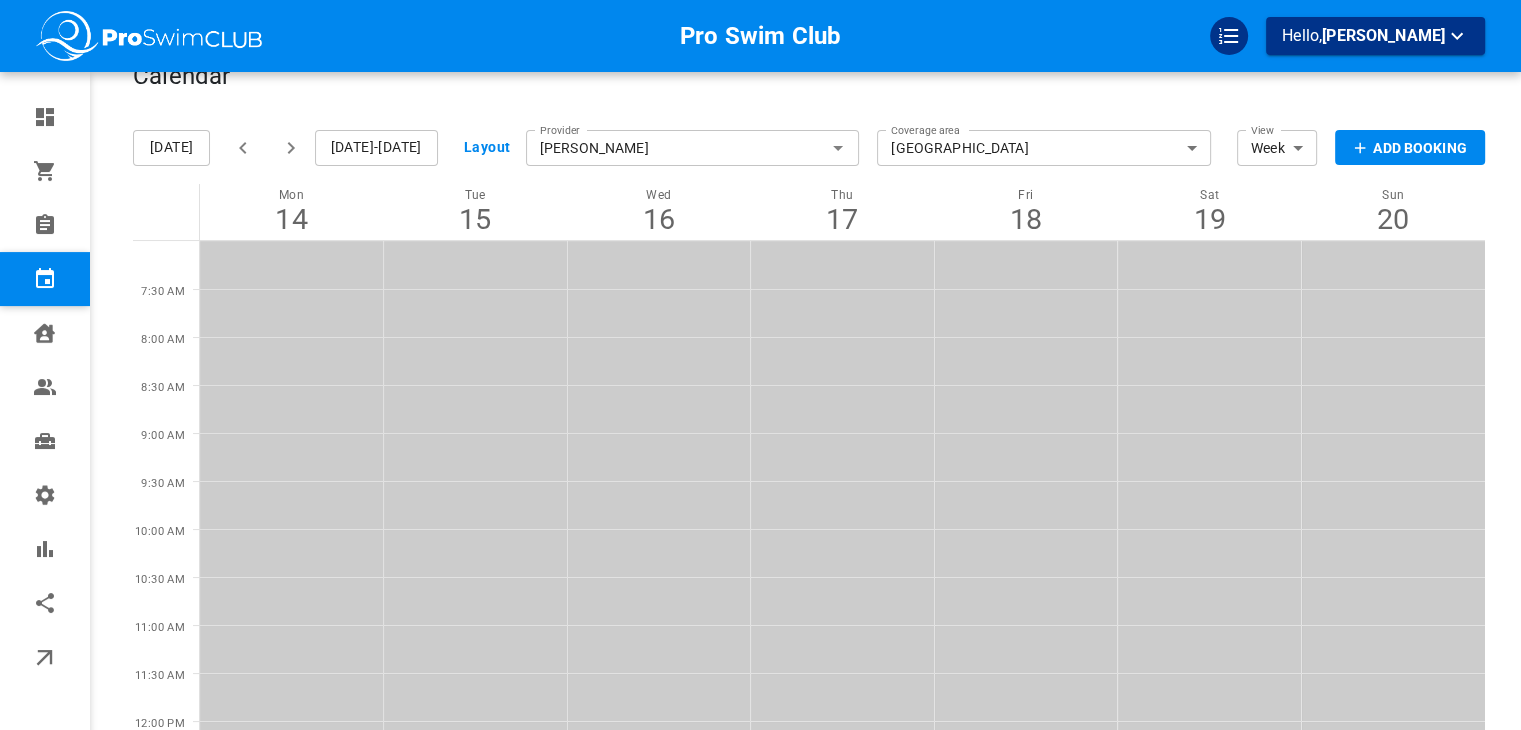 scroll, scrollTop: 0, scrollLeft: 0, axis: both 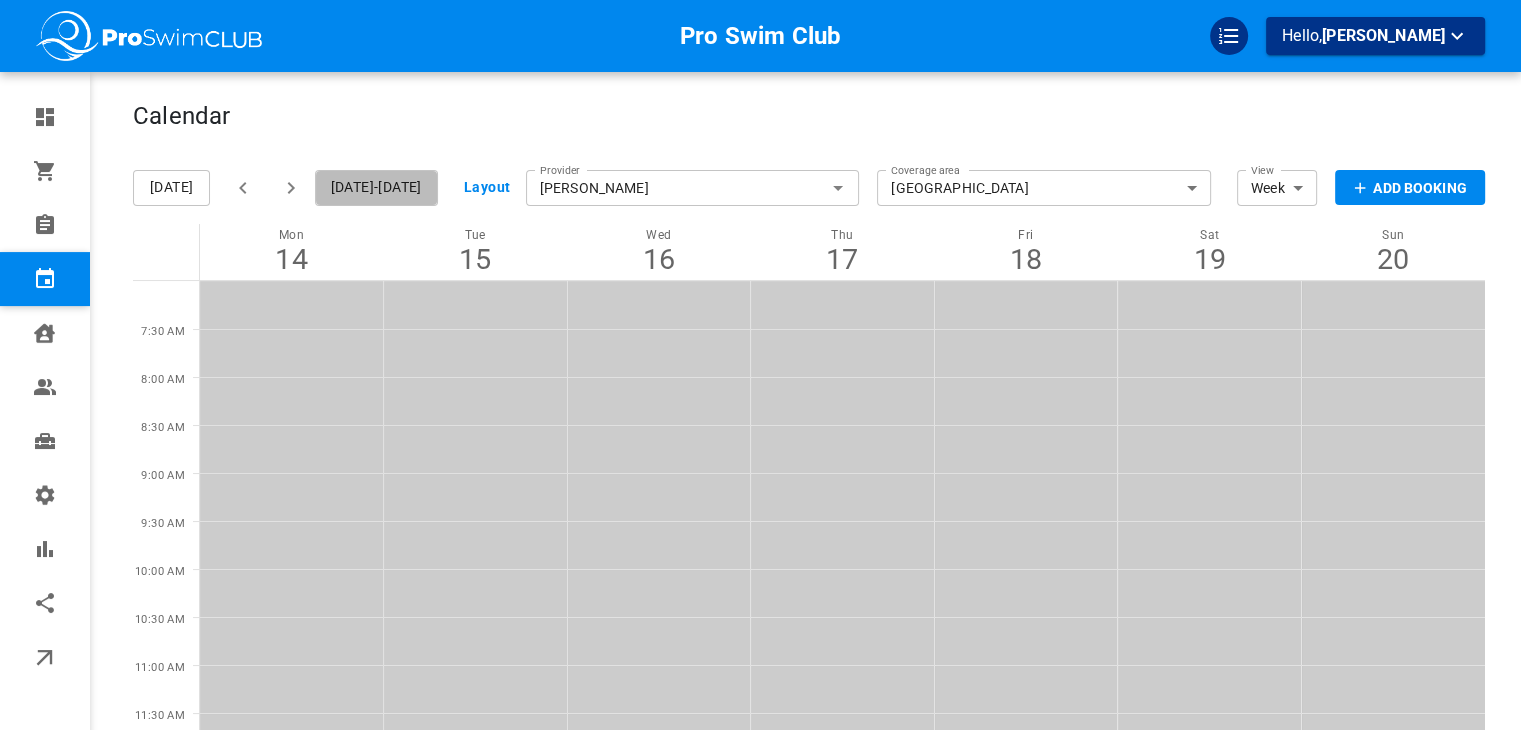 click on "[DATE]-[DATE]" at bounding box center (376, 188) 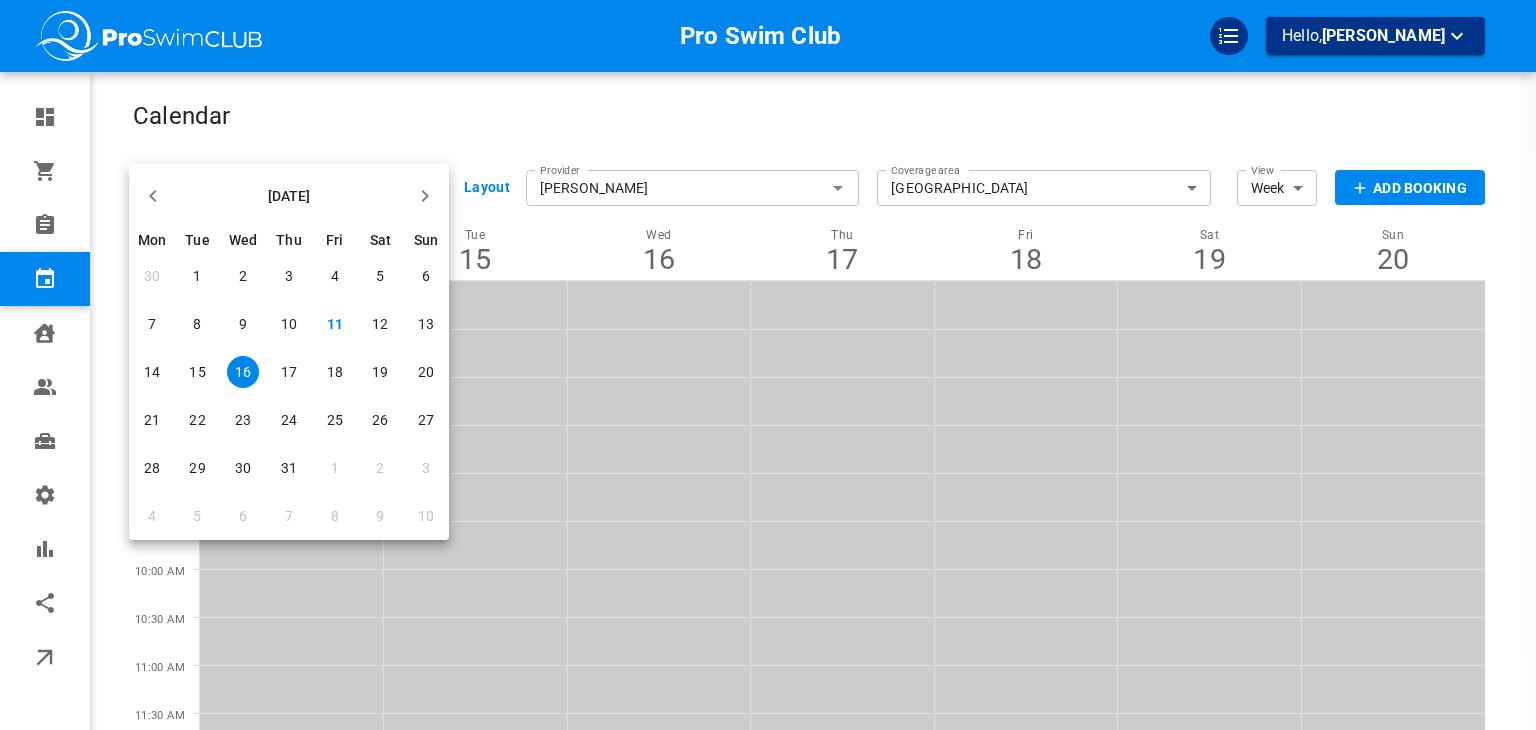 click on "4" at bounding box center (152, 516) 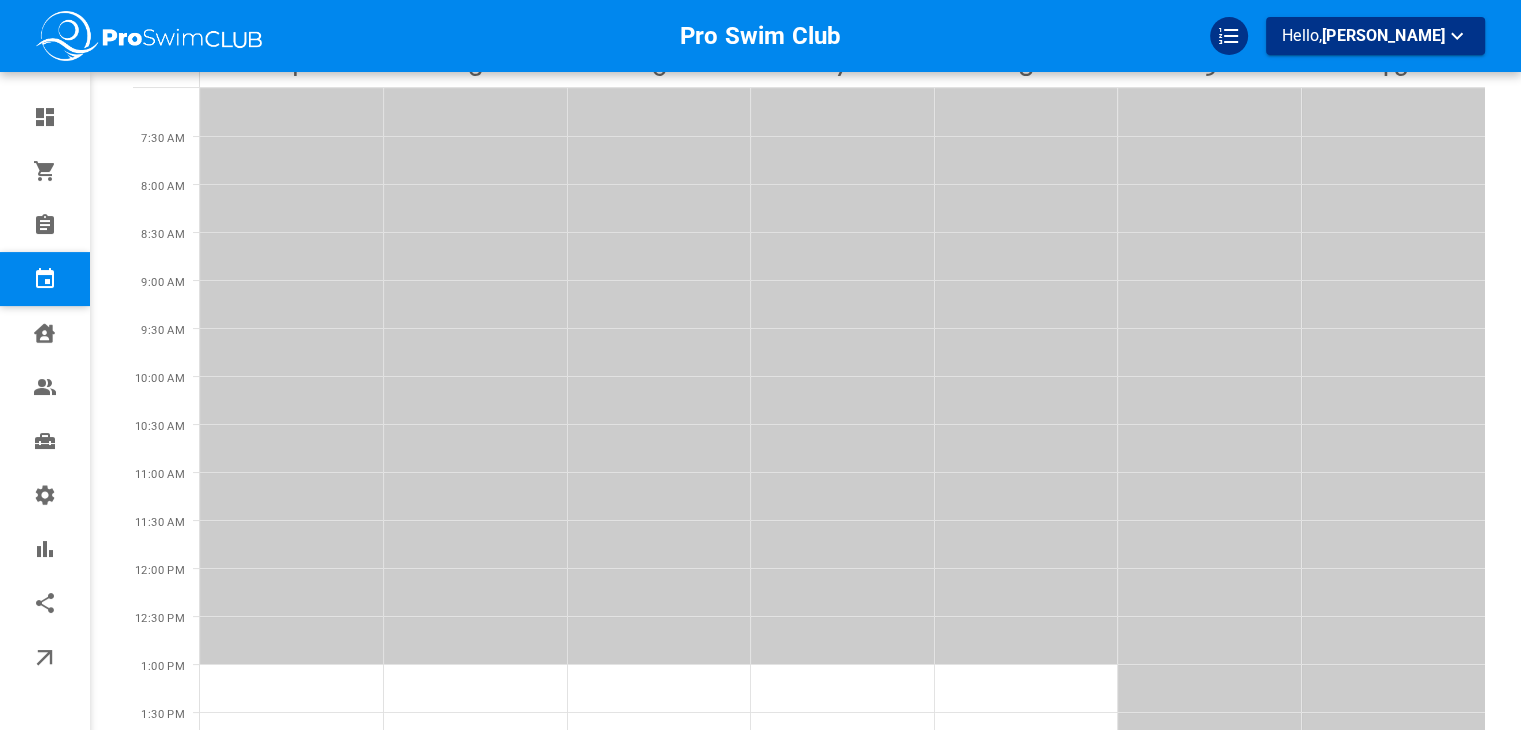scroll, scrollTop: 0, scrollLeft: 0, axis: both 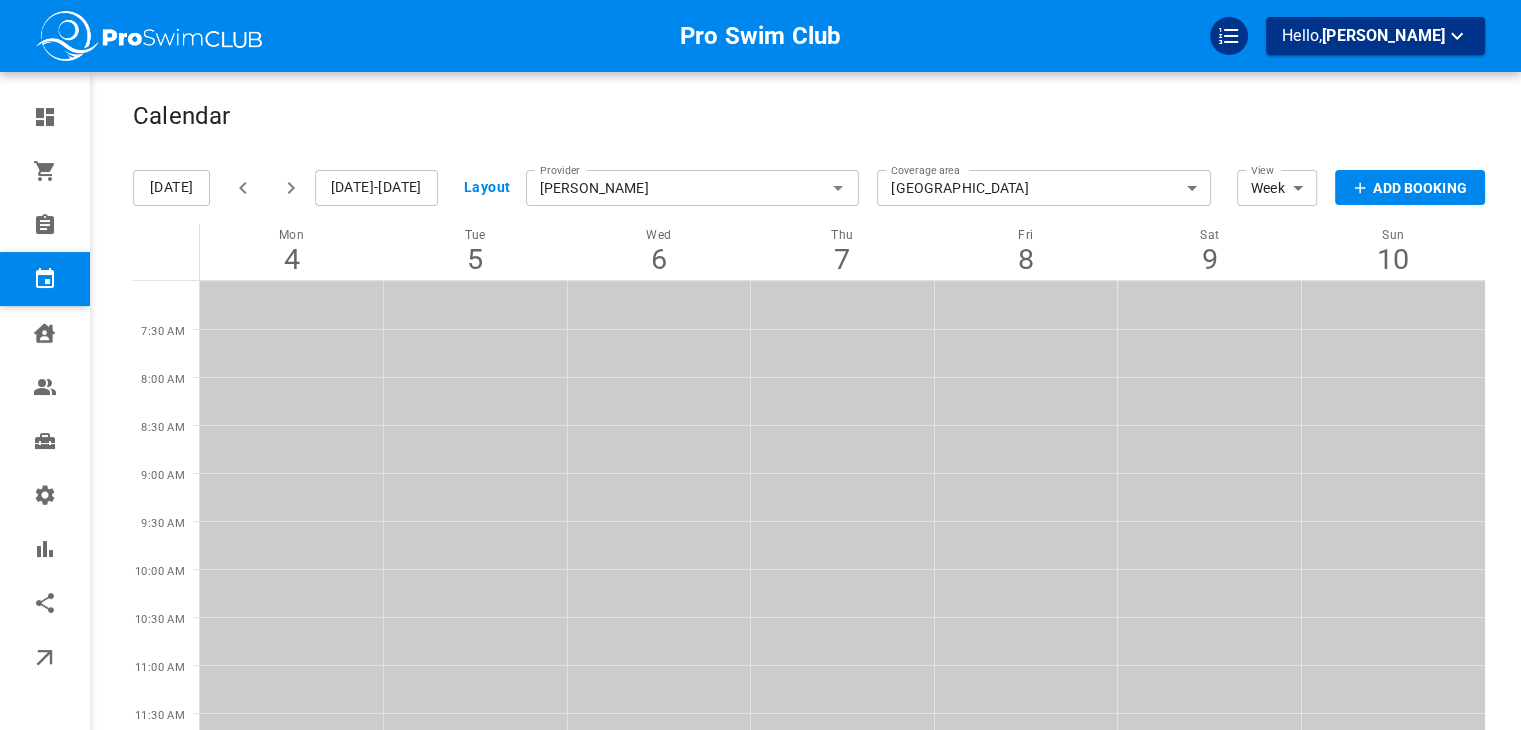 click on "[DATE]-[DATE]" at bounding box center (376, 188) 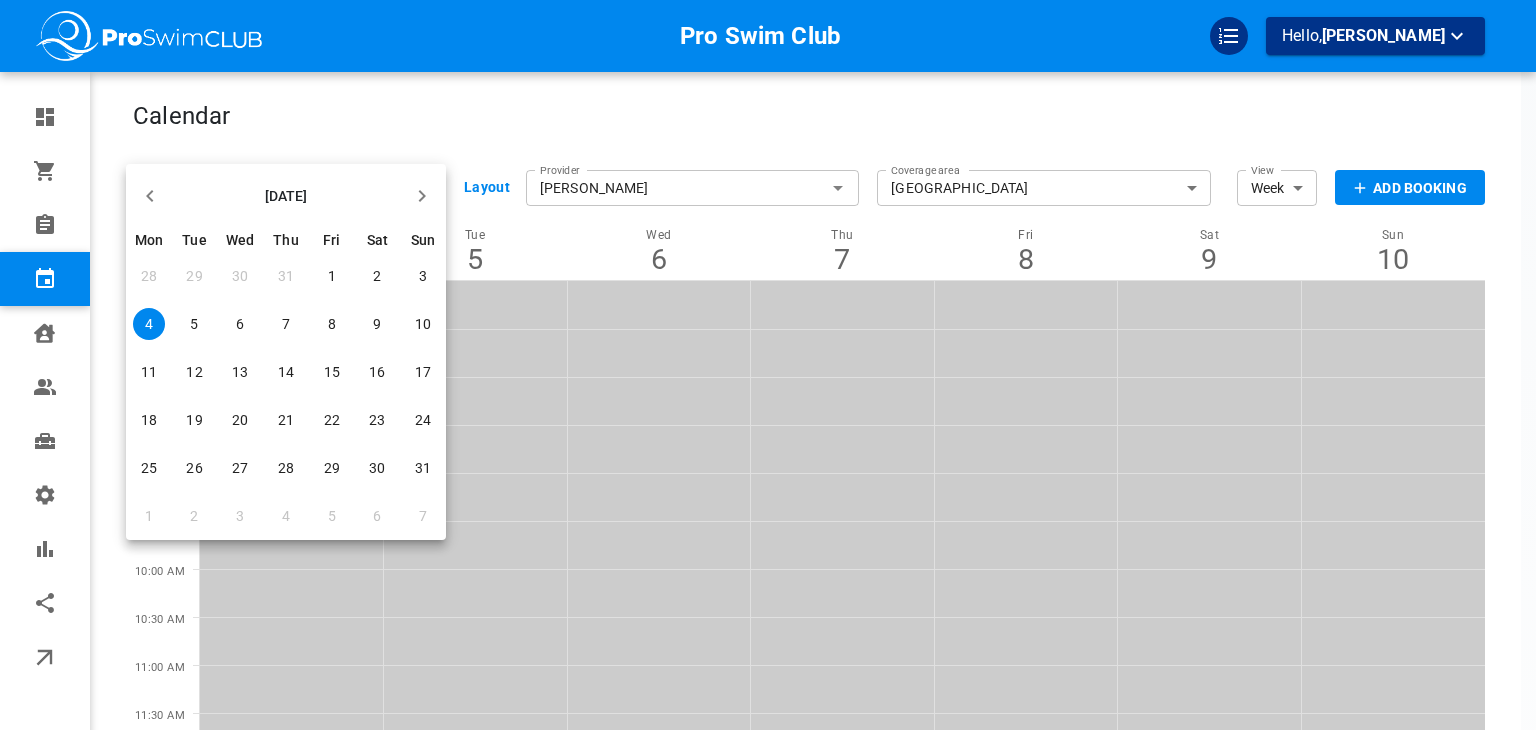 click on "18" at bounding box center (149, 420) 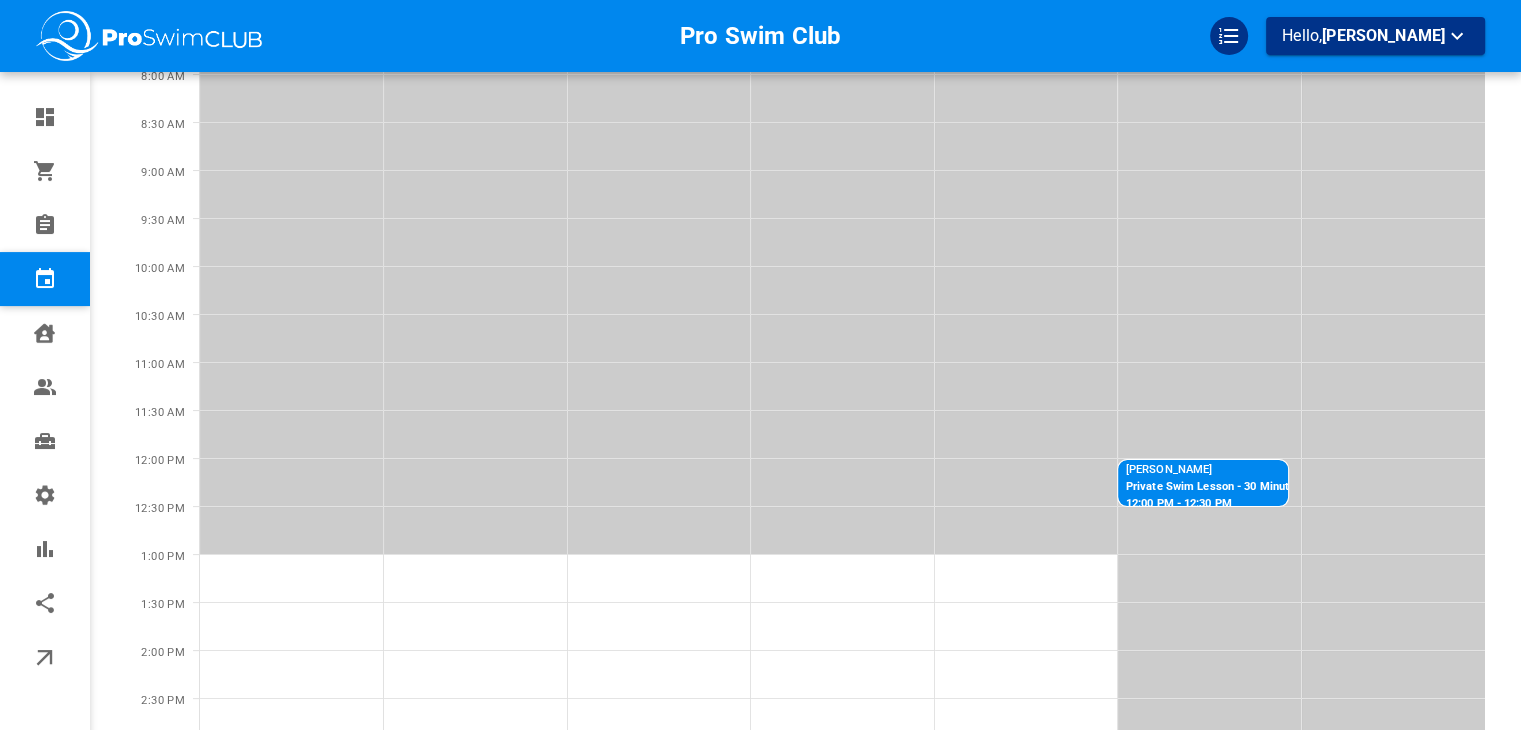 scroll, scrollTop: 0, scrollLeft: 0, axis: both 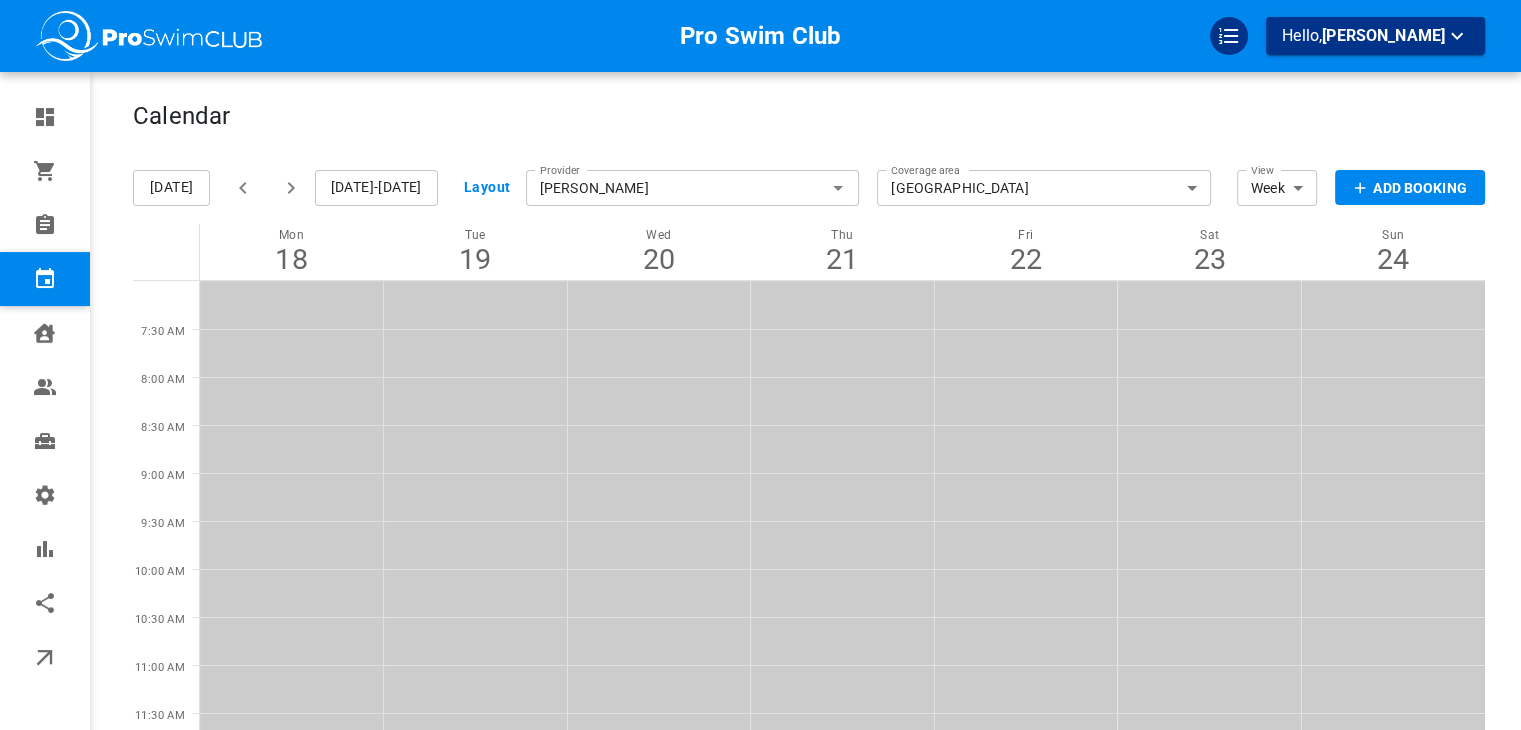 click 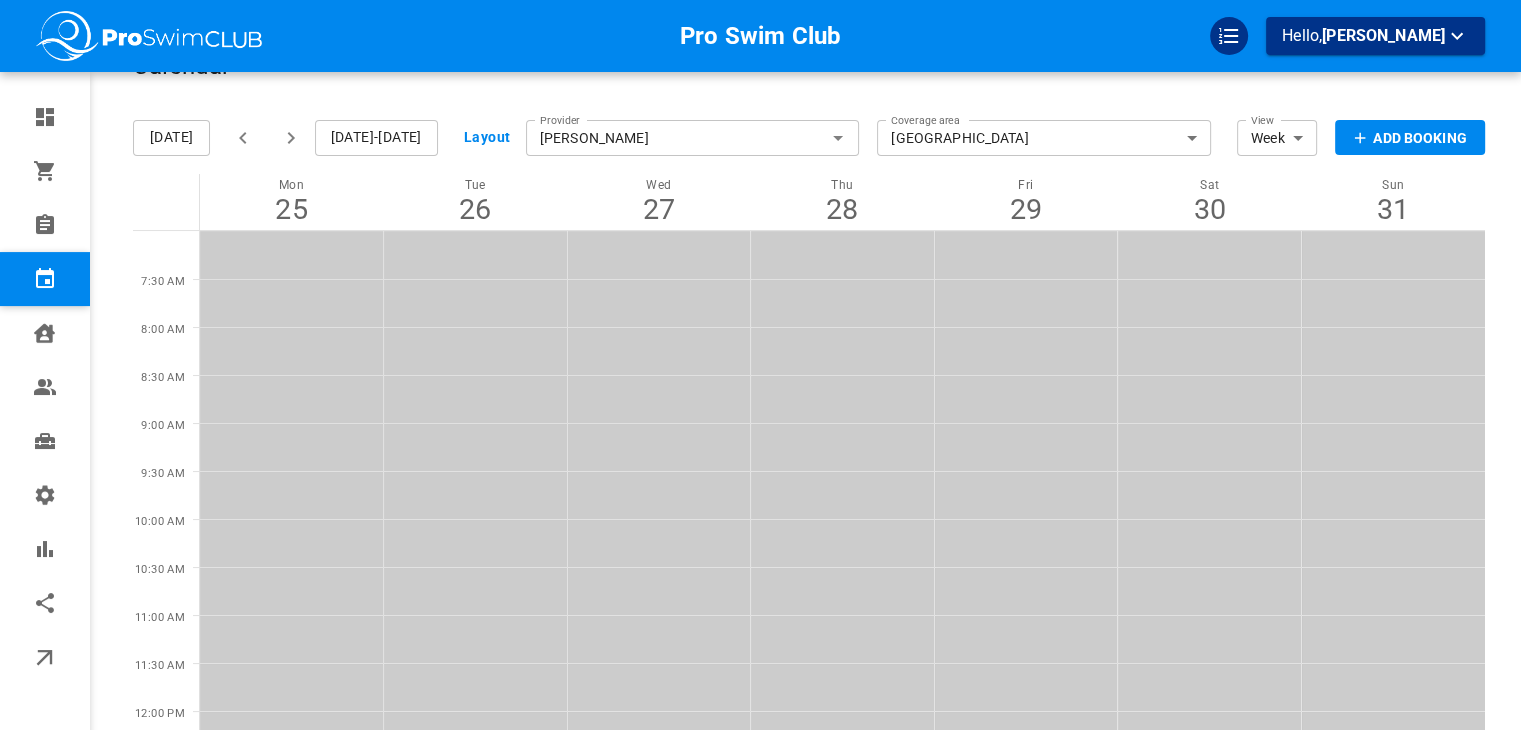 scroll, scrollTop: 48, scrollLeft: 0, axis: vertical 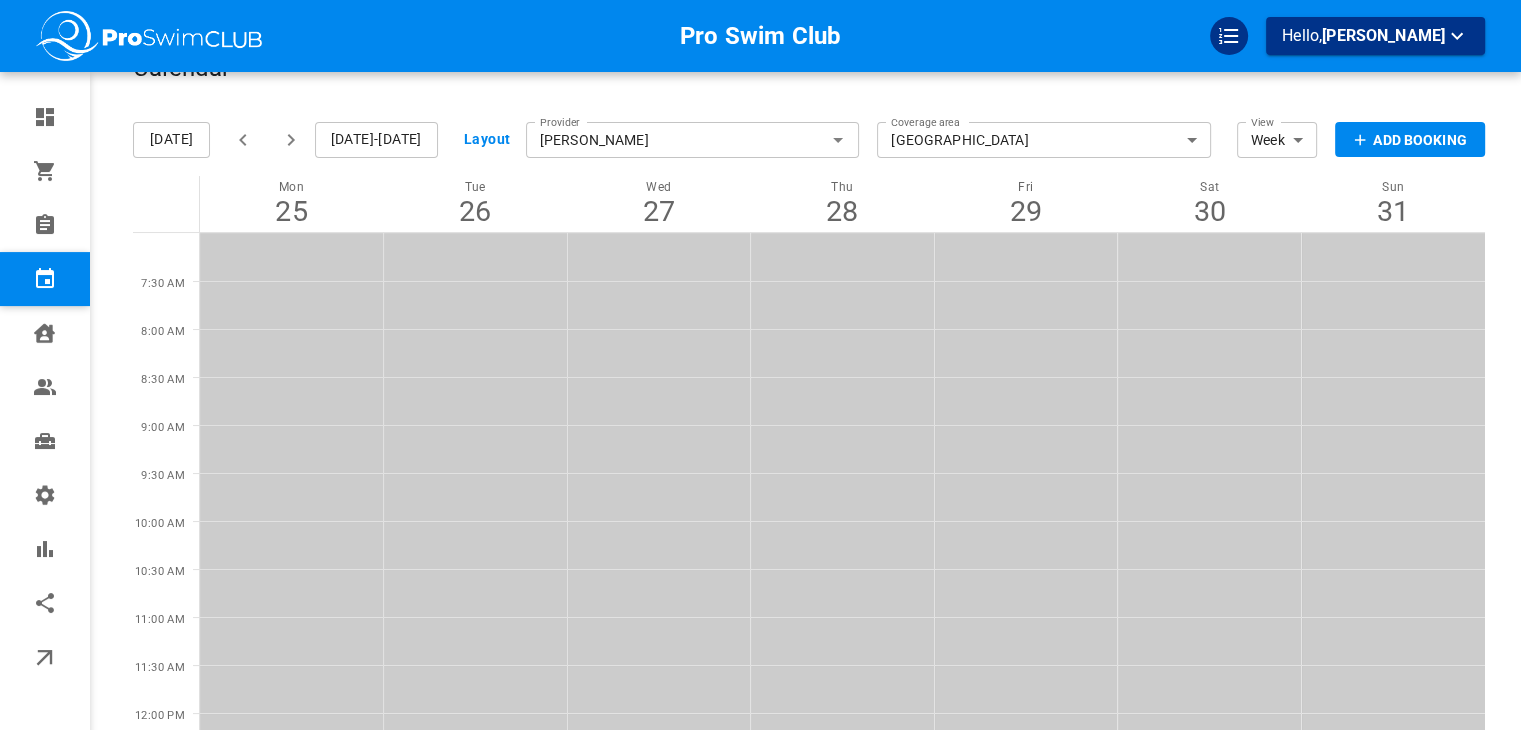 click on "Aug 25-31, 2025" at bounding box center [376, 140] 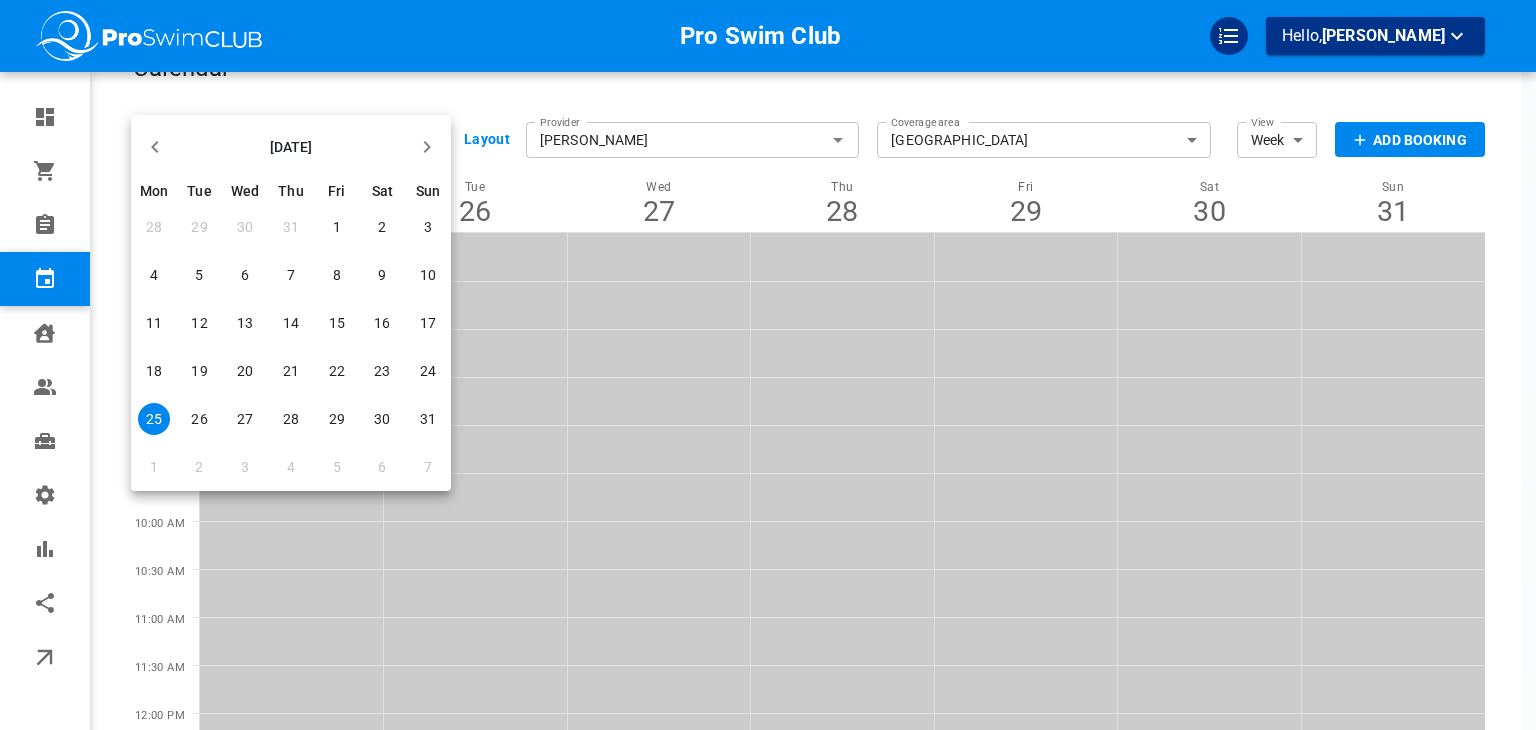 click on "1" at bounding box center [337, 227] 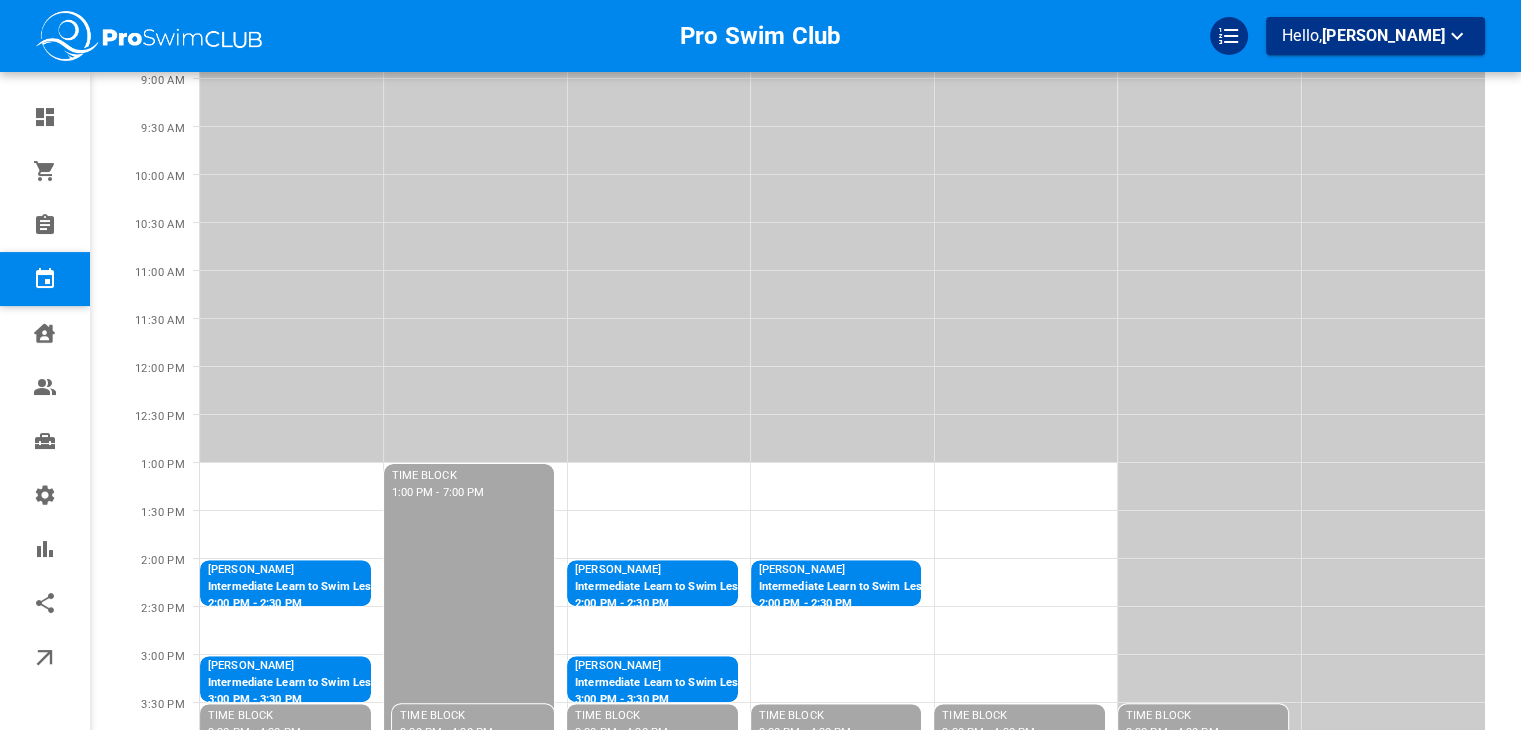 scroll, scrollTop: 396, scrollLeft: 0, axis: vertical 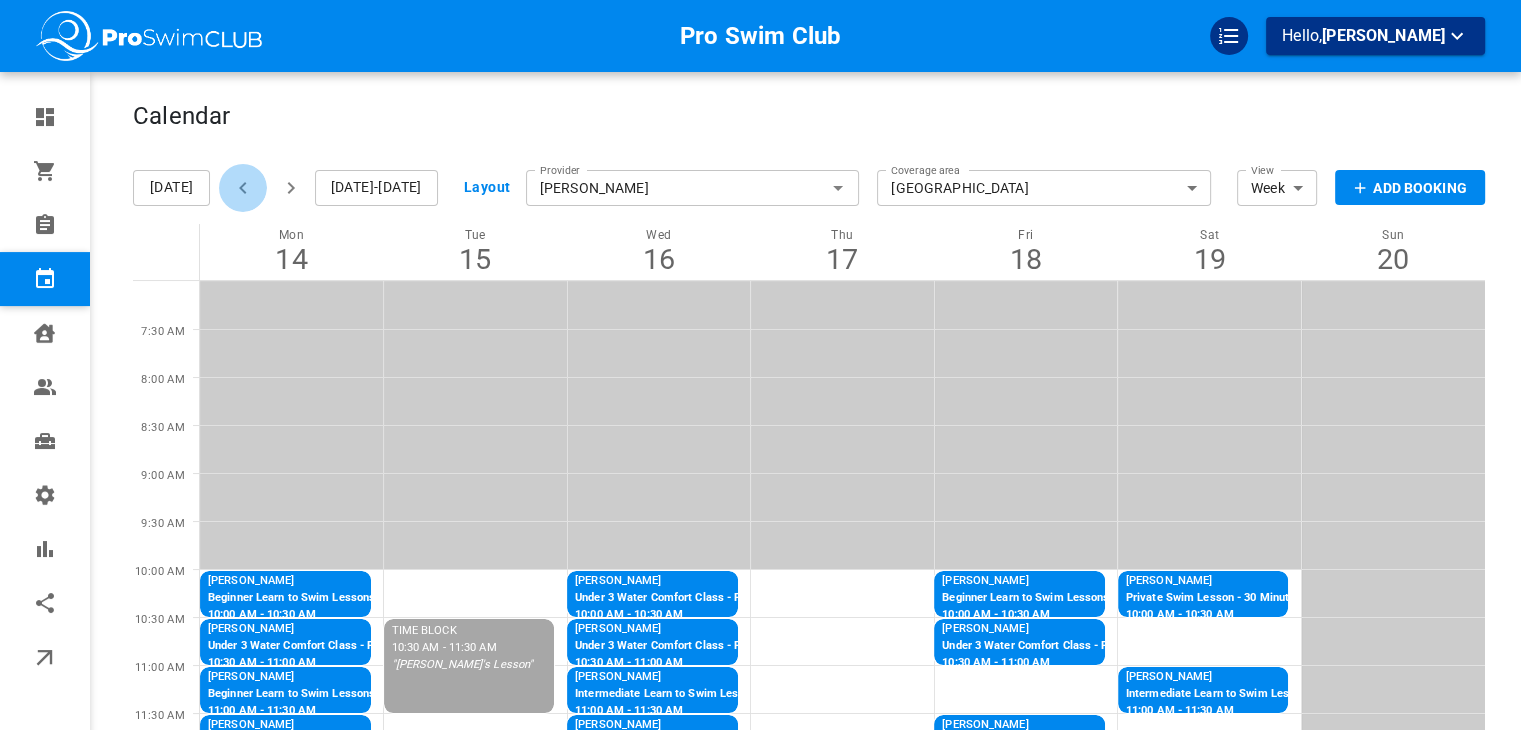 click 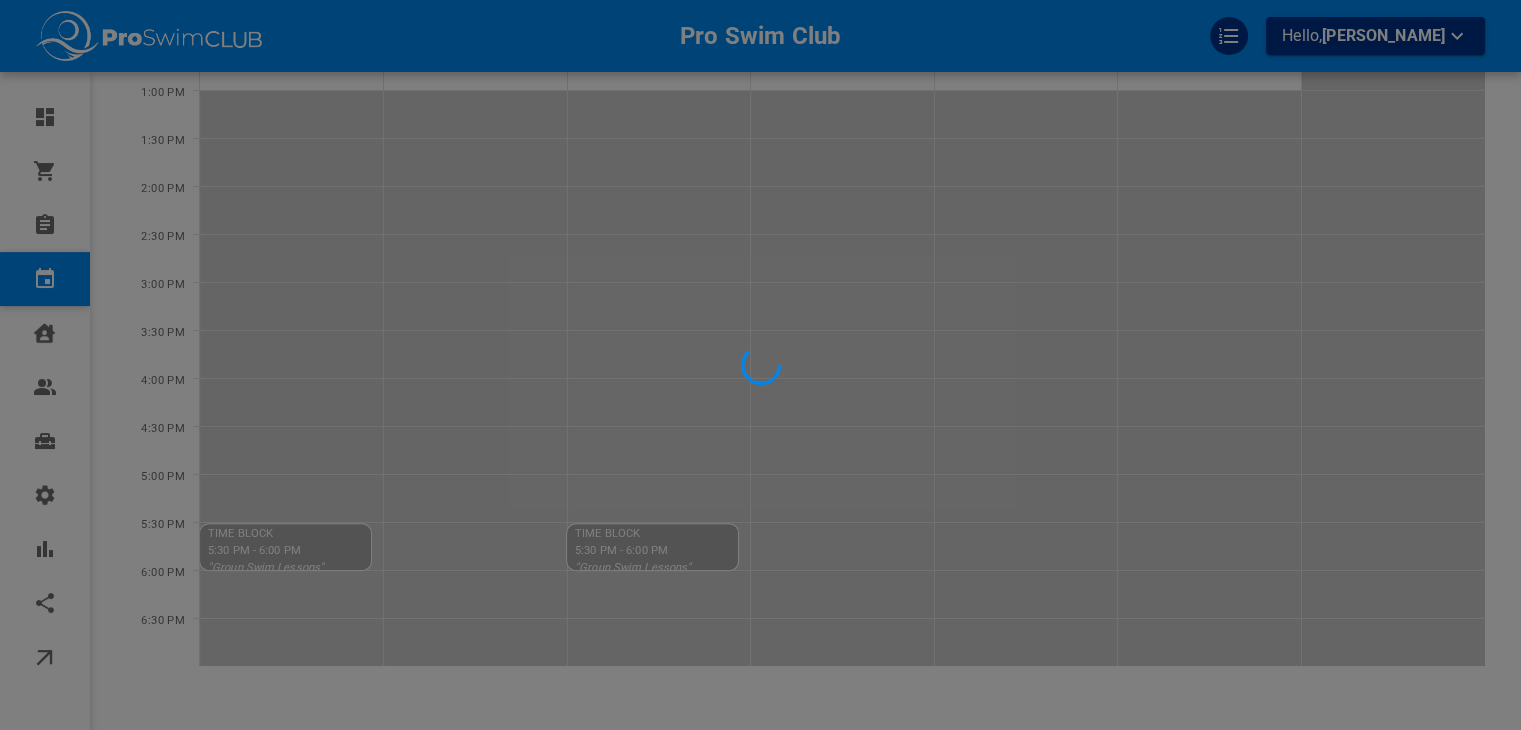scroll, scrollTop: 756, scrollLeft: 0, axis: vertical 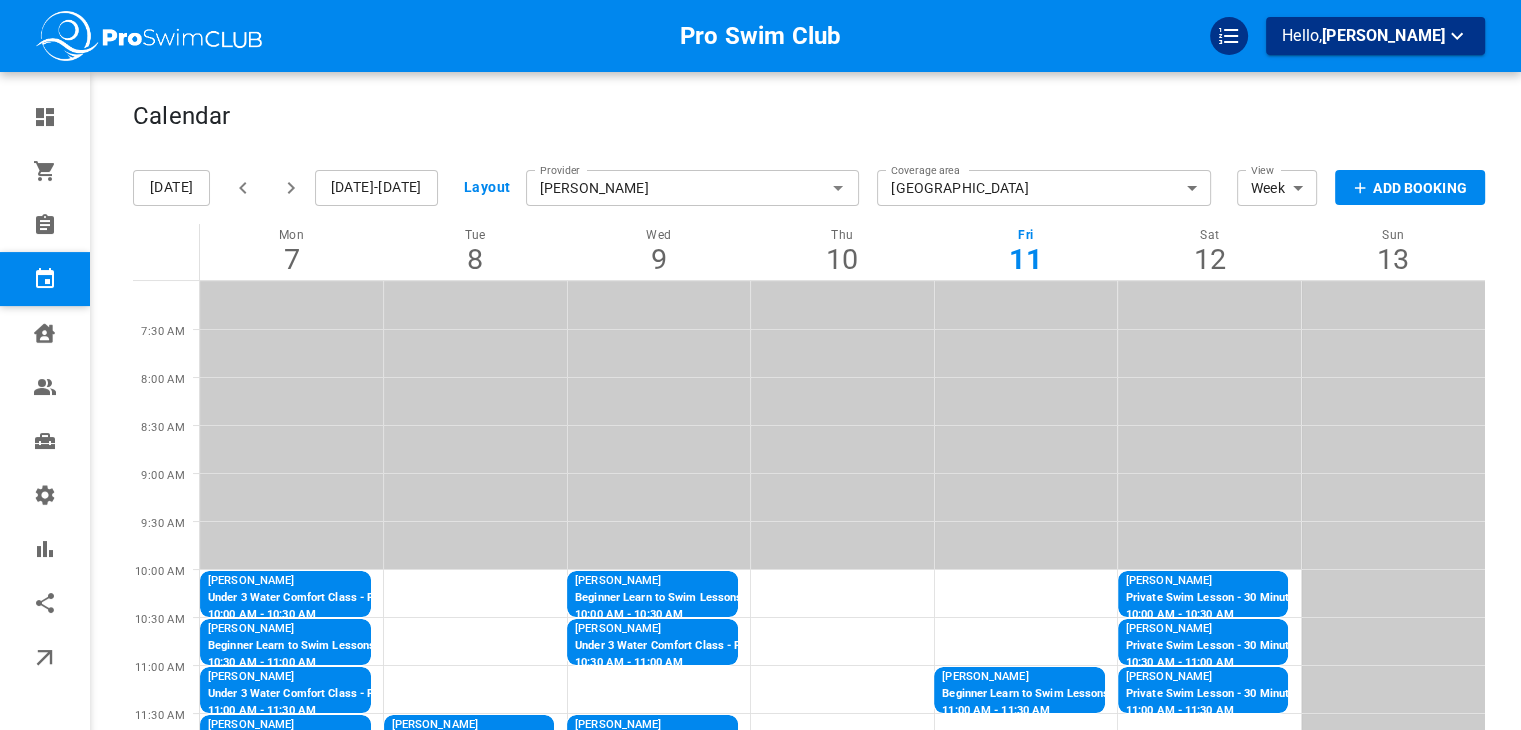 click on "[PERSON_NAME]" at bounding box center [693, 188] 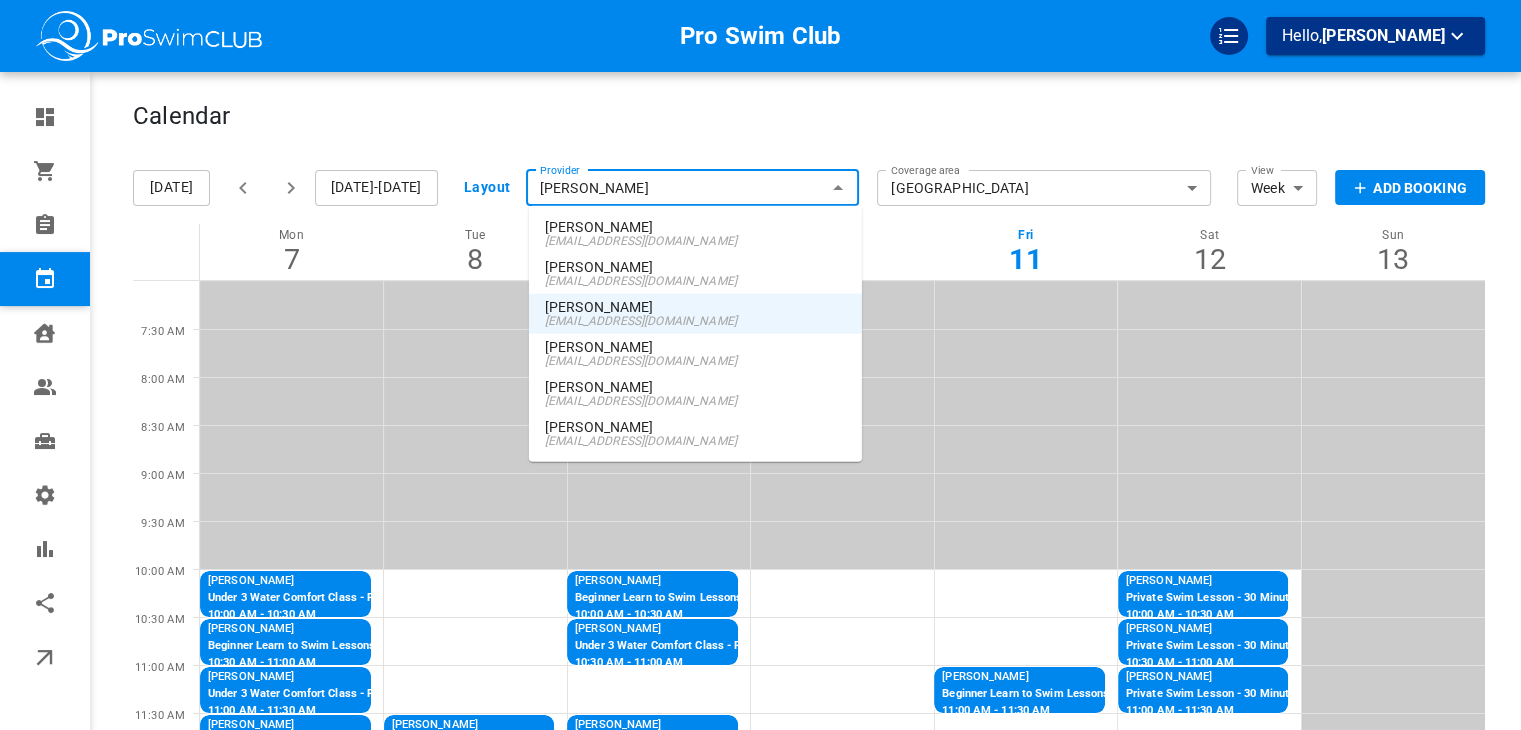 click on "[PERSON_NAME]" at bounding box center [695, 227] 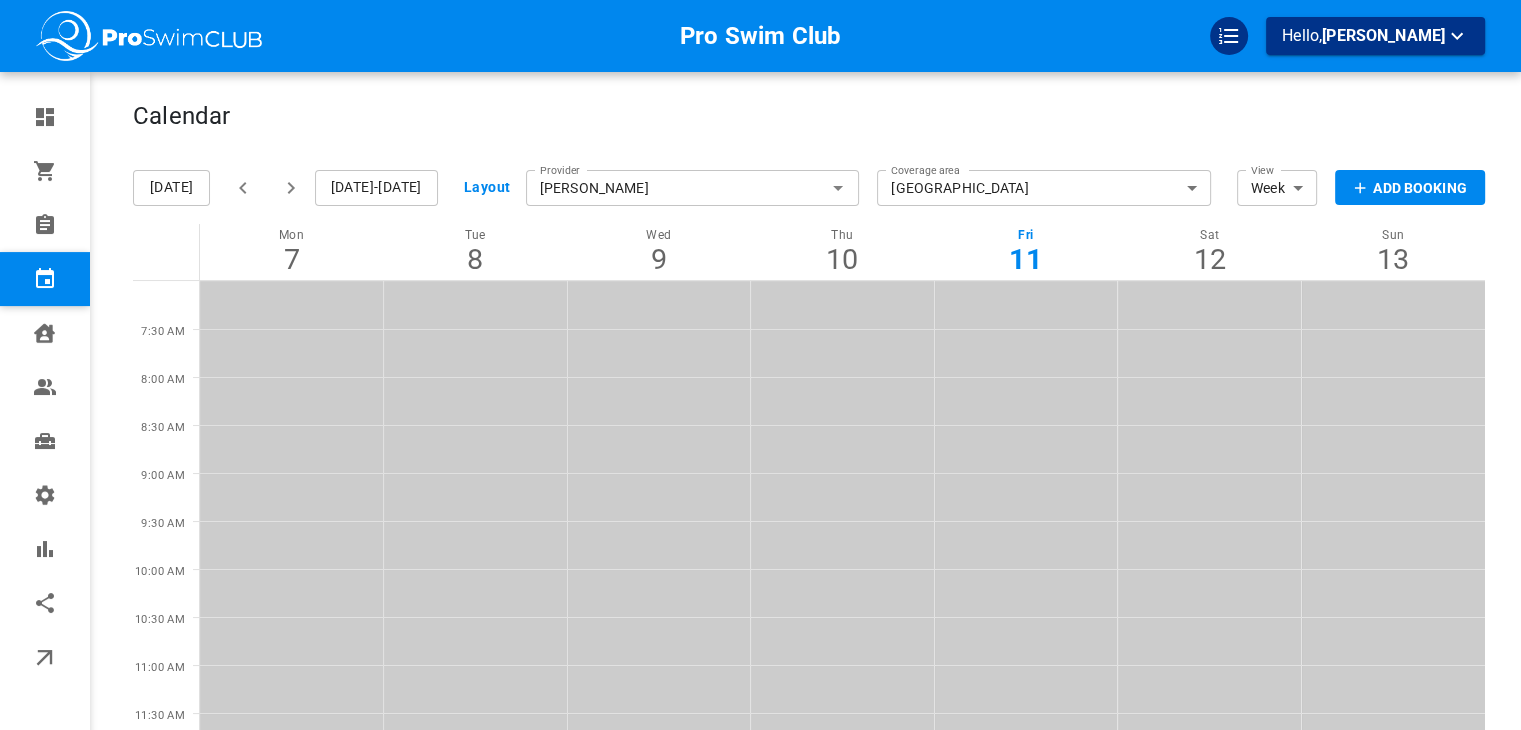 click 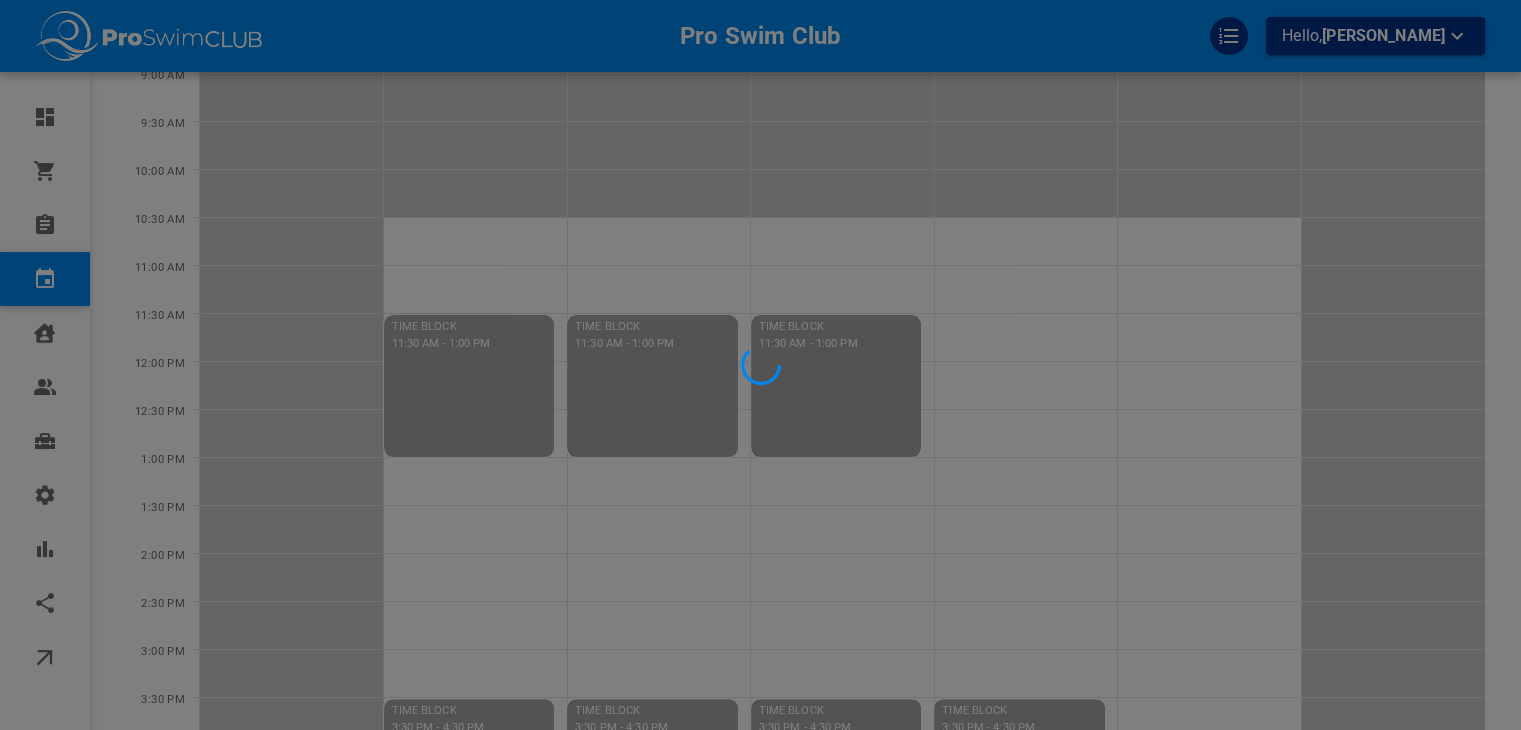 scroll, scrollTop: 400, scrollLeft: 0, axis: vertical 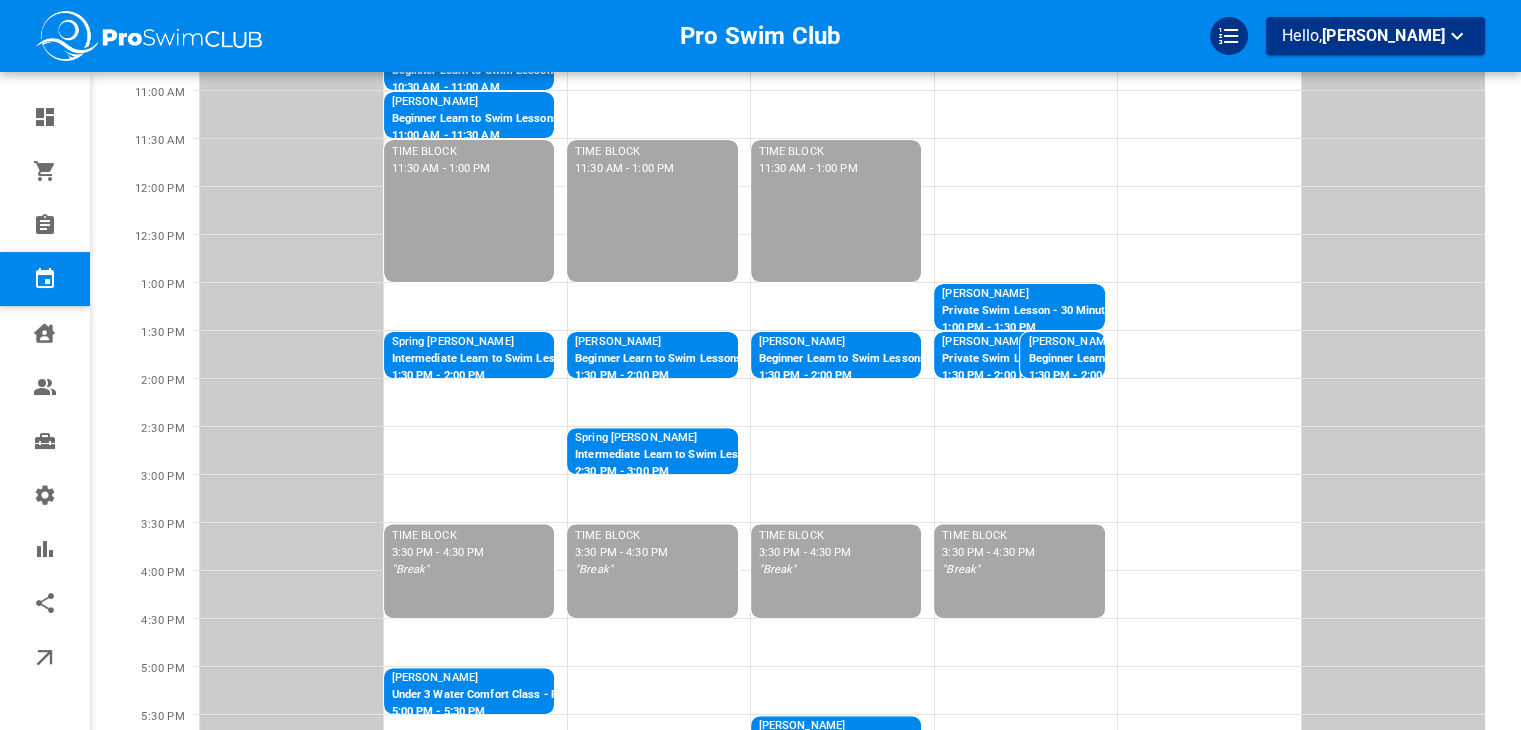 click on "Beginner Learn to Swim Lessons - P" at bounding box center (1120, 359) 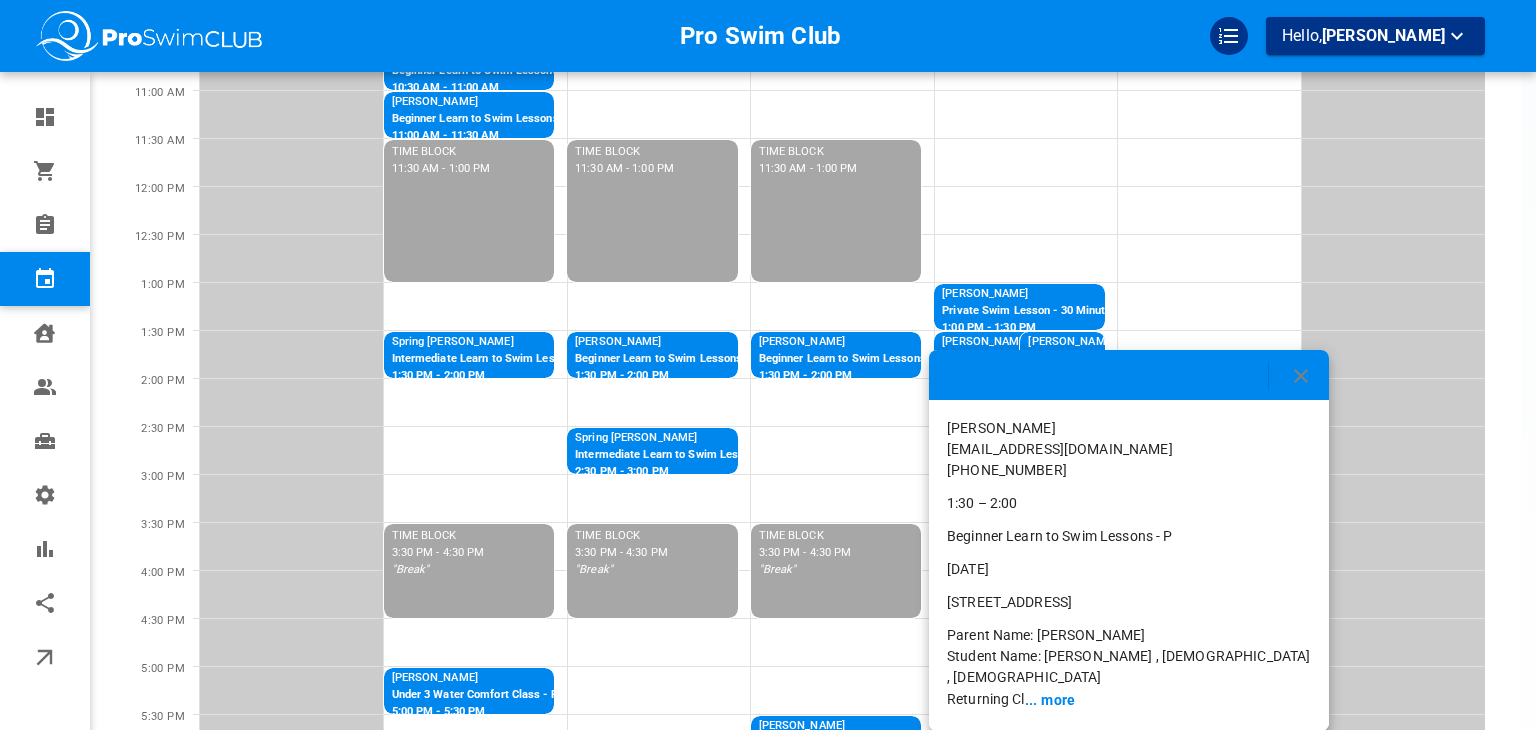 click 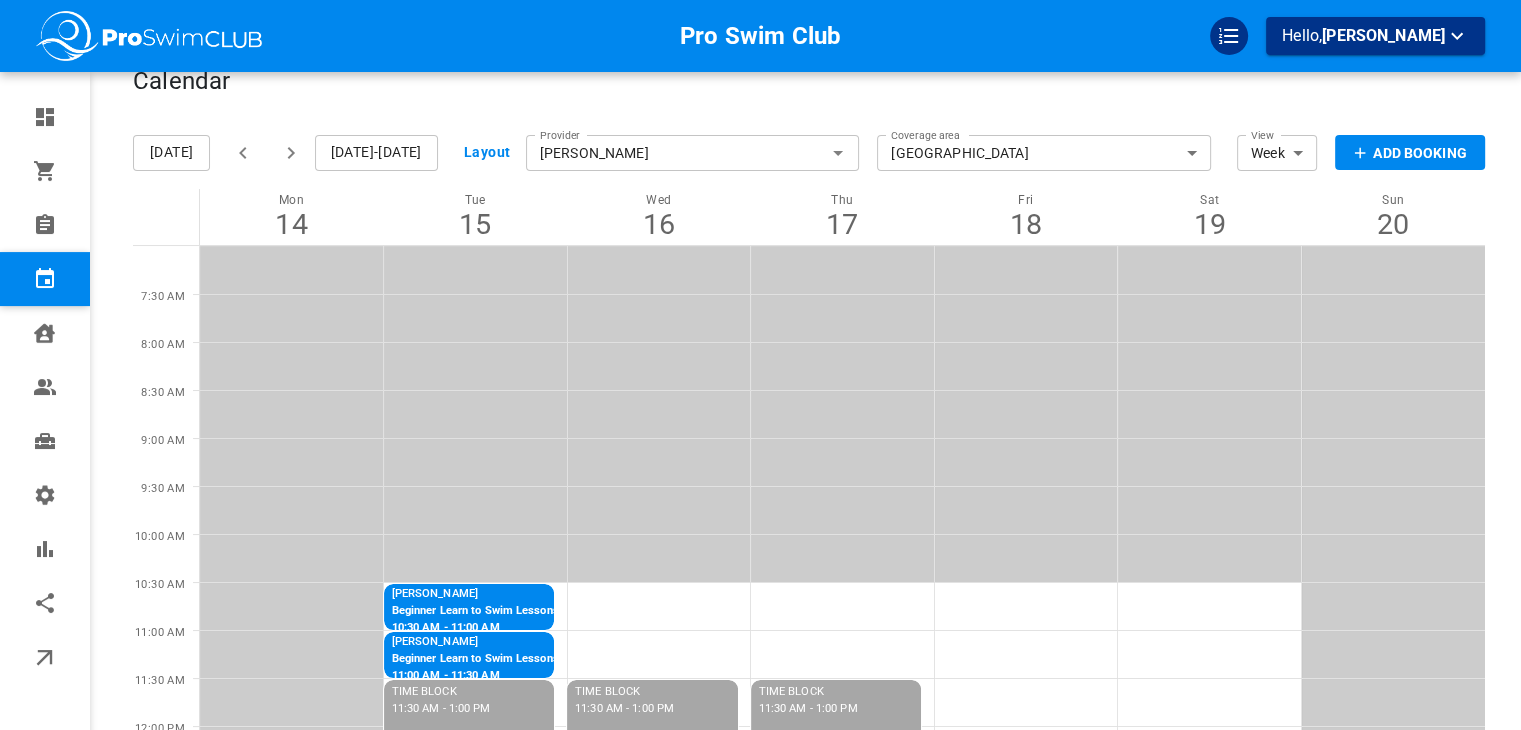 scroll, scrollTop: 28, scrollLeft: 0, axis: vertical 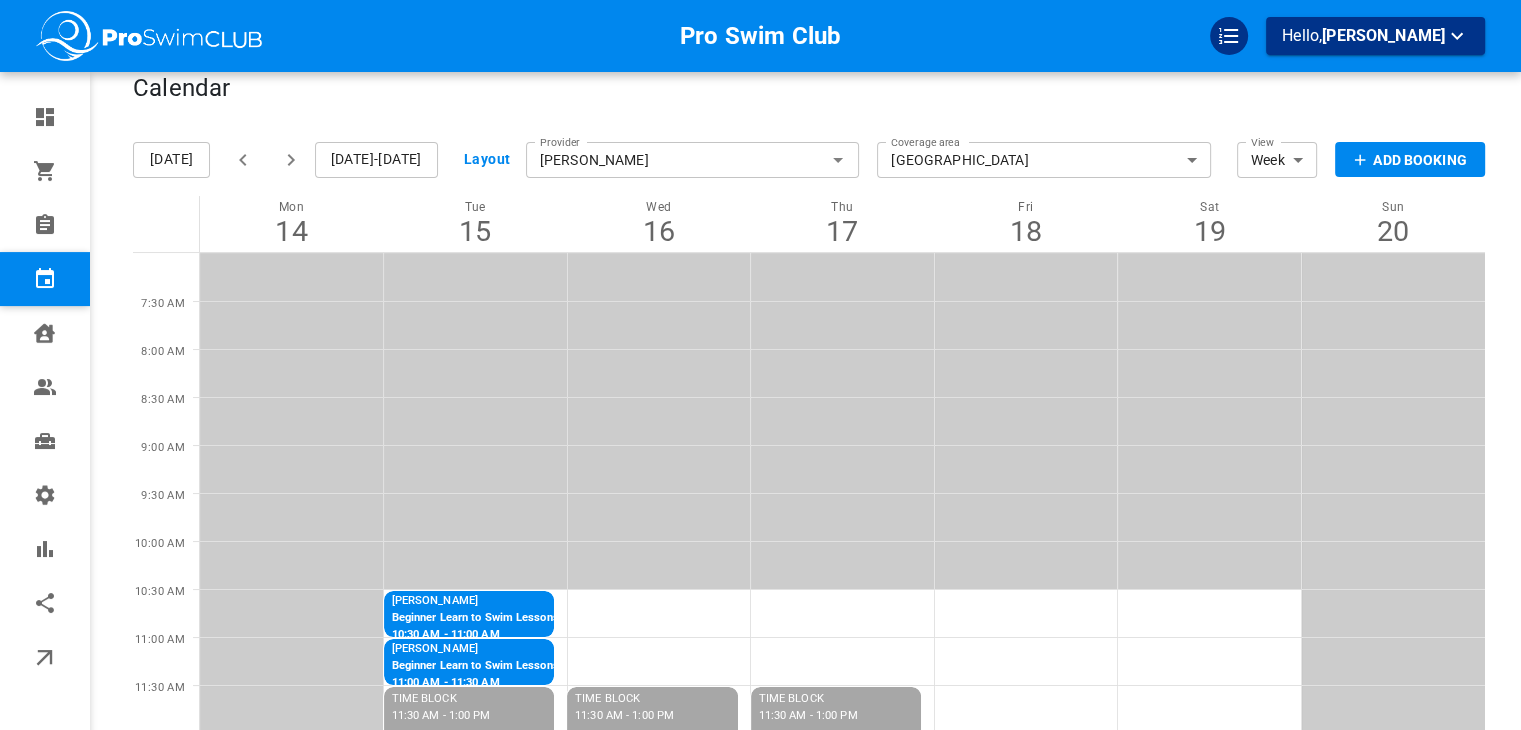 click 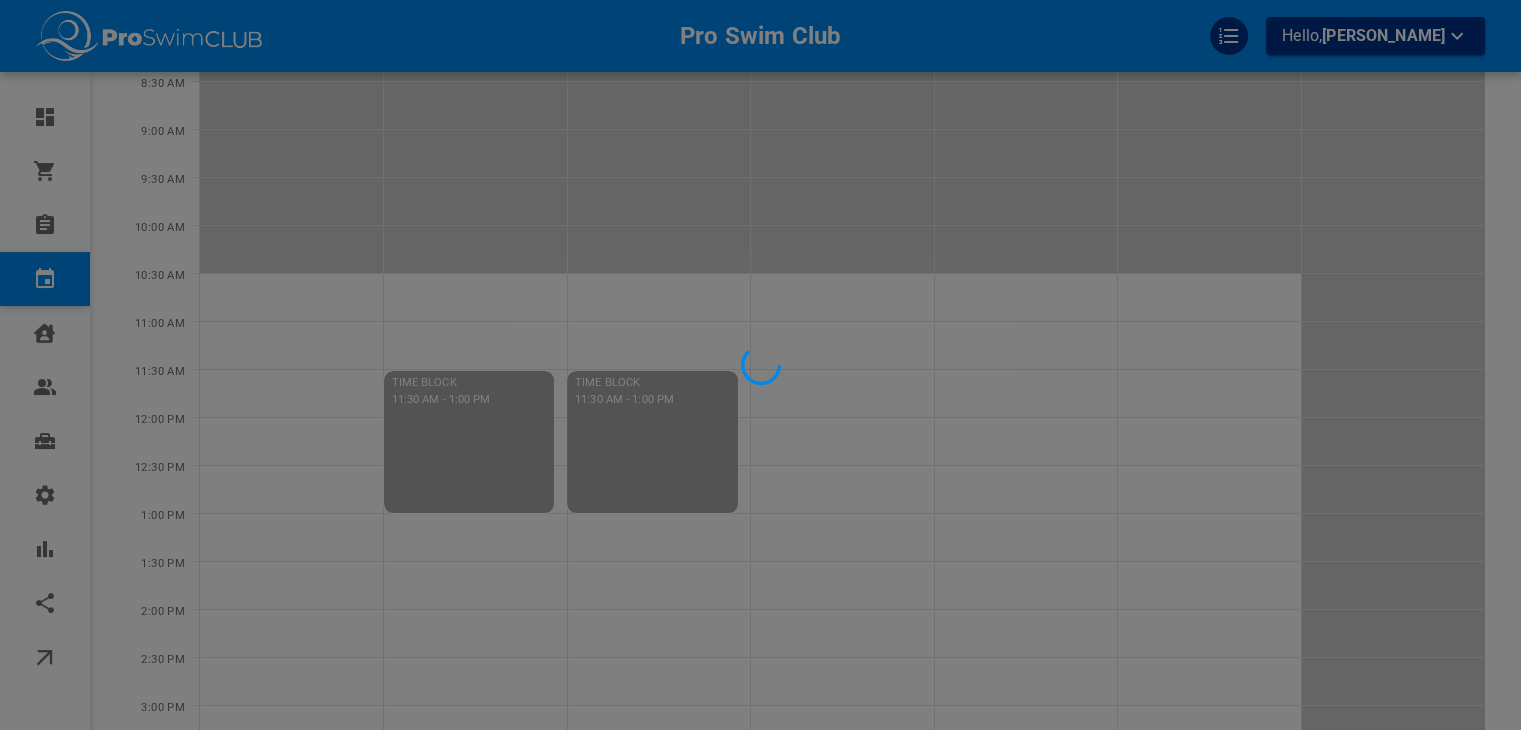 scroll, scrollTop: 582, scrollLeft: 0, axis: vertical 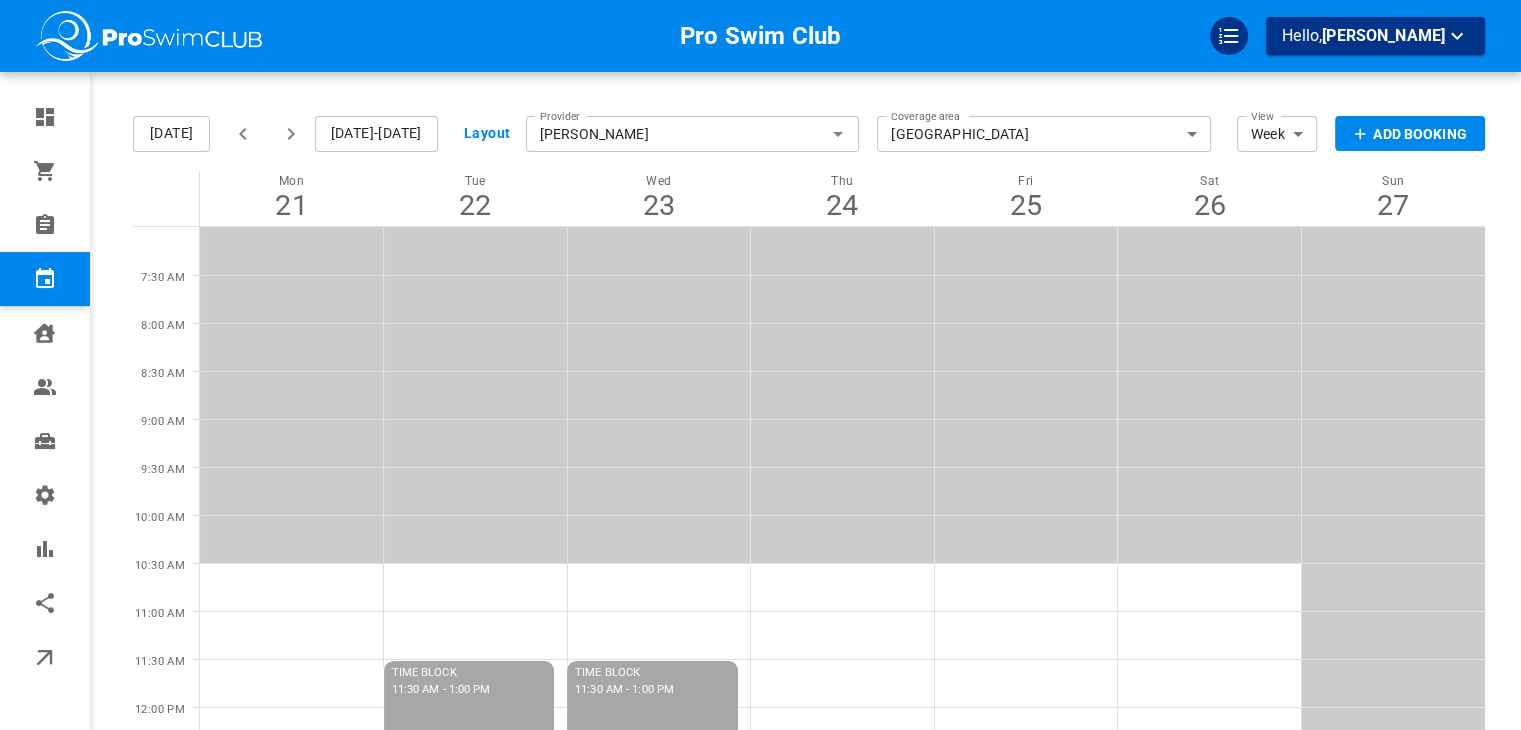 click at bounding box center [243, 134] 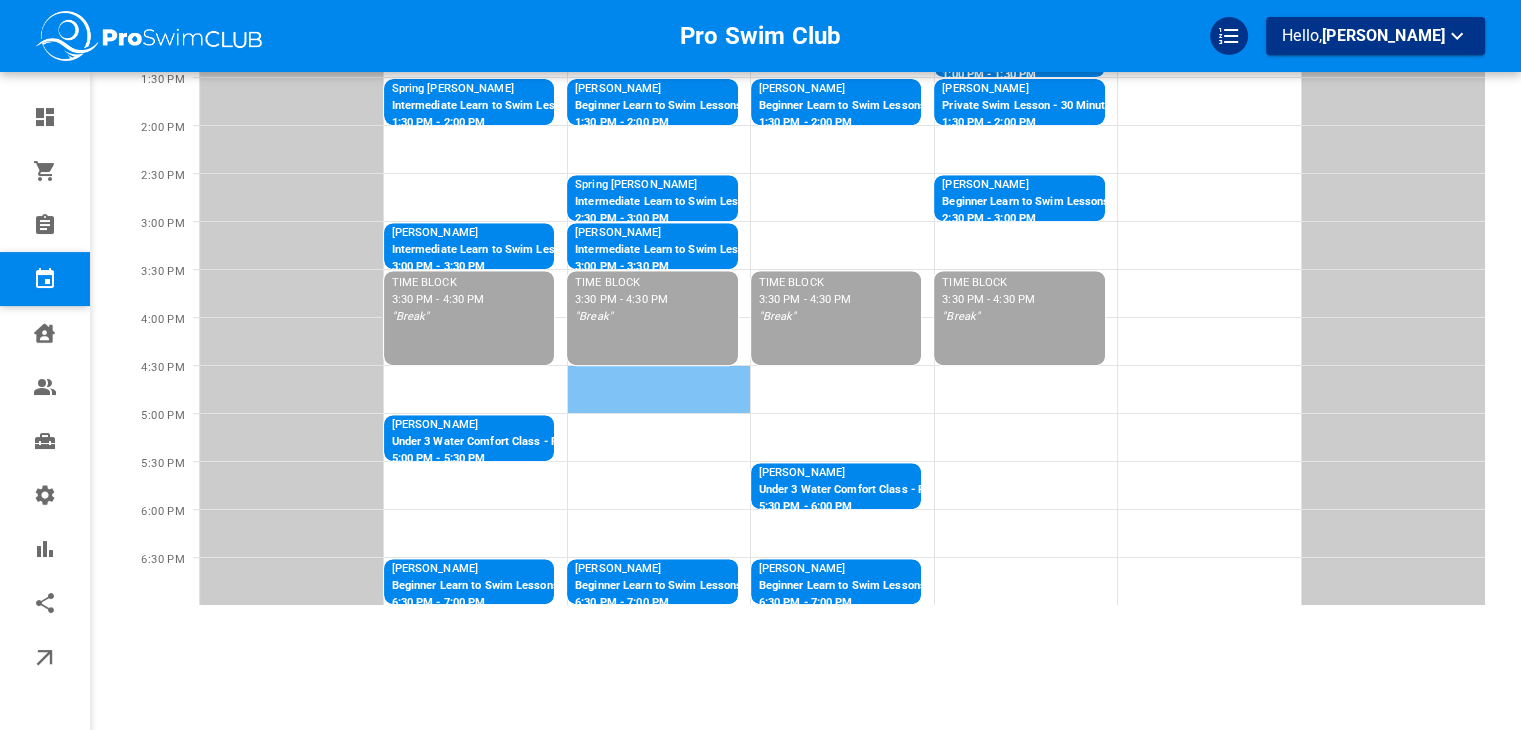 scroll, scrollTop: 825, scrollLeft: 0, axis: vertical 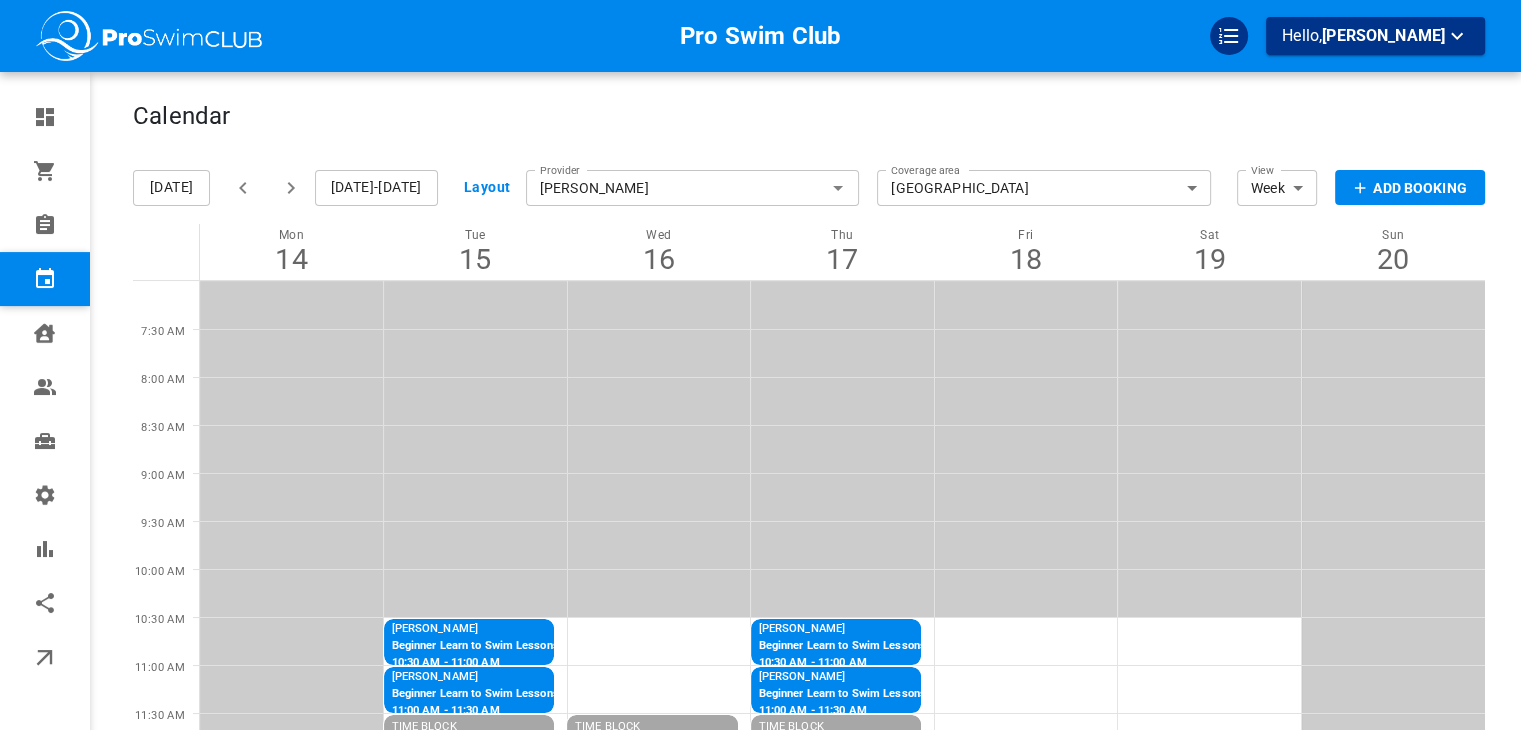 click on "[DATE]-[DATE]" at bounding box center (376, 188) 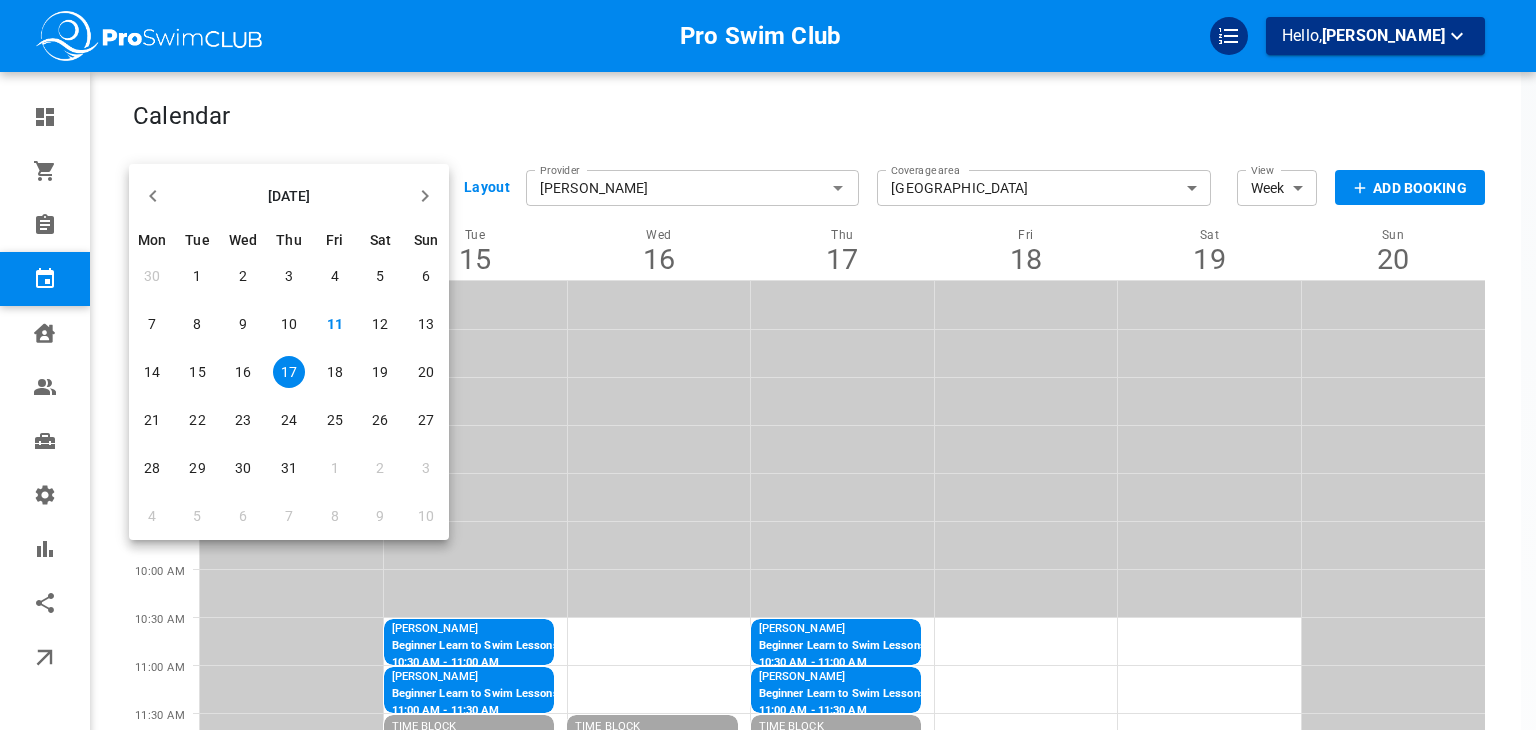 click on "4" at bounding box center (152, 516) 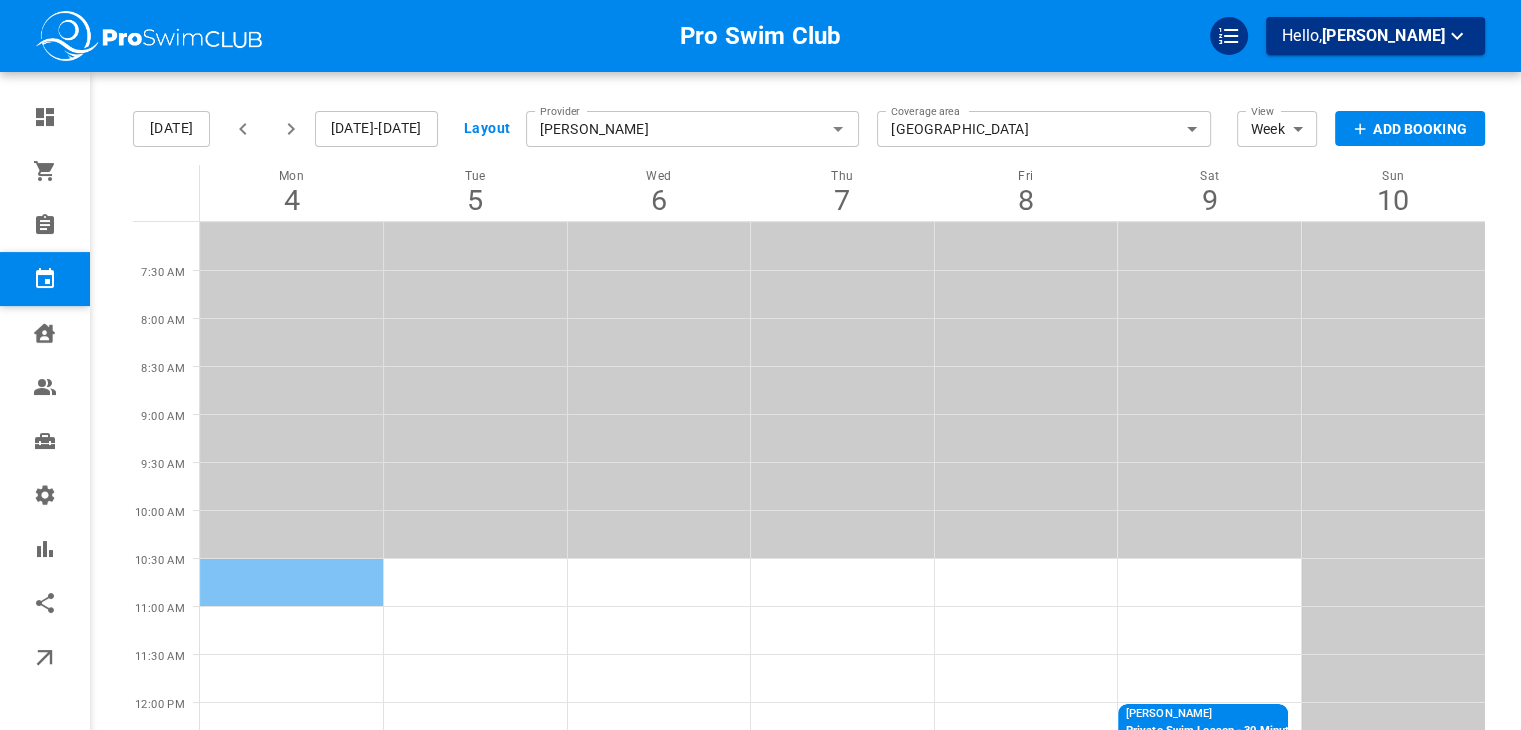 scroll, scrollTop: 0, scrollLeft: 0, axis: both 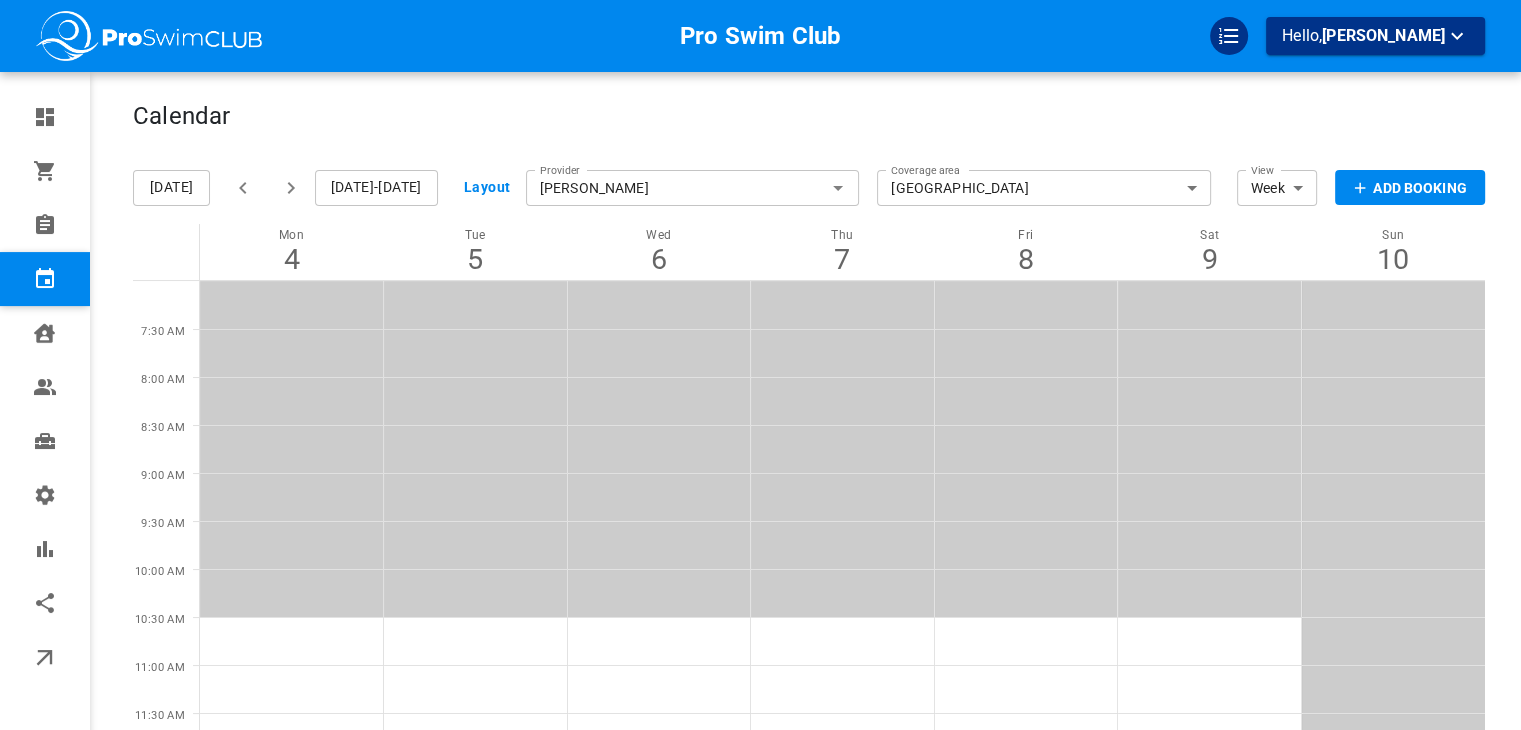 click on "[DATE]-[DATE]" at bounding box center [376, 188] 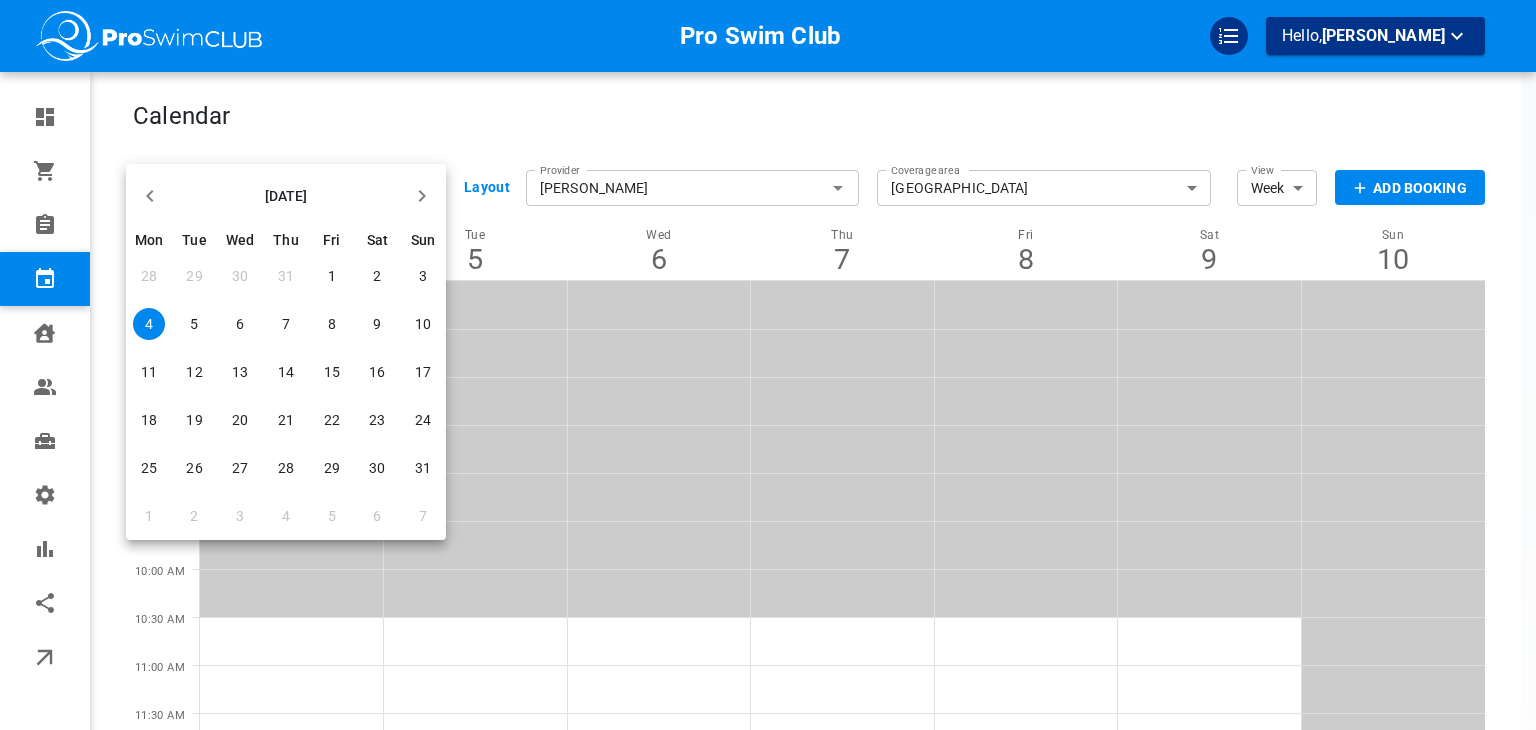 click on "31" at bounding box center [286, 276] 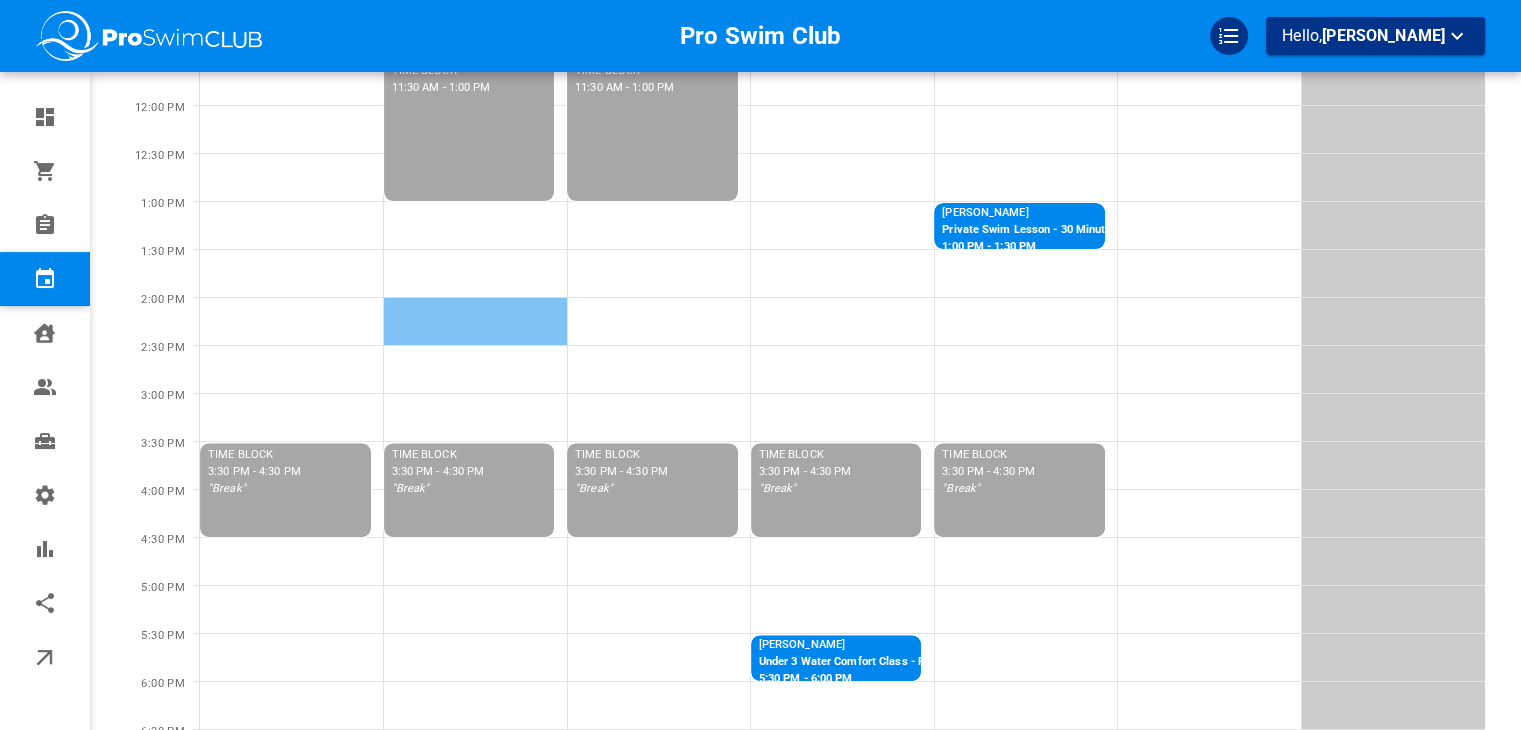 scroll, scrollTop: 656, scrollLeft: 0, axis: vertical 